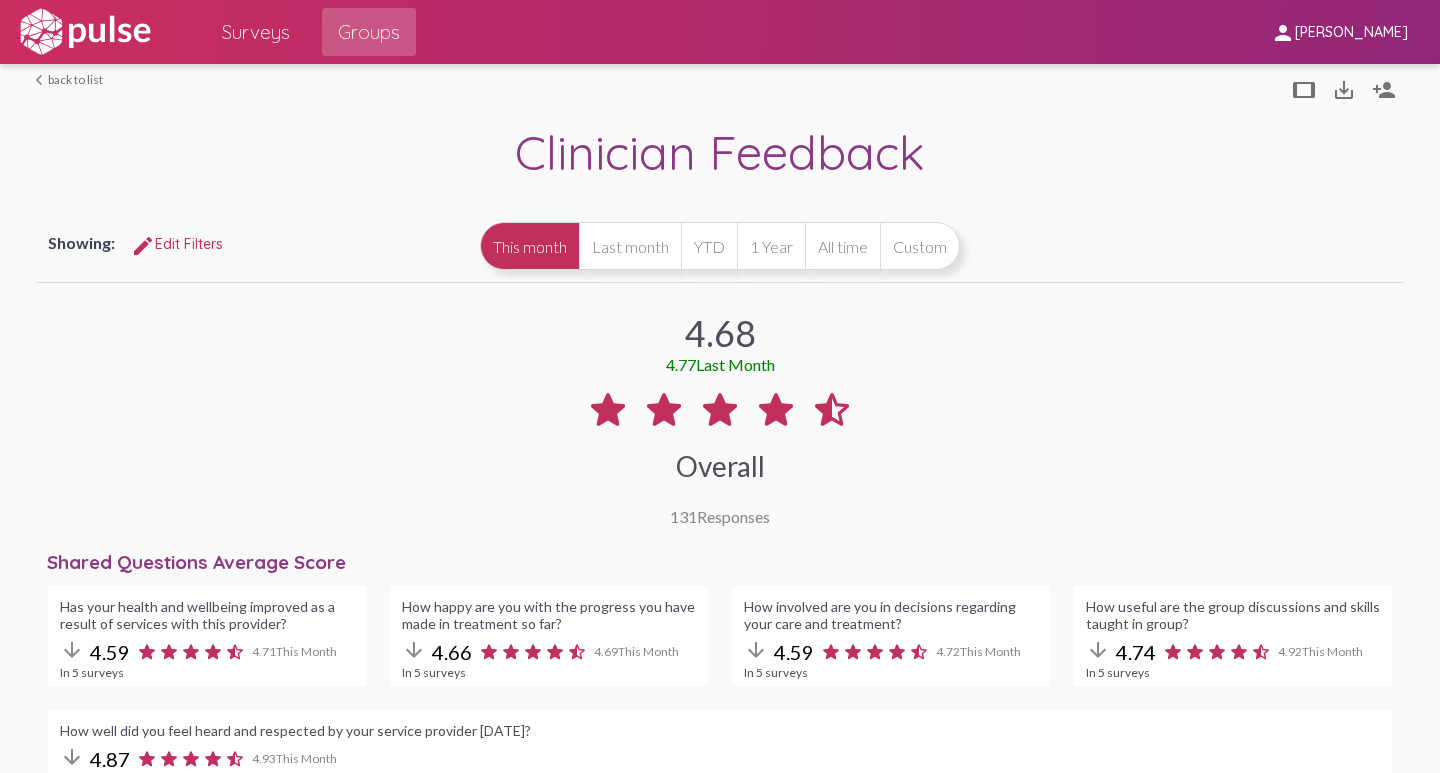 scroll, scrollTop: 0, scrollLeft: 0, axis: both 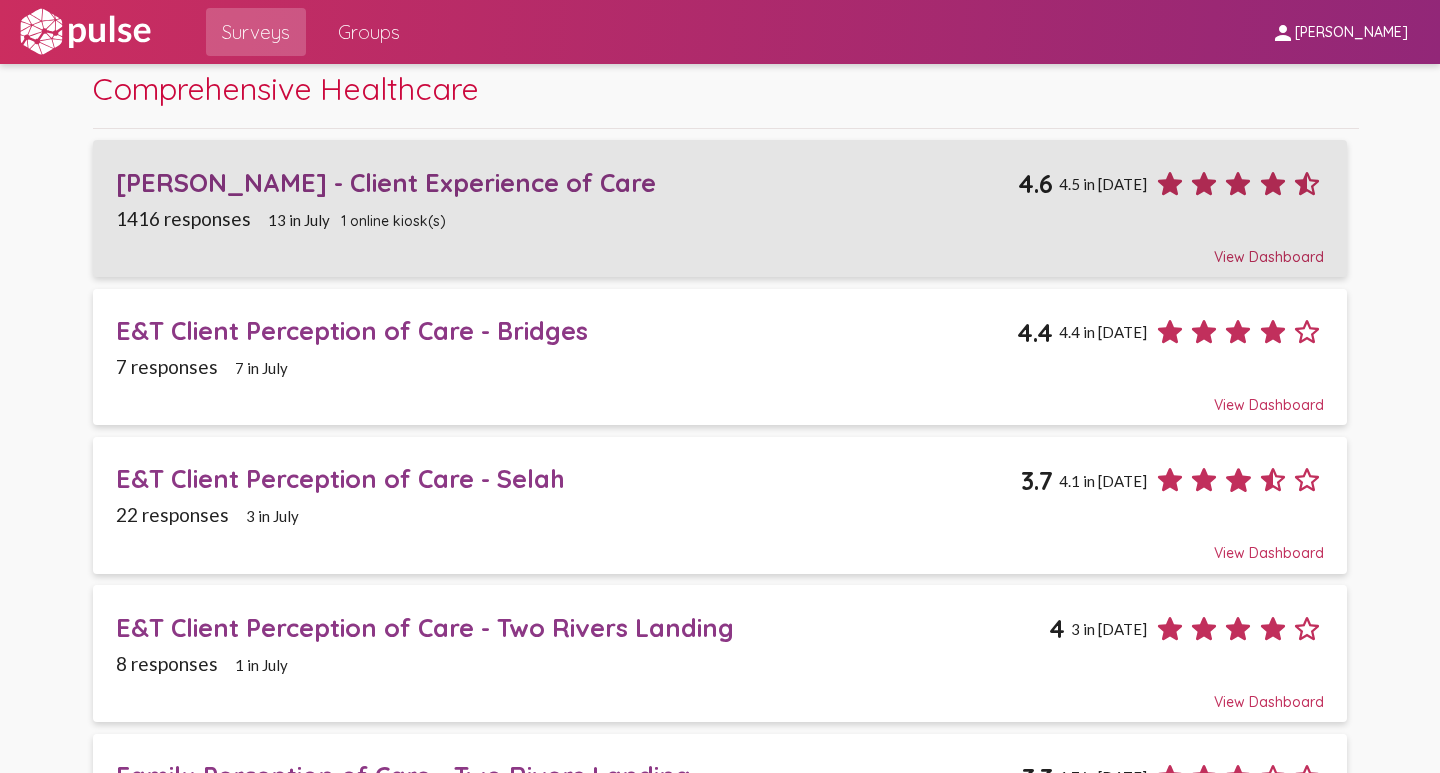 click on "[PERSON_NAME] - Client Experience of Care" 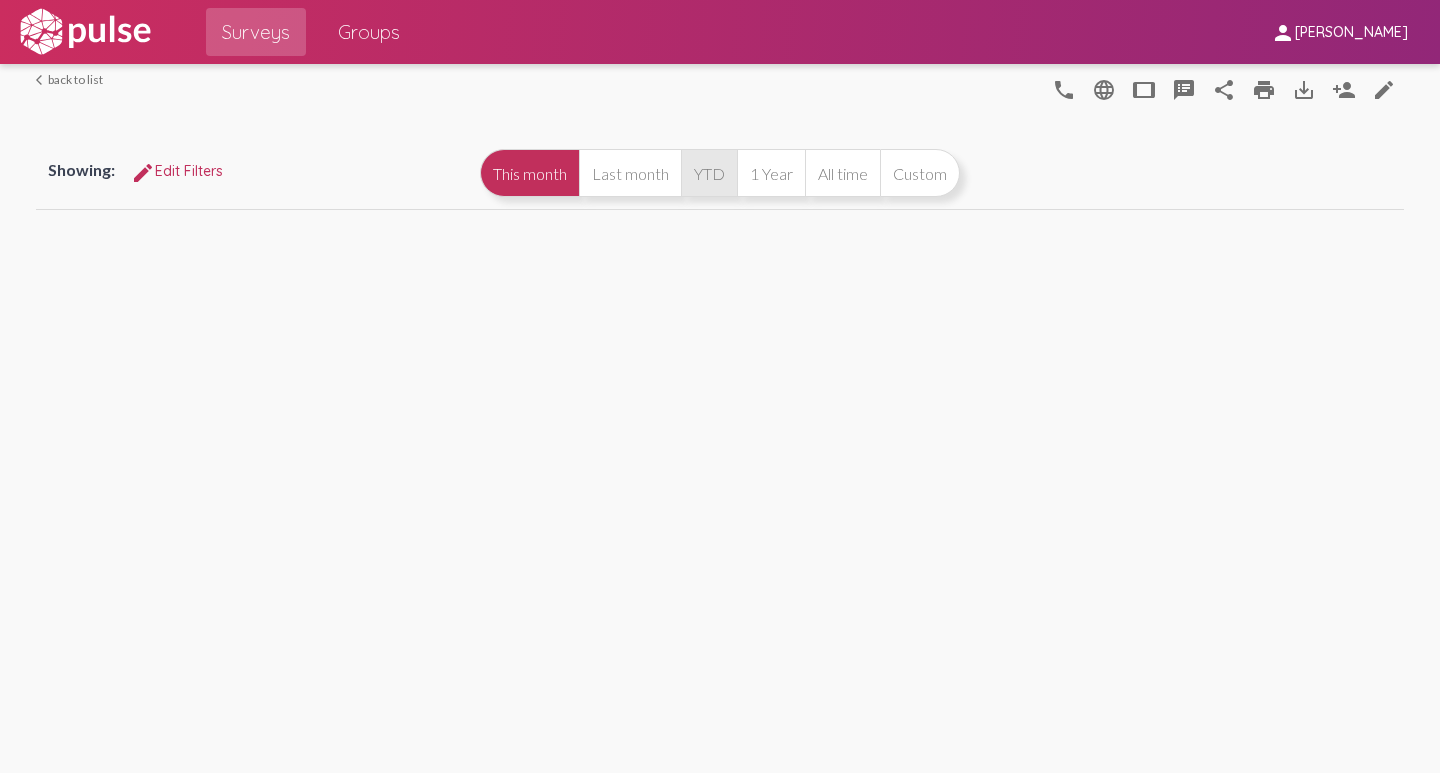 scroll, scrollTop: 0, scrollLeft: 0, axis: both 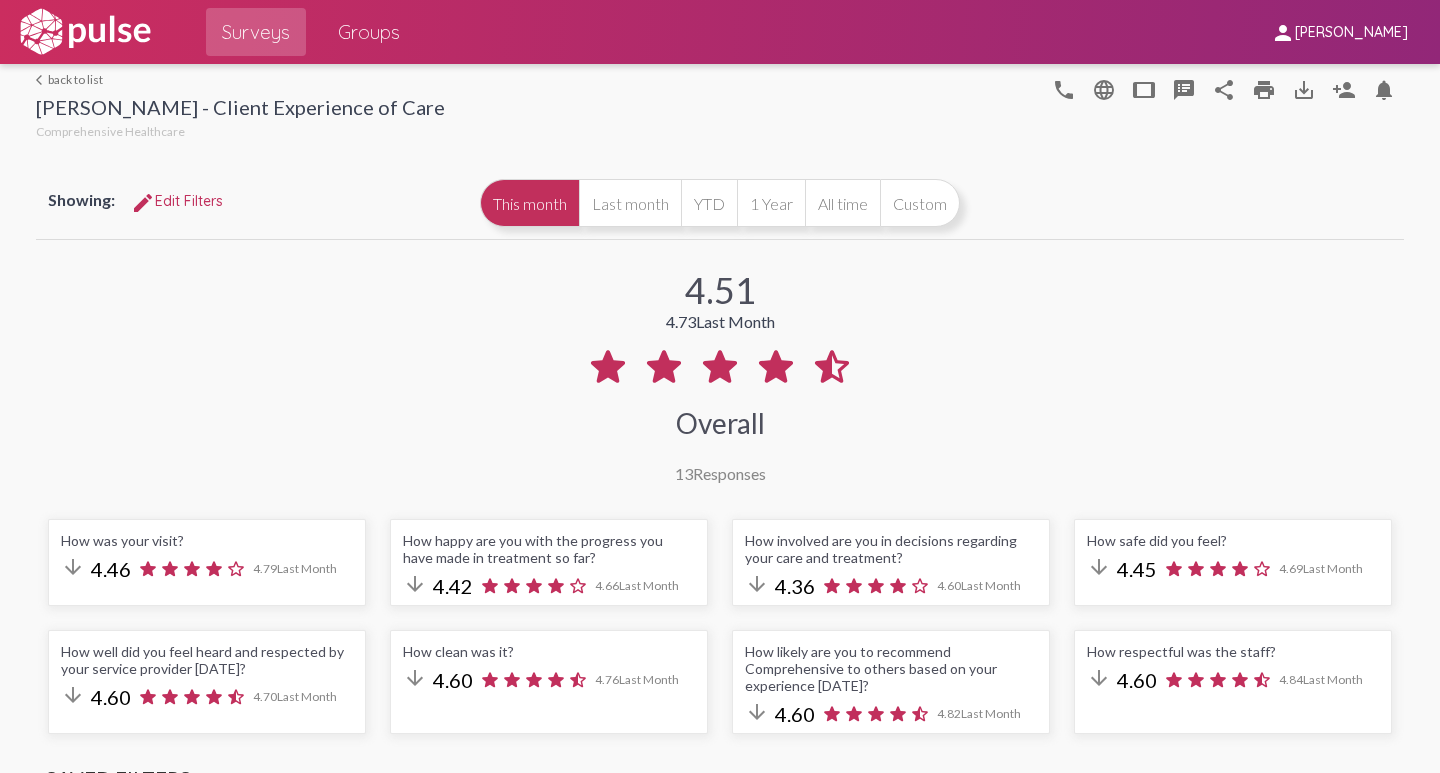 select on "All" 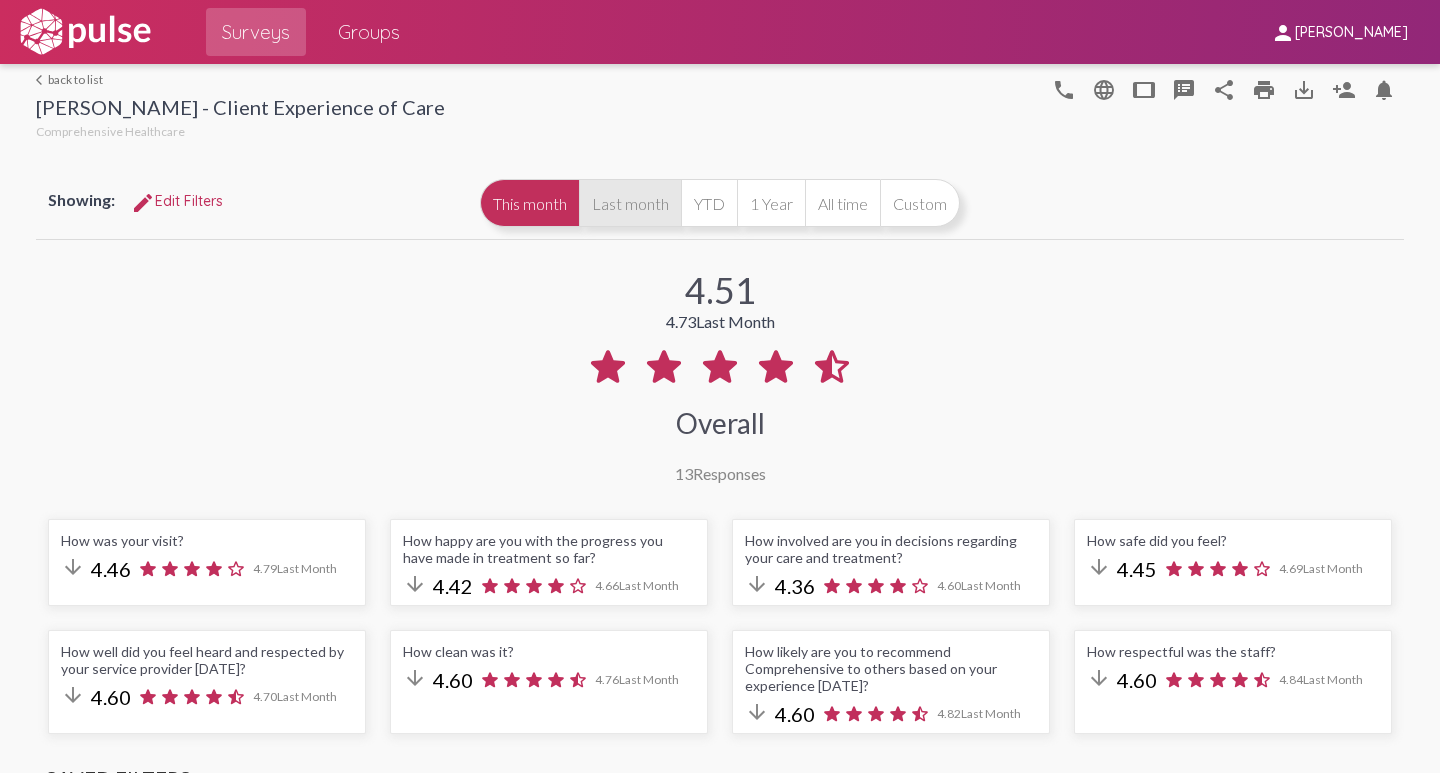 click on "Last month" 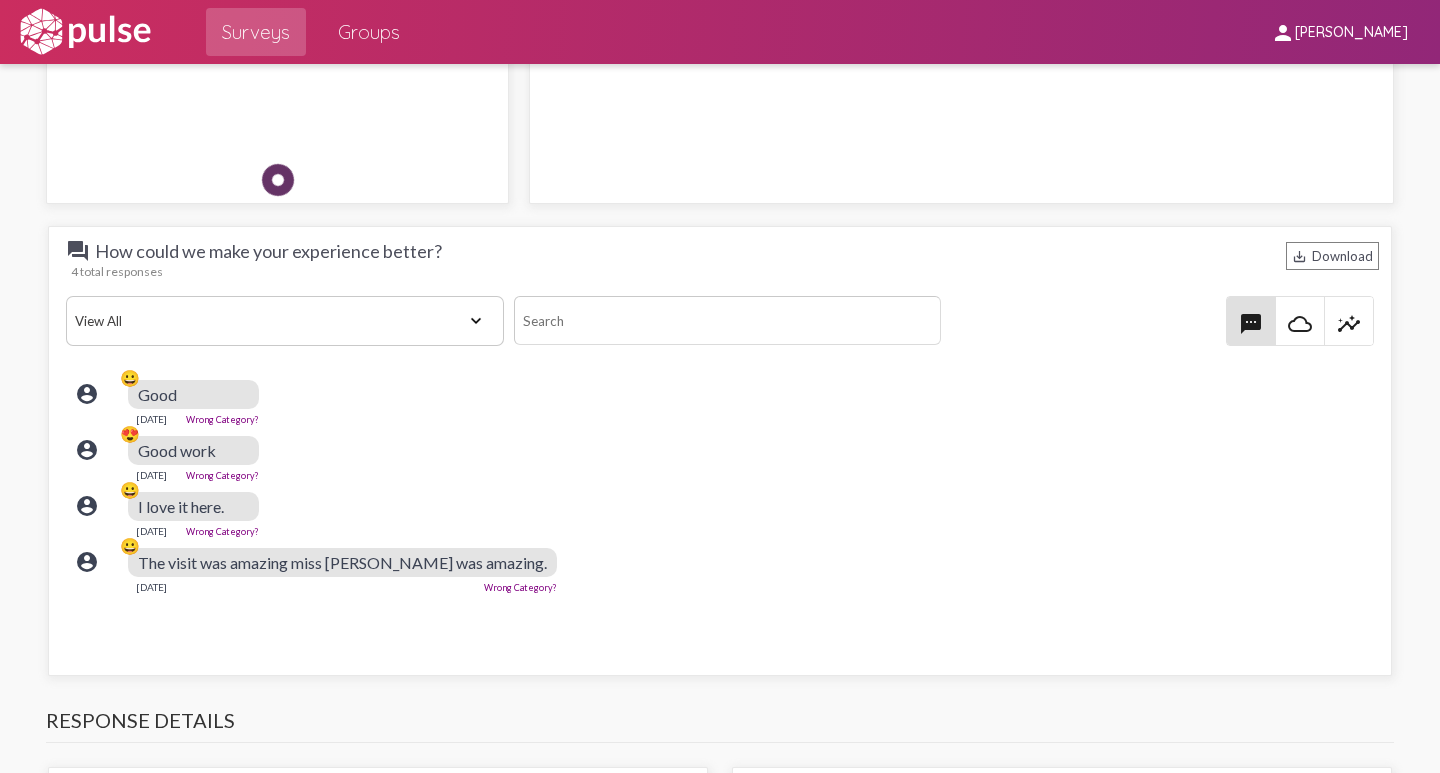 scroll, scrollTop: 2400, scrollLeft: 0, axis: vertical 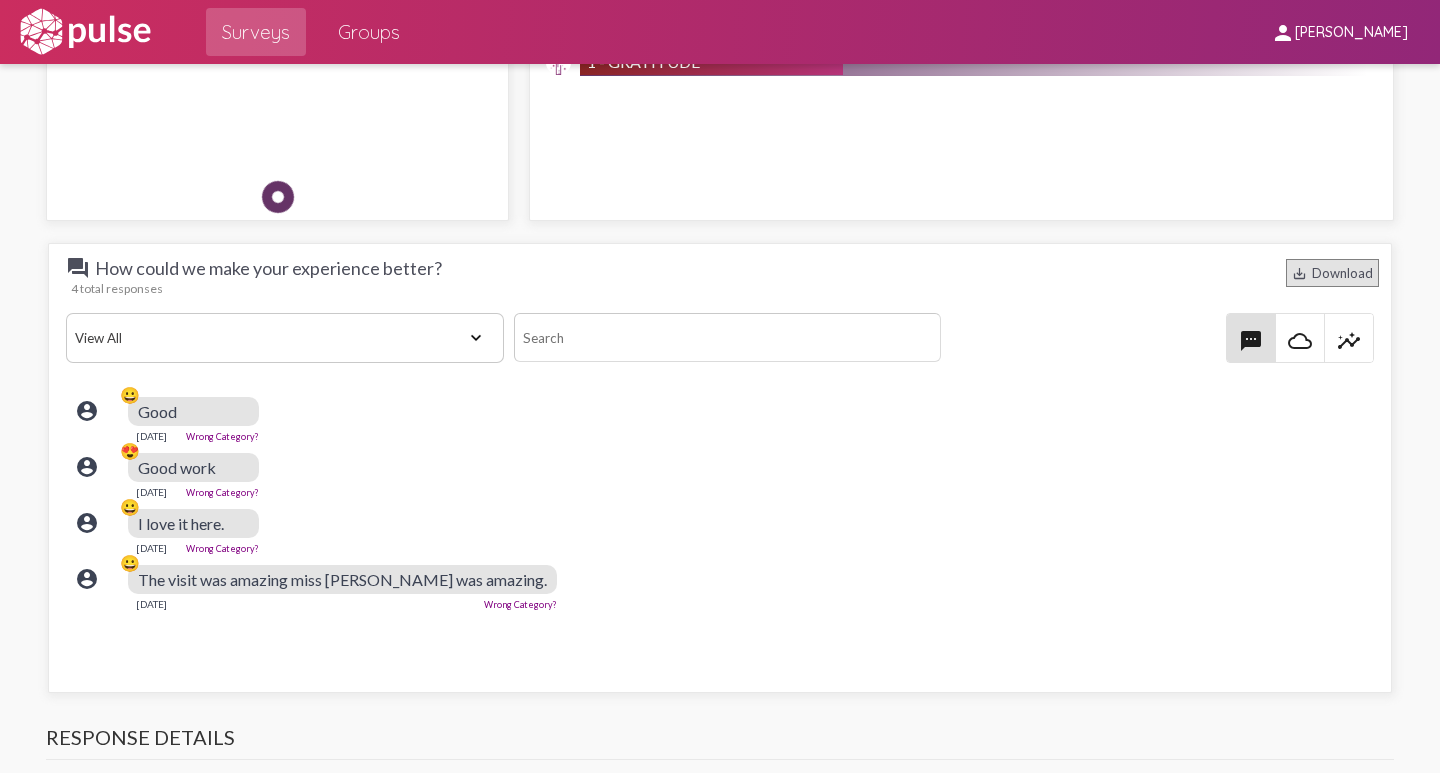 click on "save_alt" 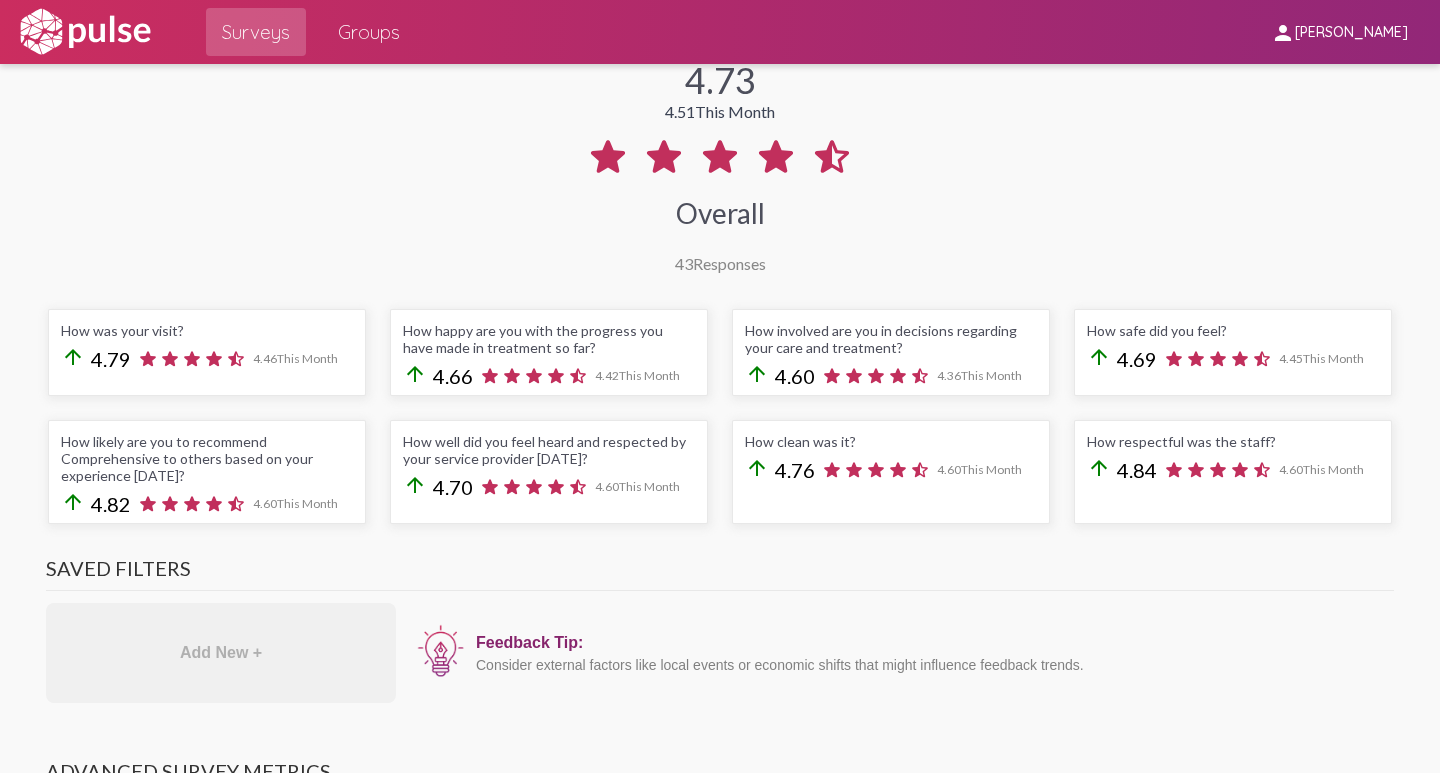 scroll, scrollTop: 0, scrollLeft: 0, axis: both 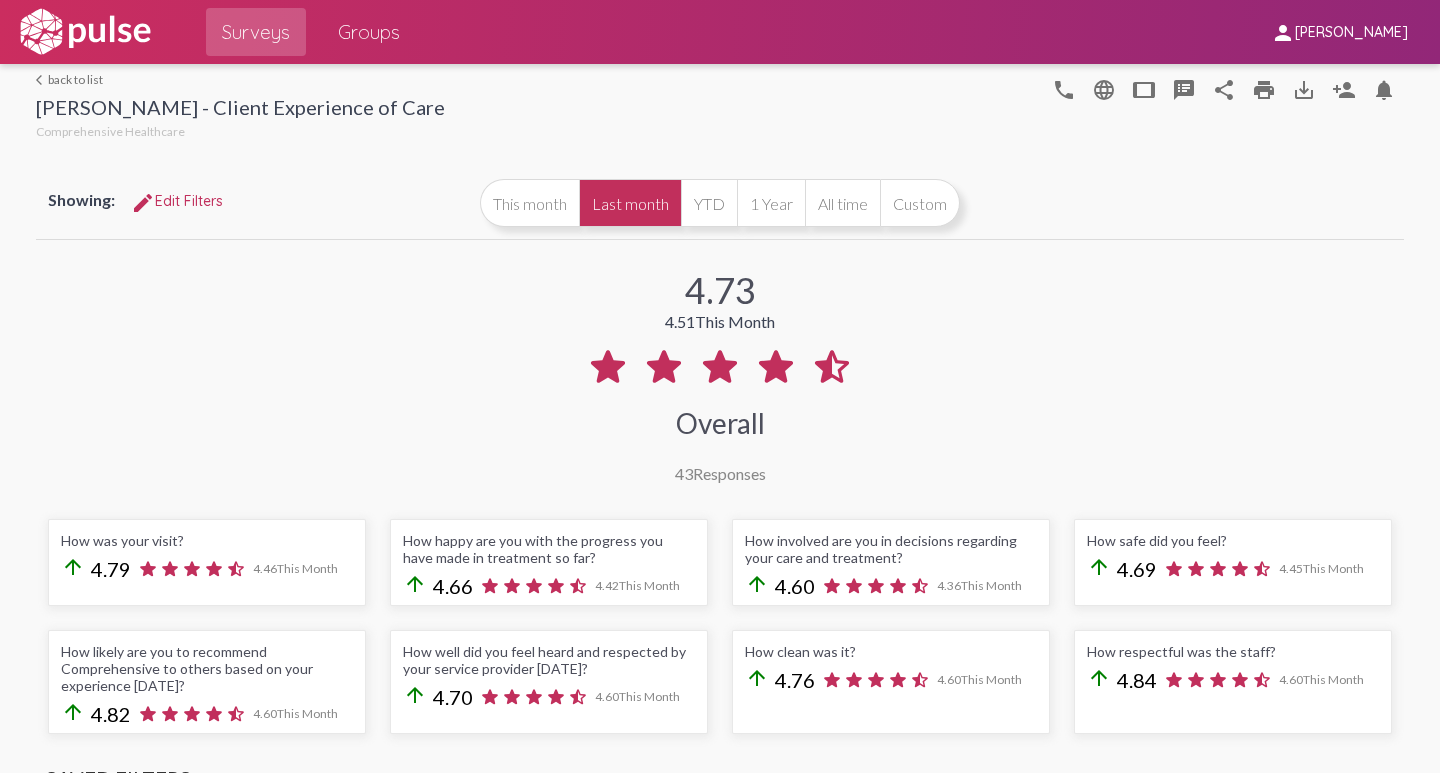 drag, startPoint x: 63, startPoint y: 77, endPoint x: 569, endPoint y: 150, distance: 511.23868 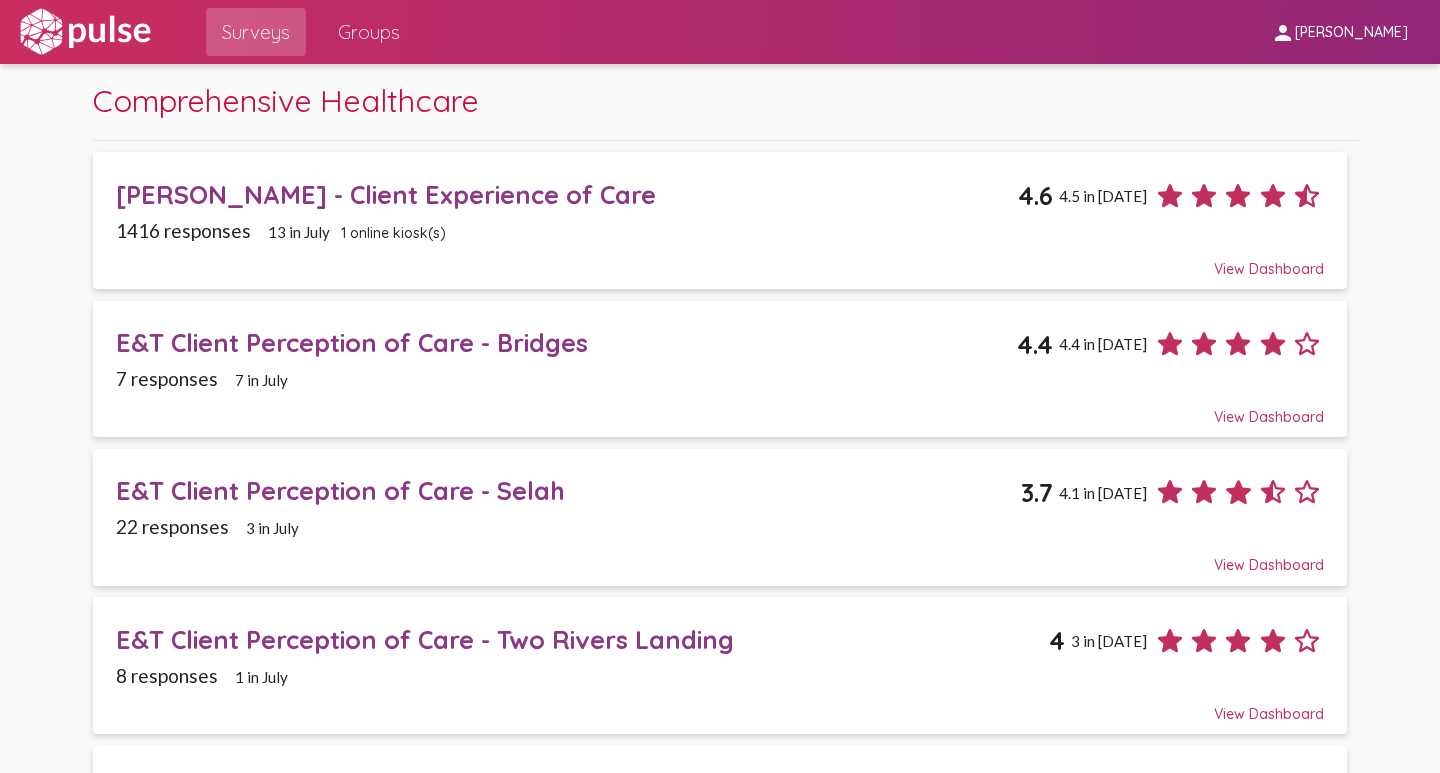 scroll, scrollTop: 900, scrollLeft: 0, axis: vertical 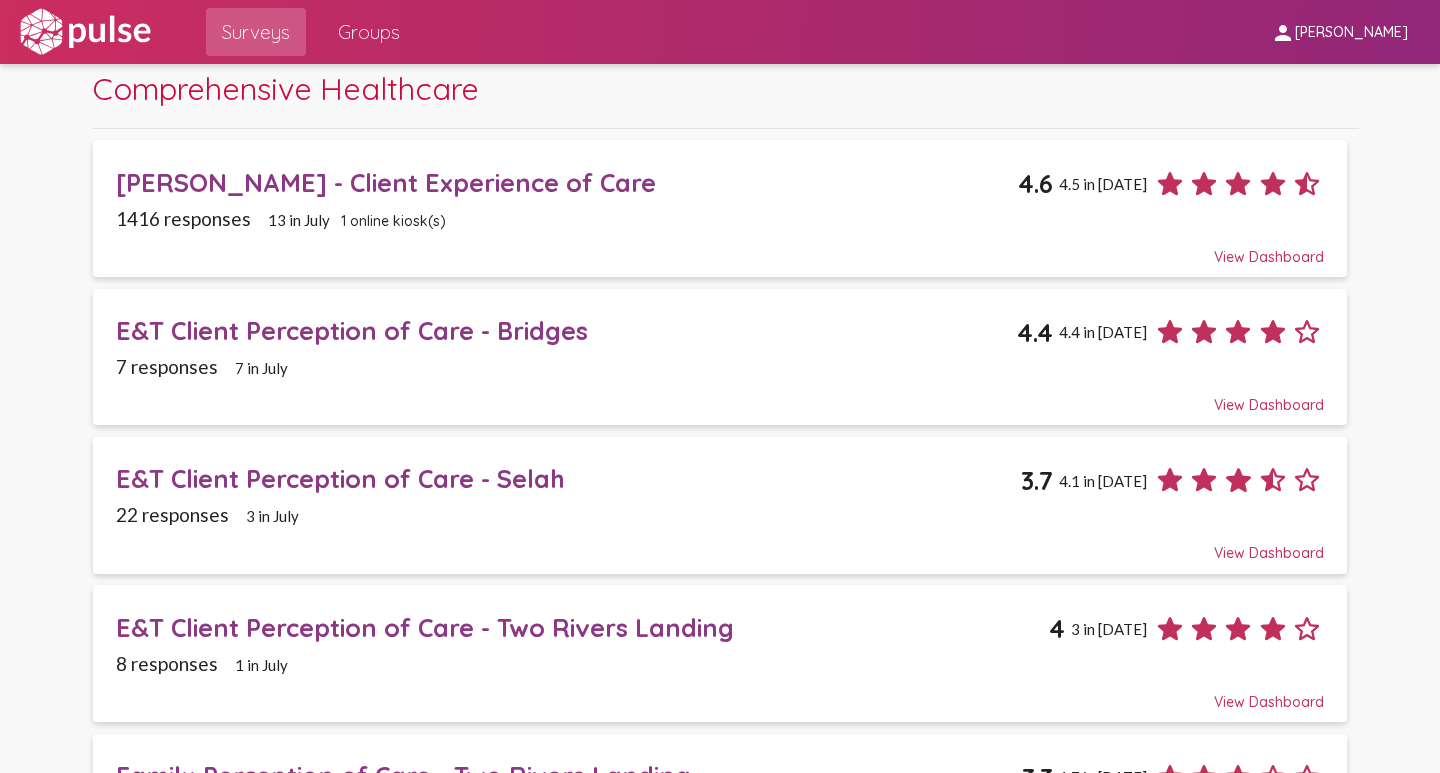 click on "E&T Client Perception of Care - Bridges" 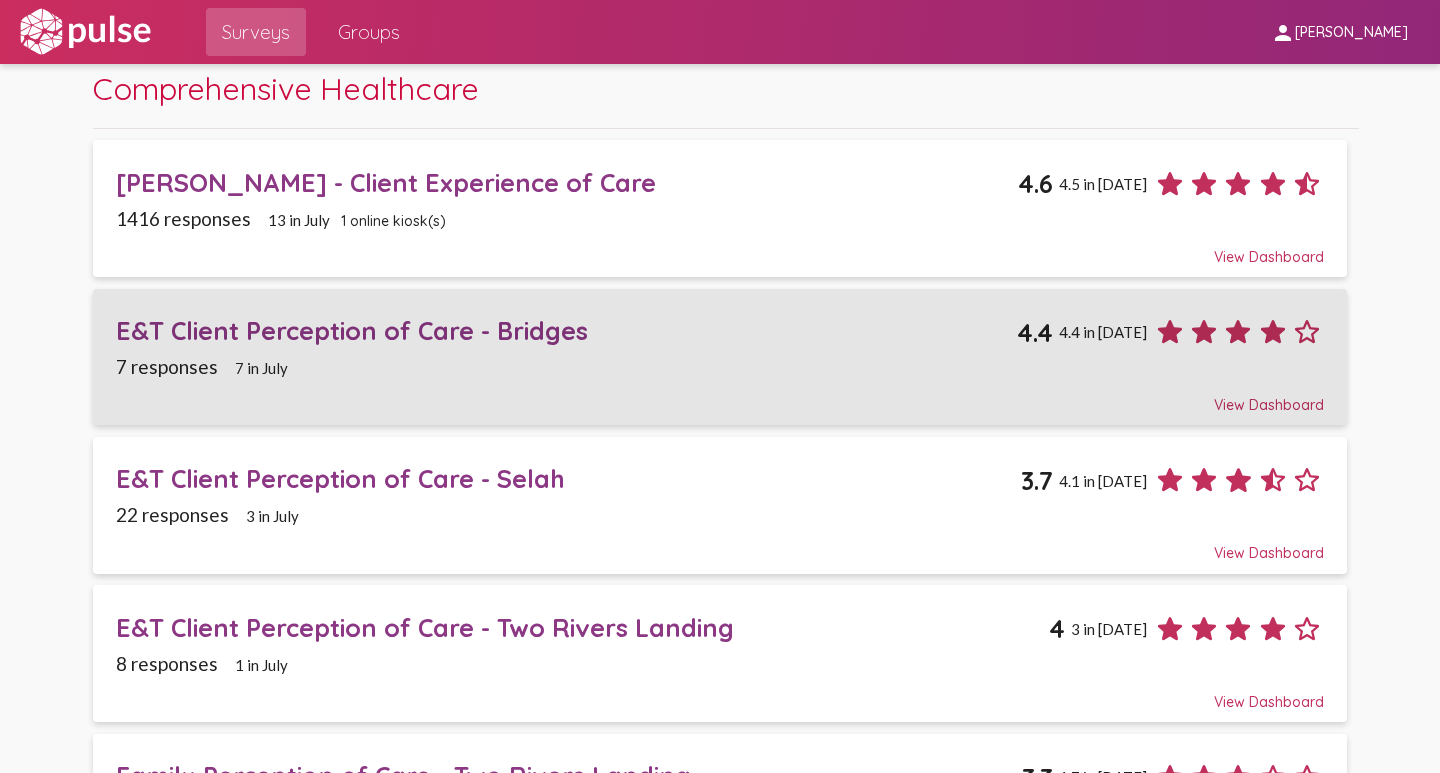 scroll, scrollTop: 0, scrollLeft: 0, axis: both 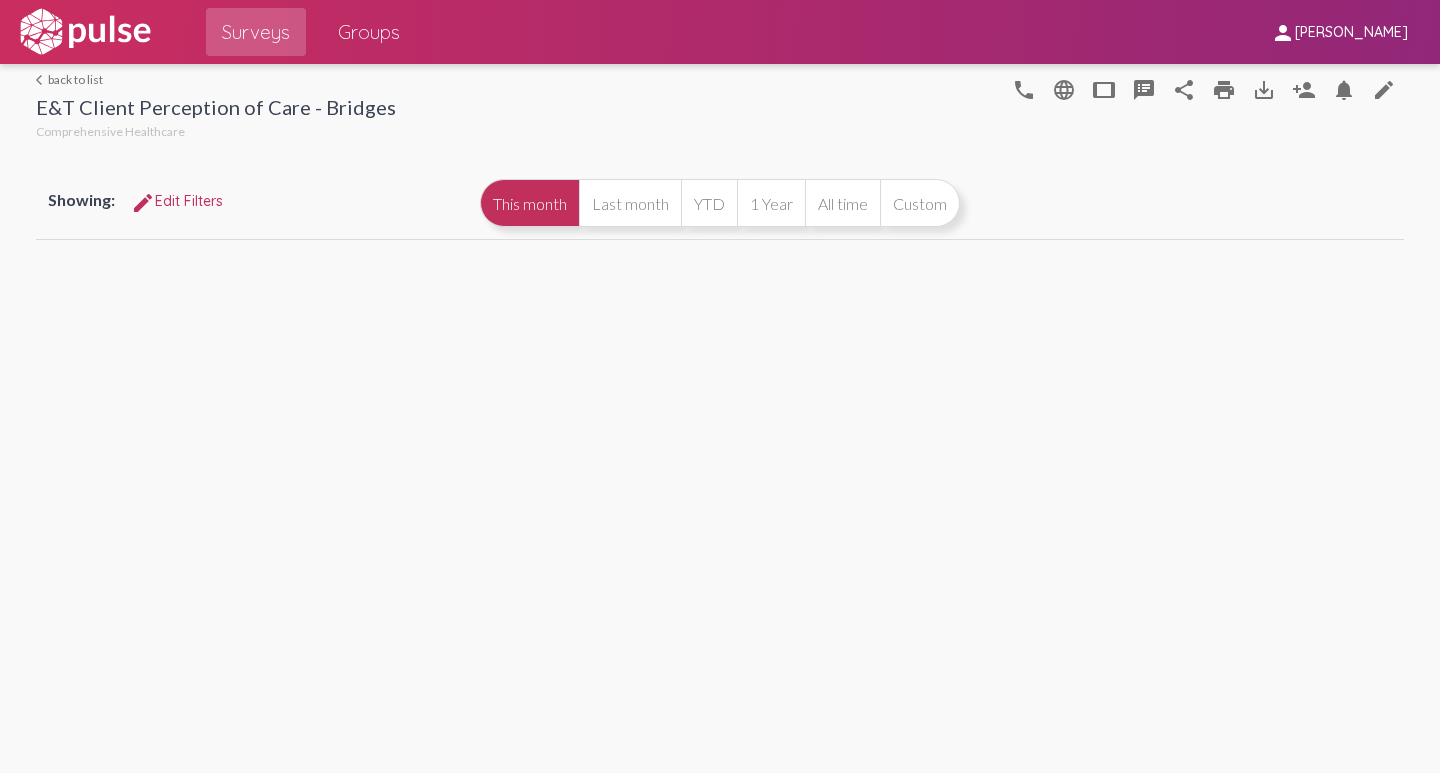 select 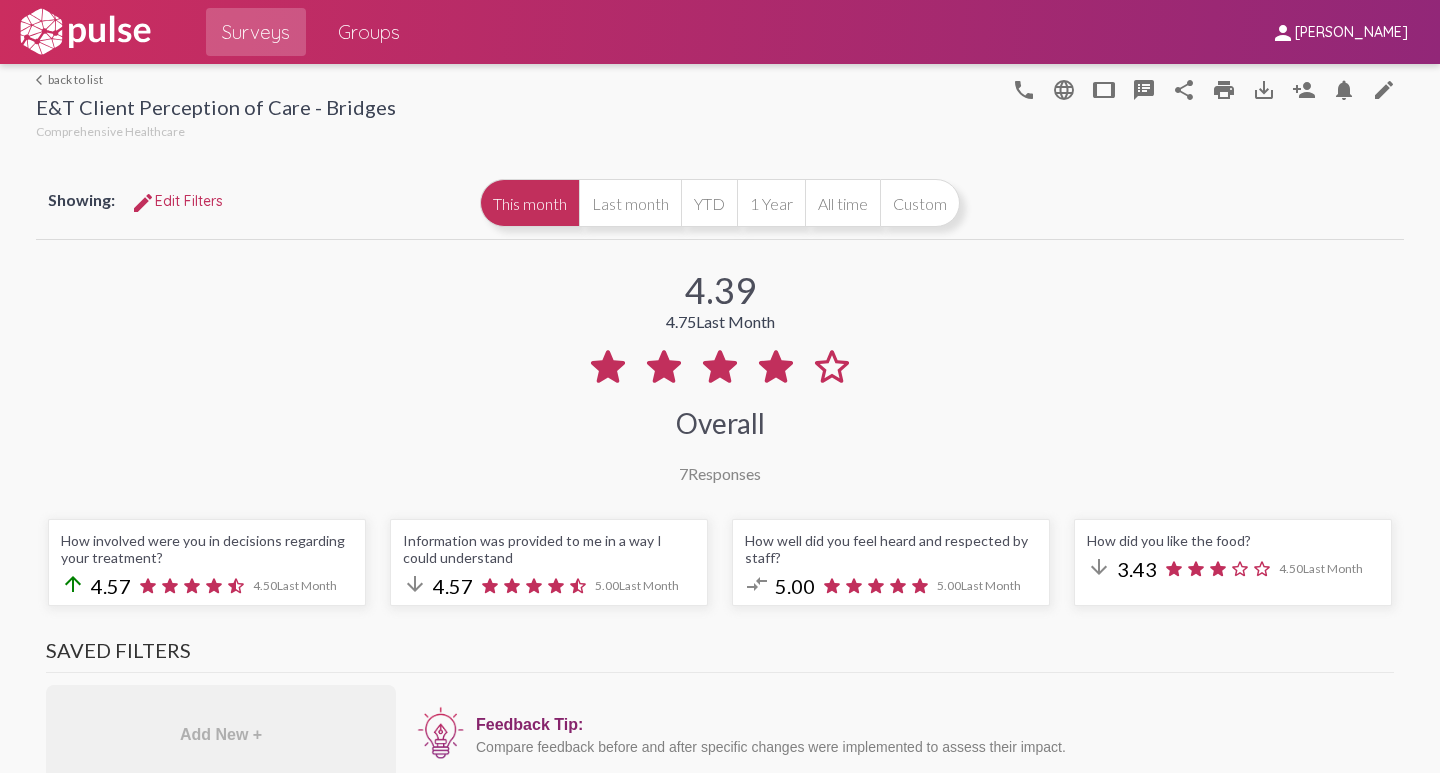 select on "All" 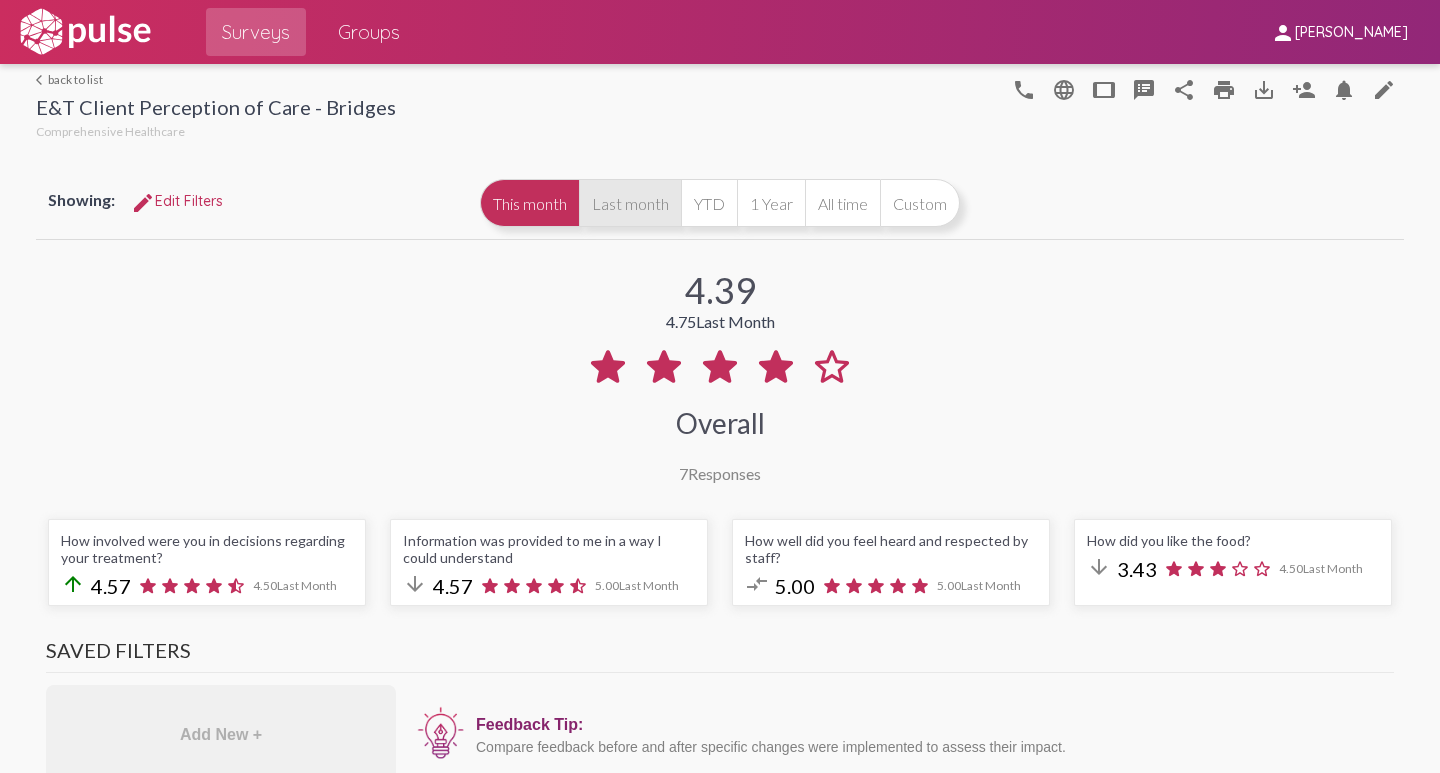 select on "All" 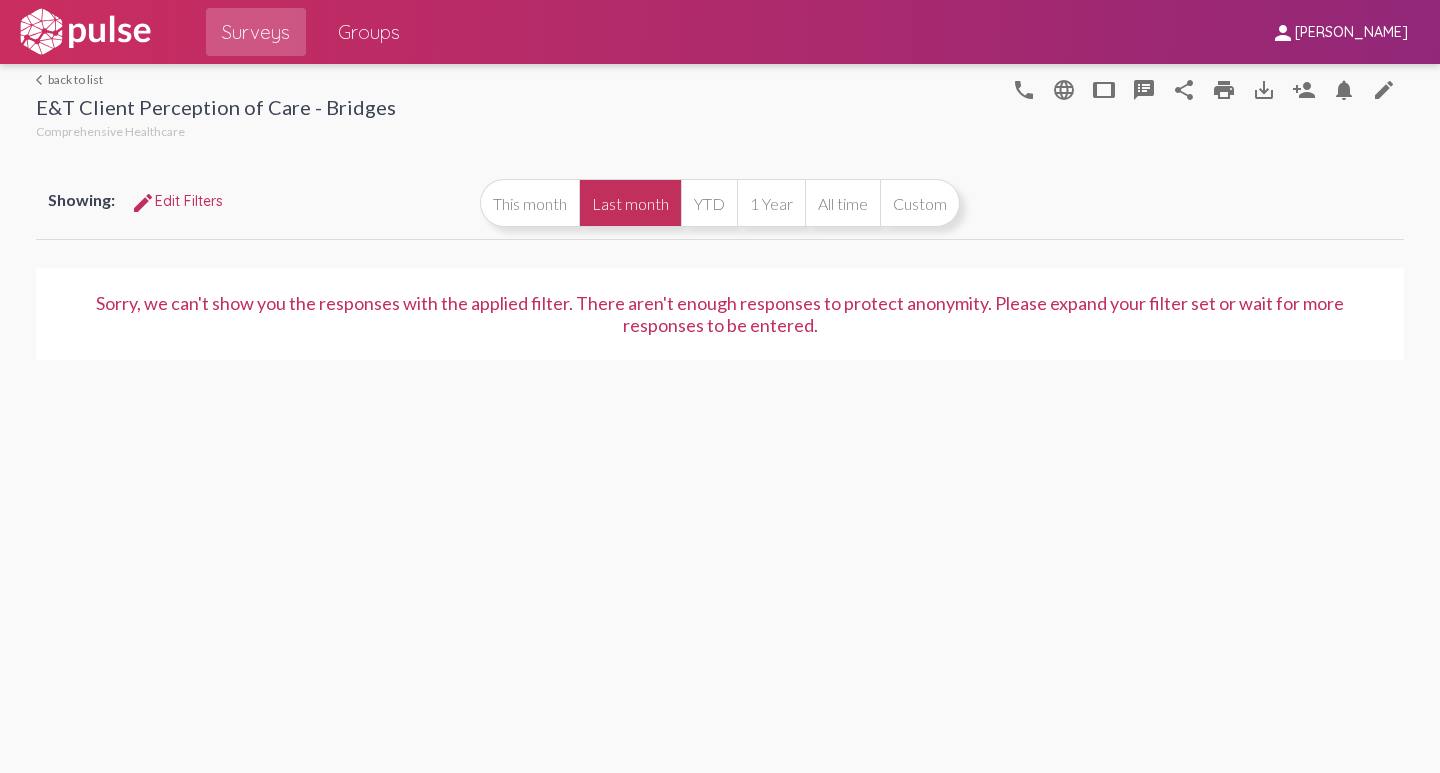 click on "arrow_back_ios  back to list" 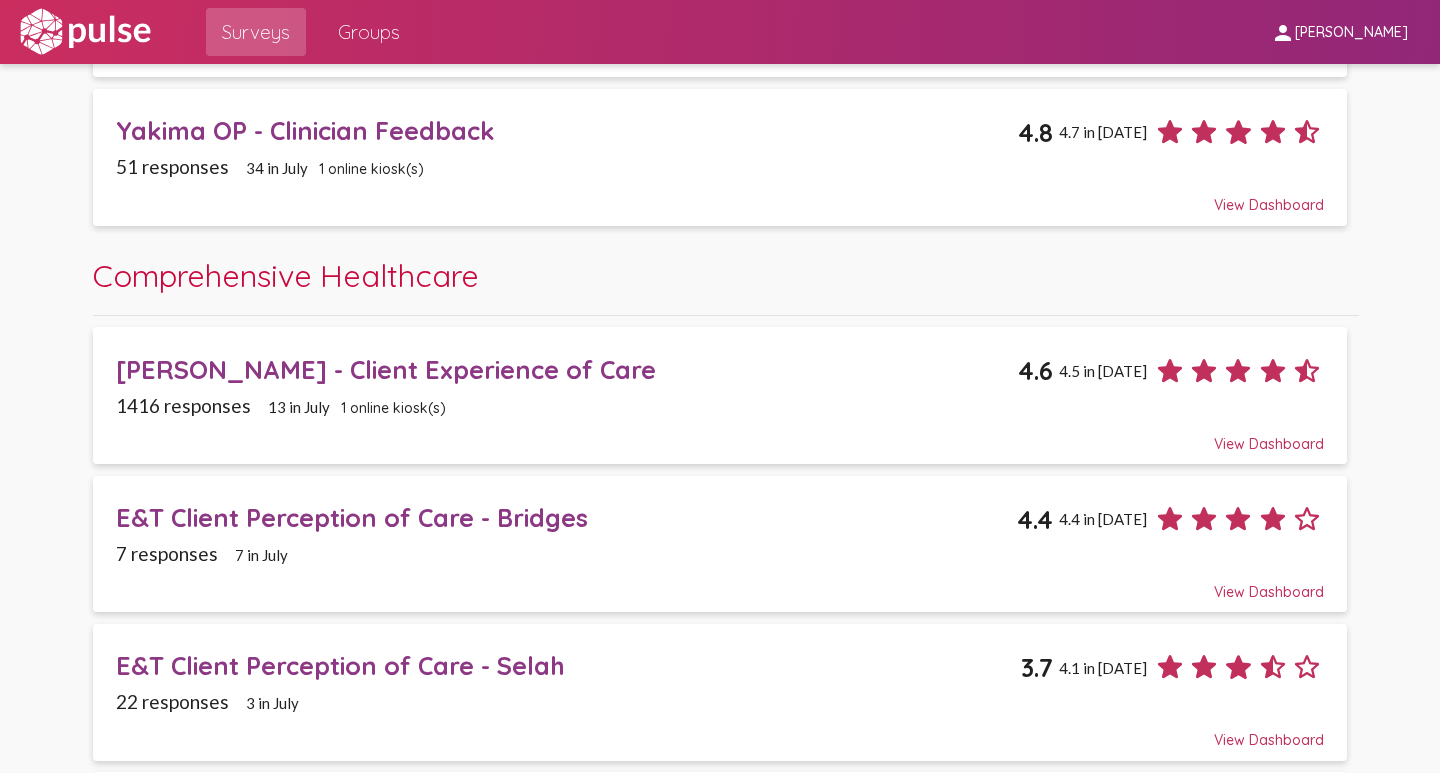 scroll, scrollTop: 1000, scrollLeft: 0, axis: vertical 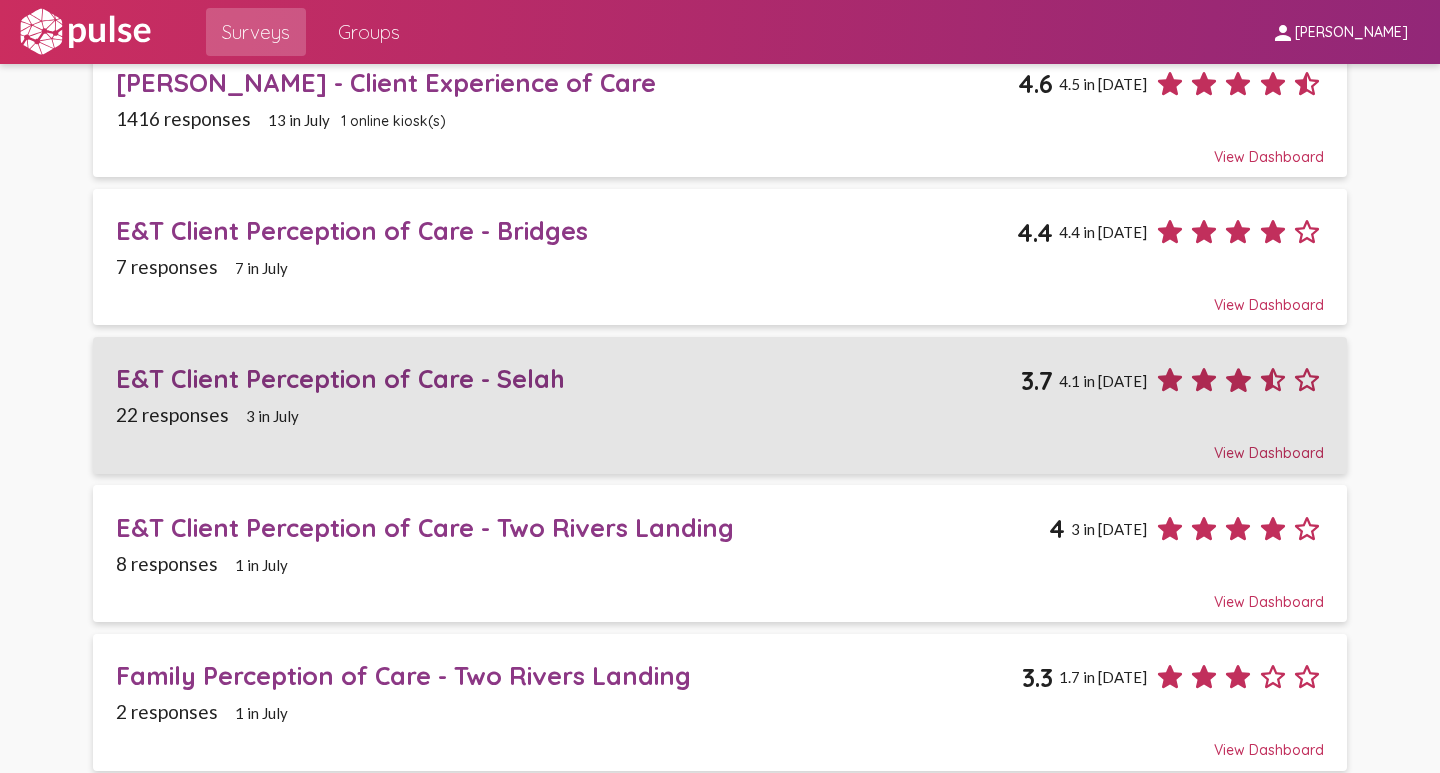 click on "E&T Client Perception of Care - Selah" 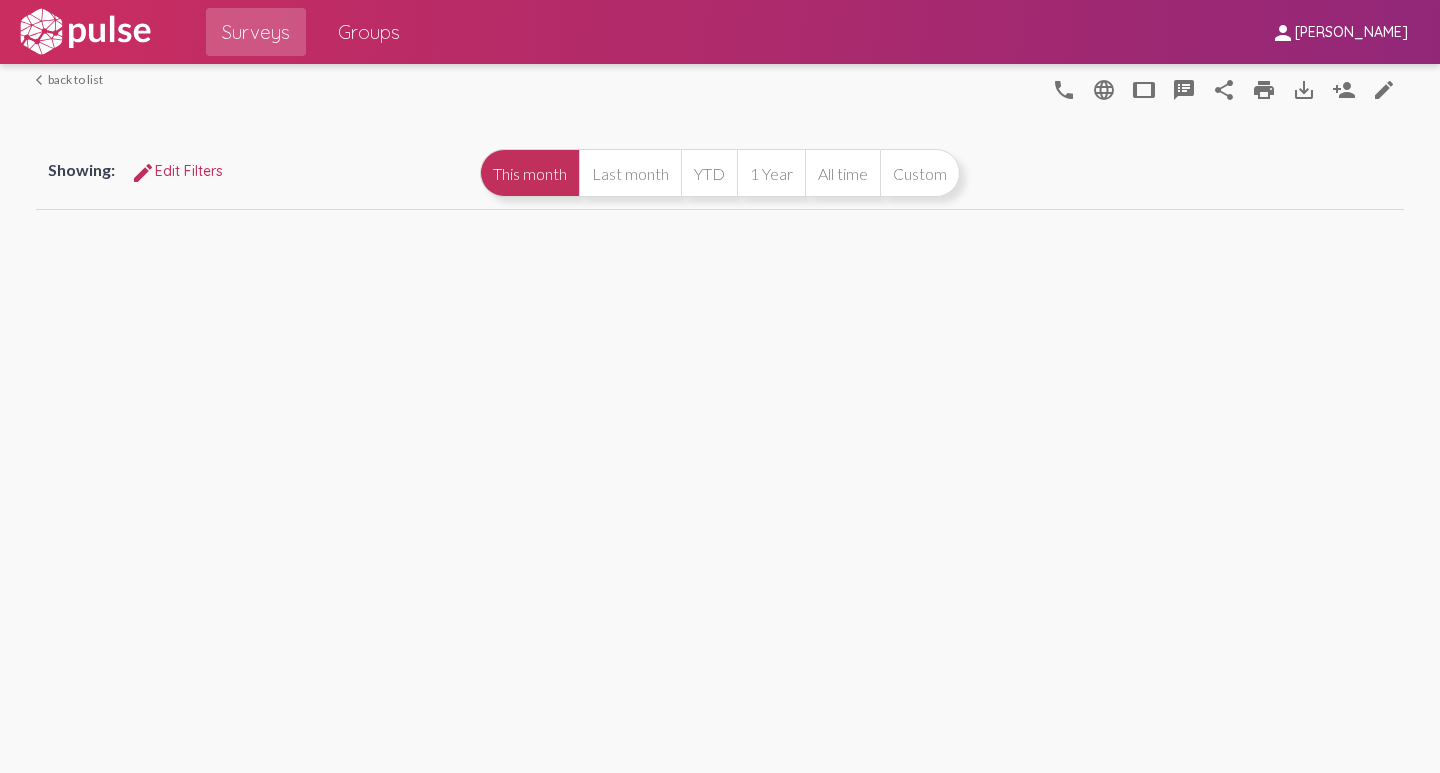 scroll, scrollTop: 0, scrollLeft: 0, axis: both 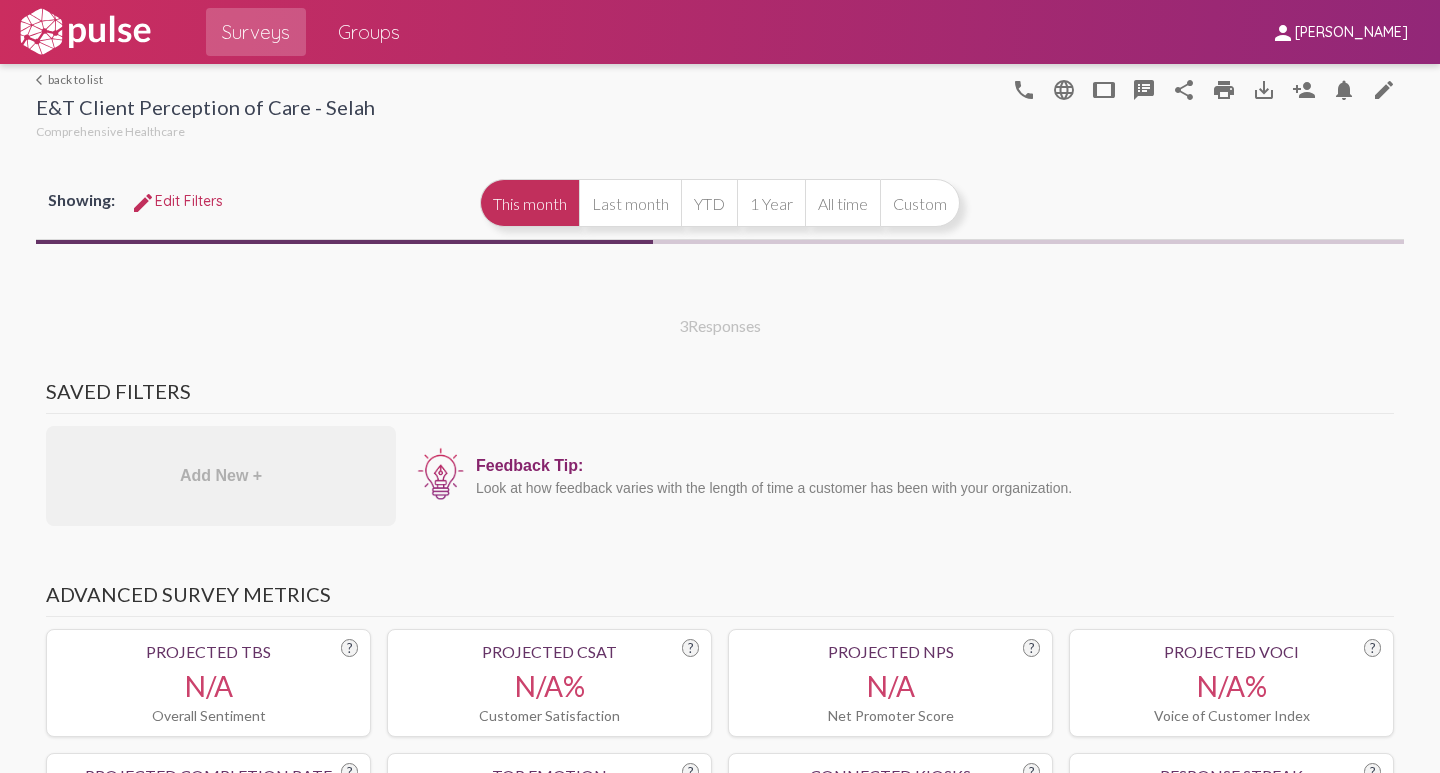 click on "Last month" 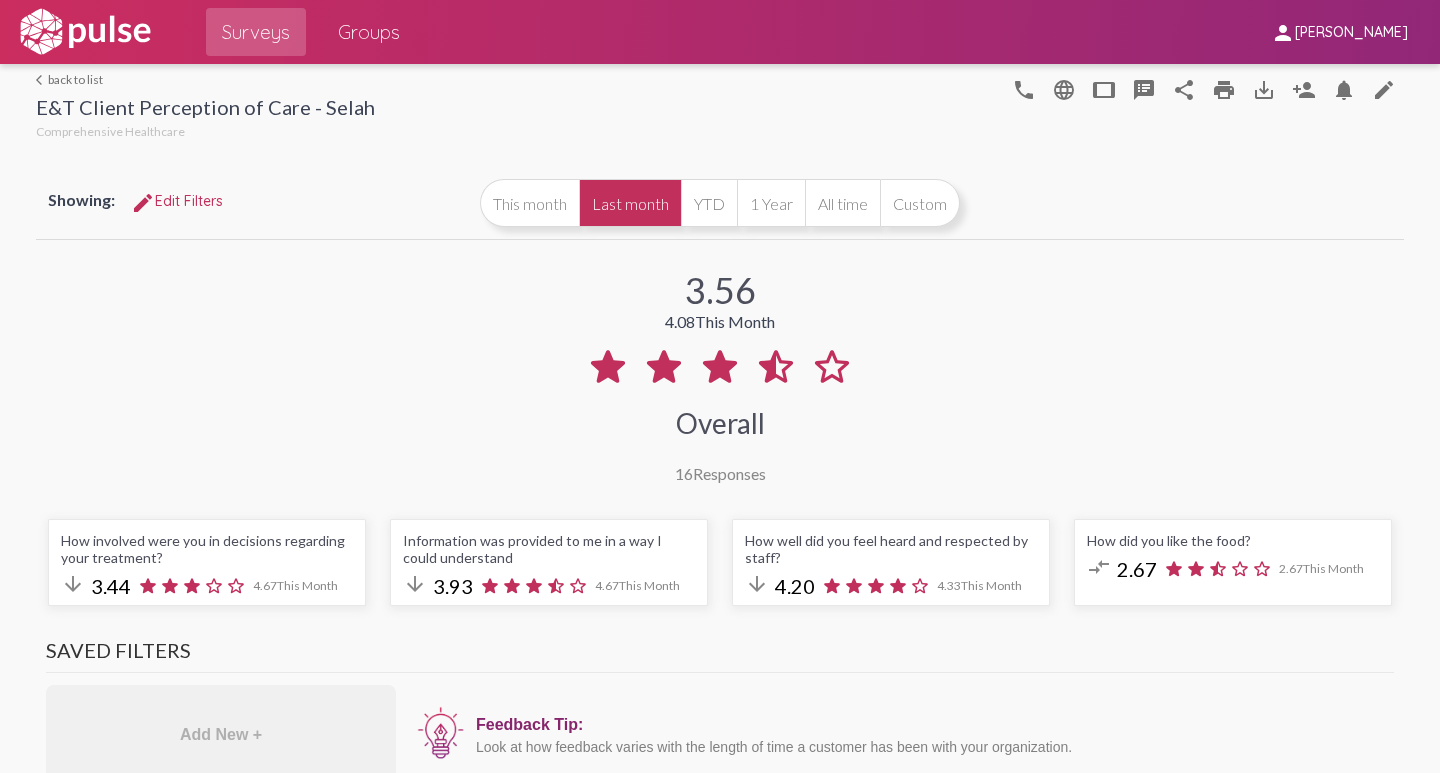 select on "All" 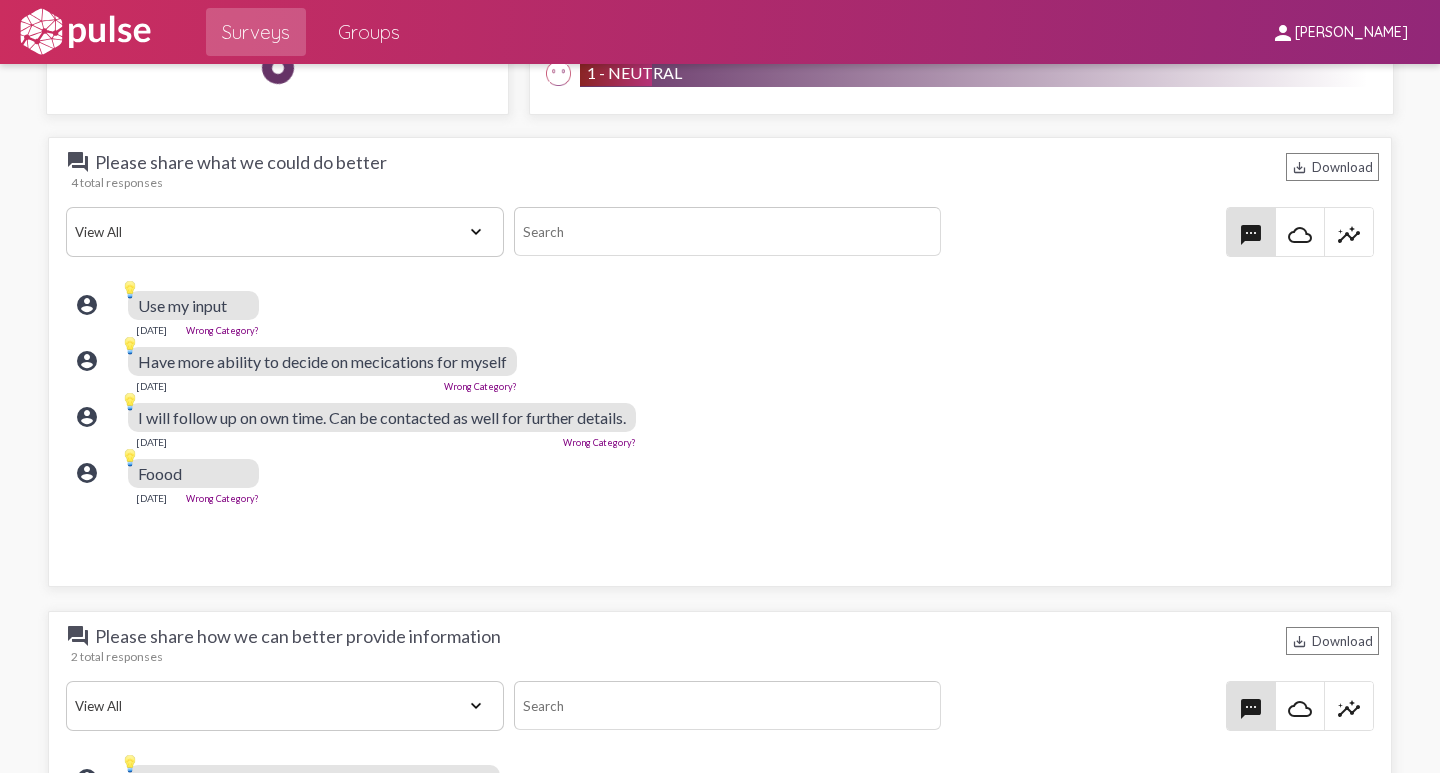 scroll, scrollTop: 2400, scrollLeft: 0, axis: vertical 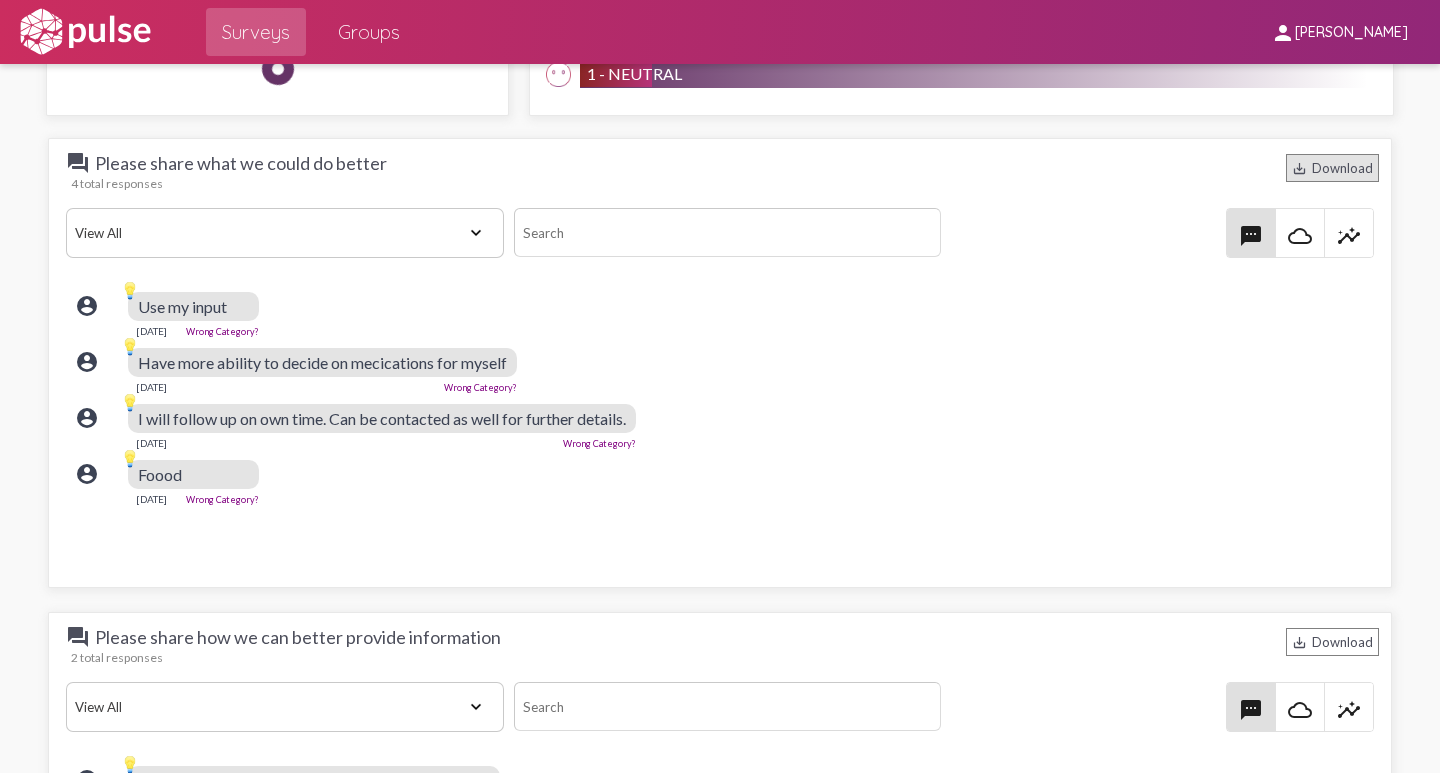 click on "save_alt" 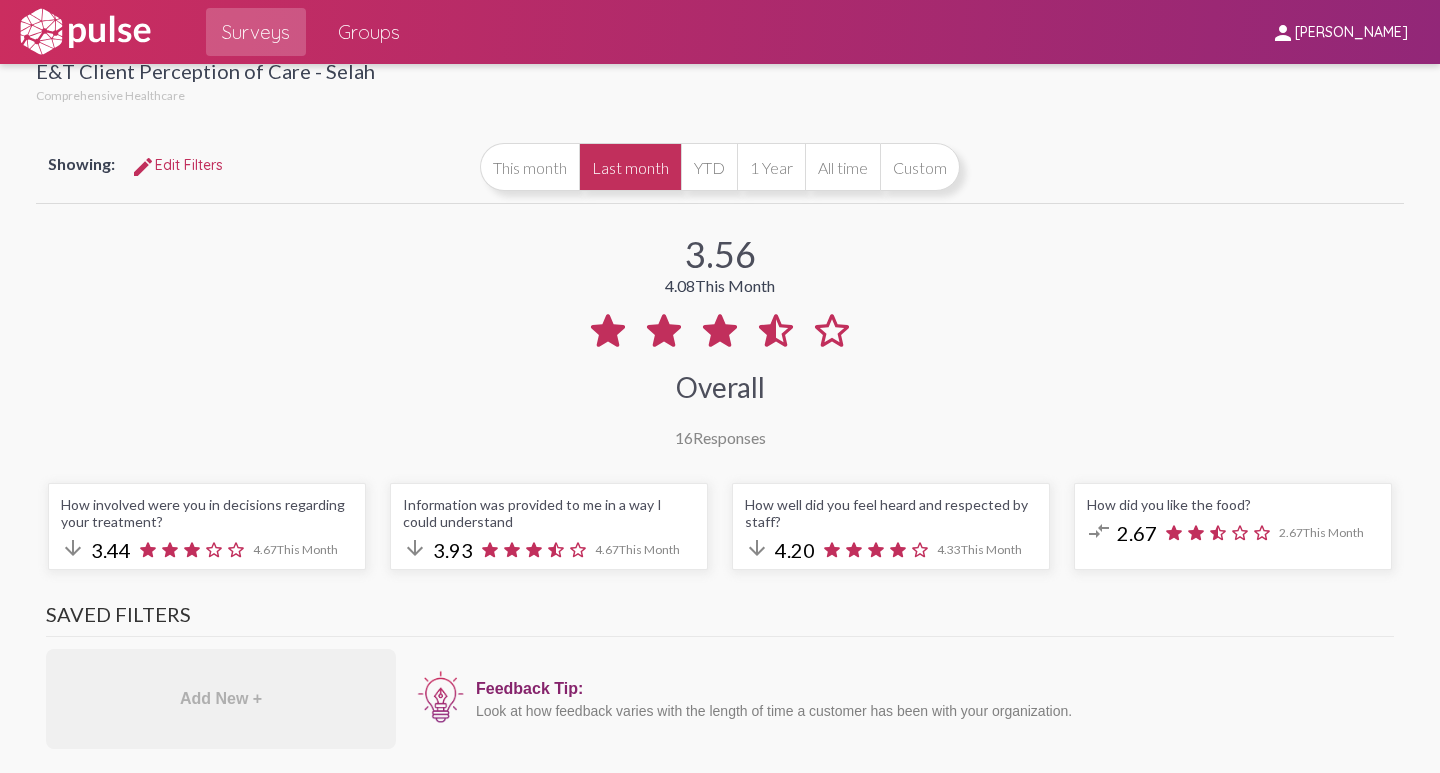 scroll, scrollTop: 0, scrollLeft: 0, axis: both 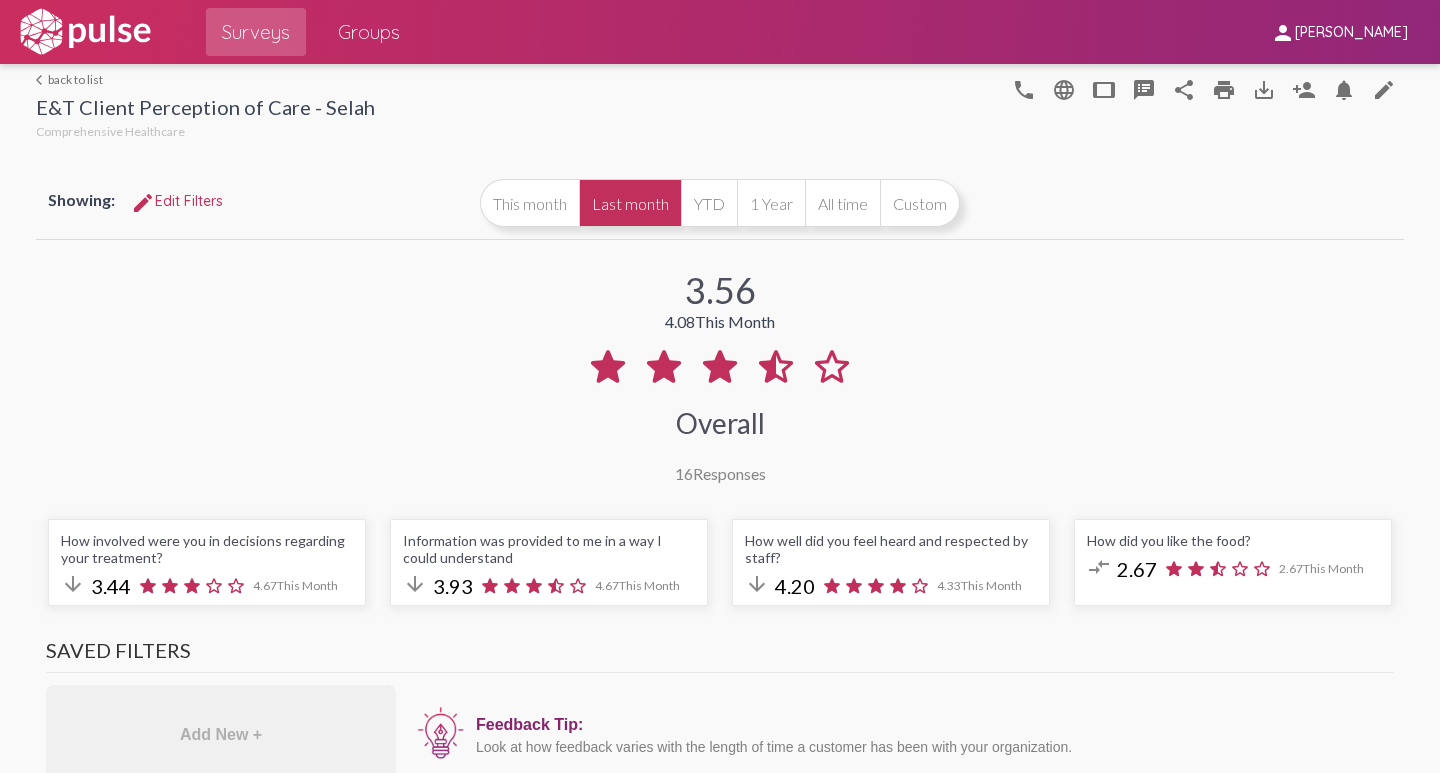 click on "arrow_back_ios  back to list" 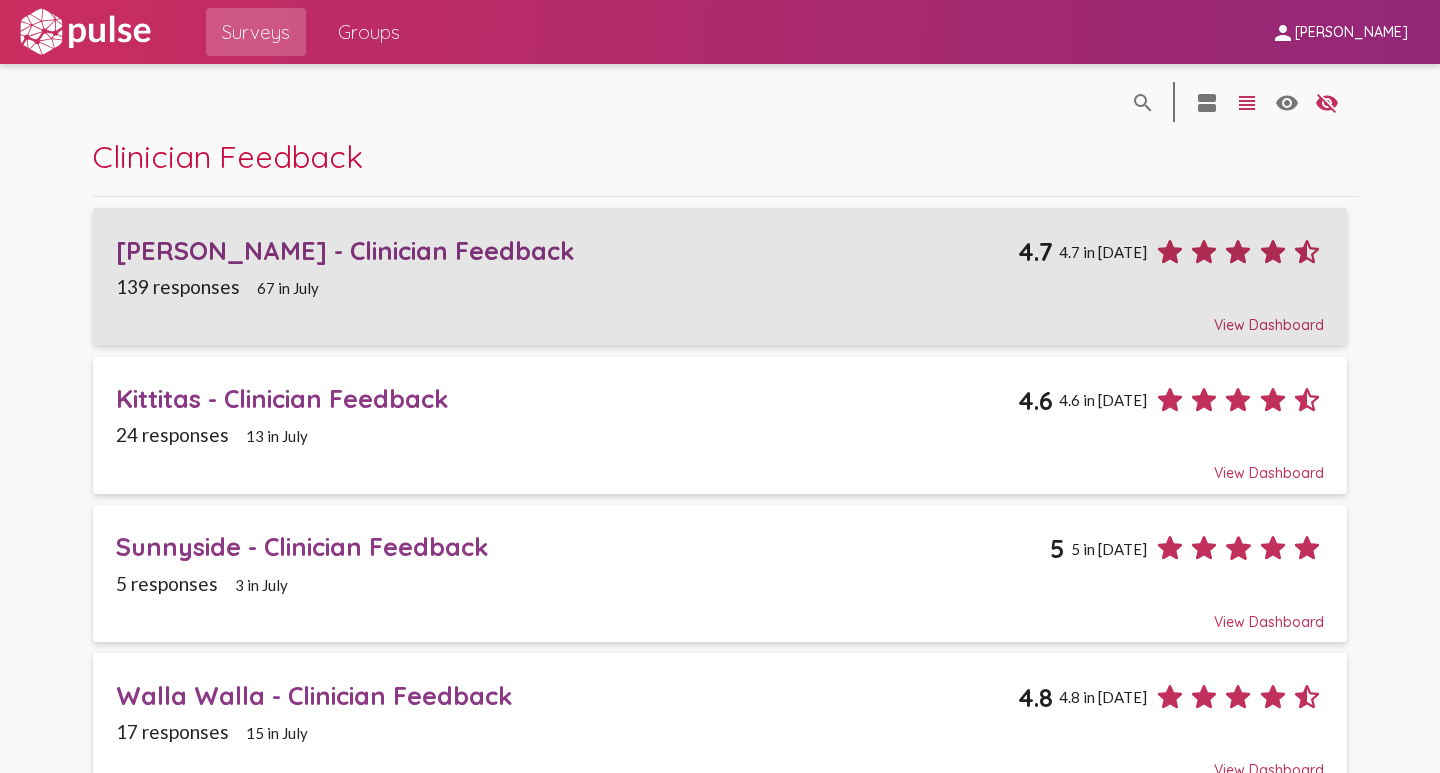 click on "[PERSON_NAME] - Clinician Feedback" 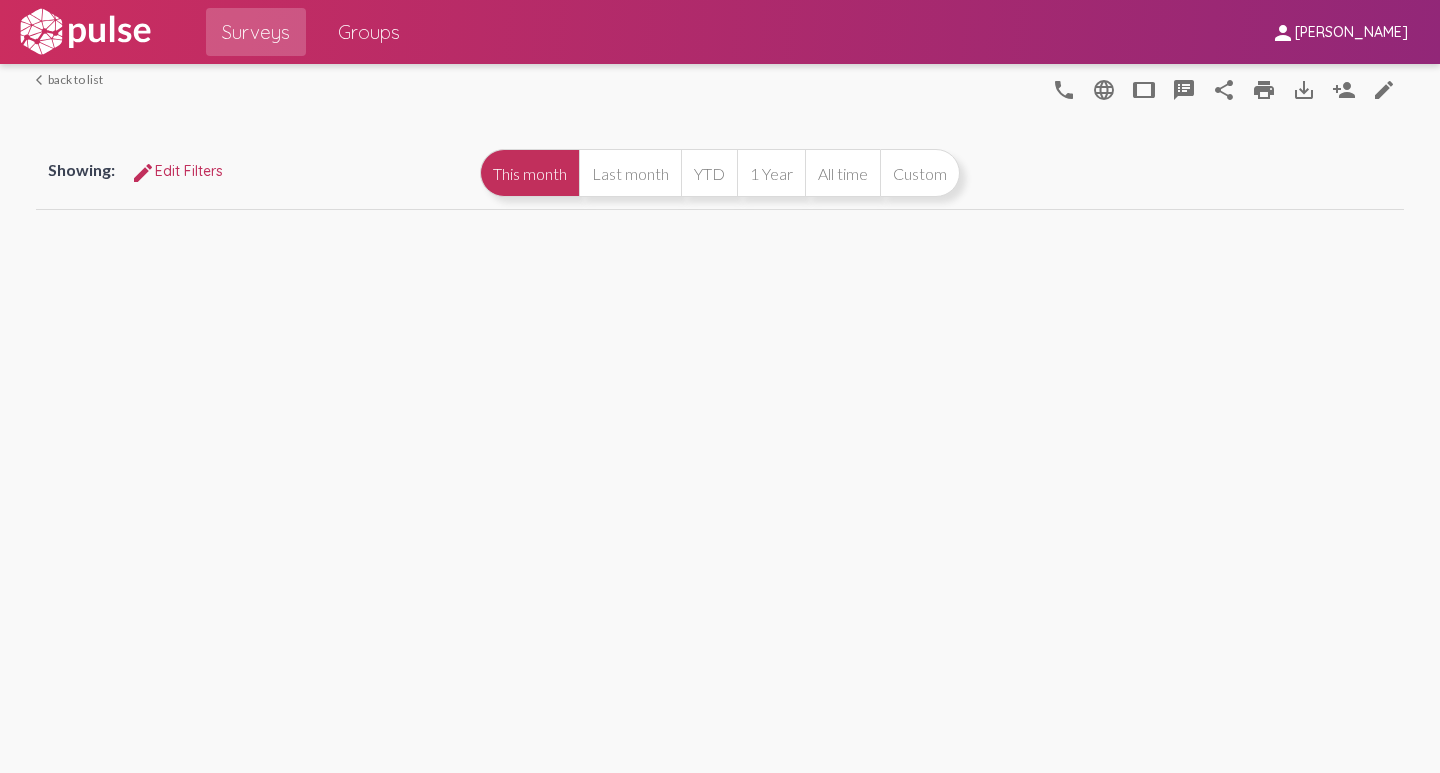 select 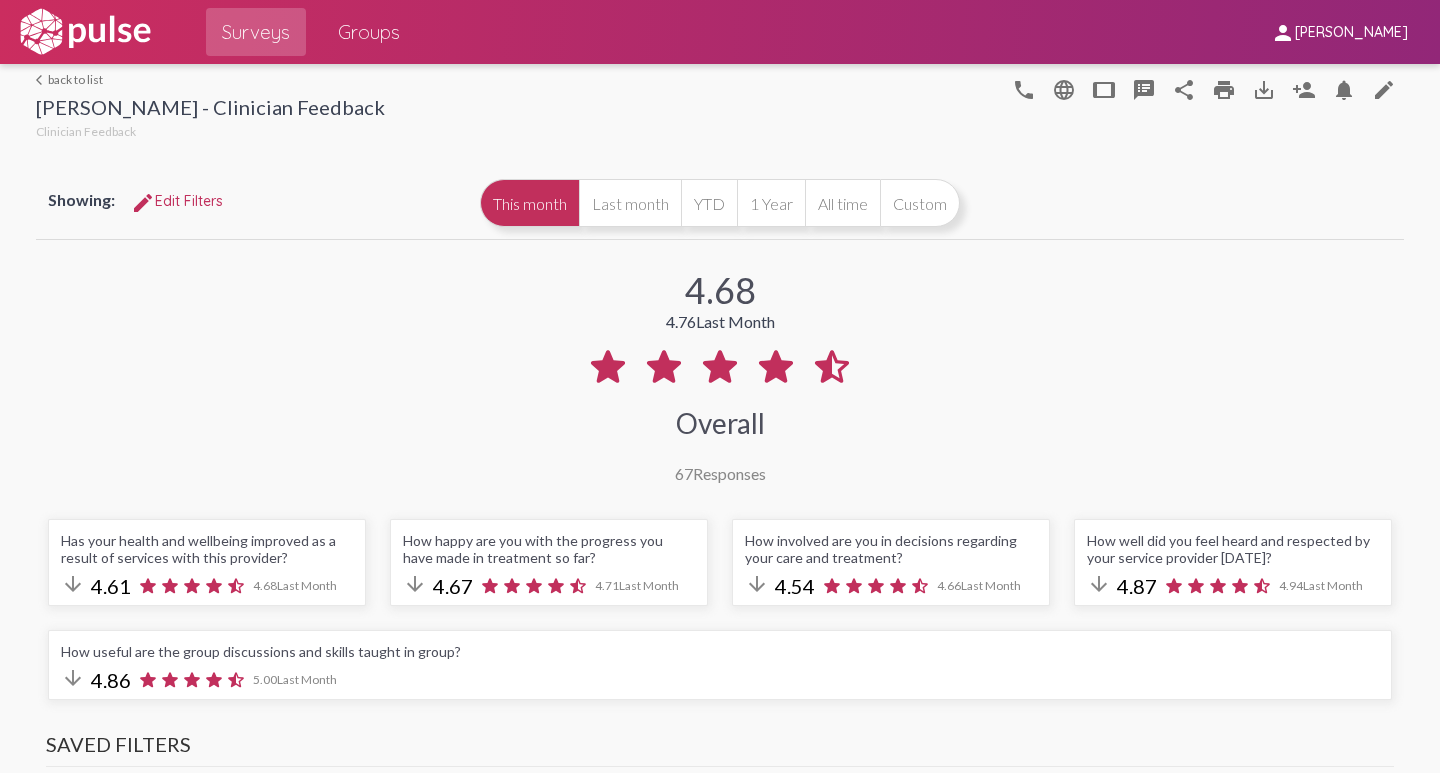 select on "All" 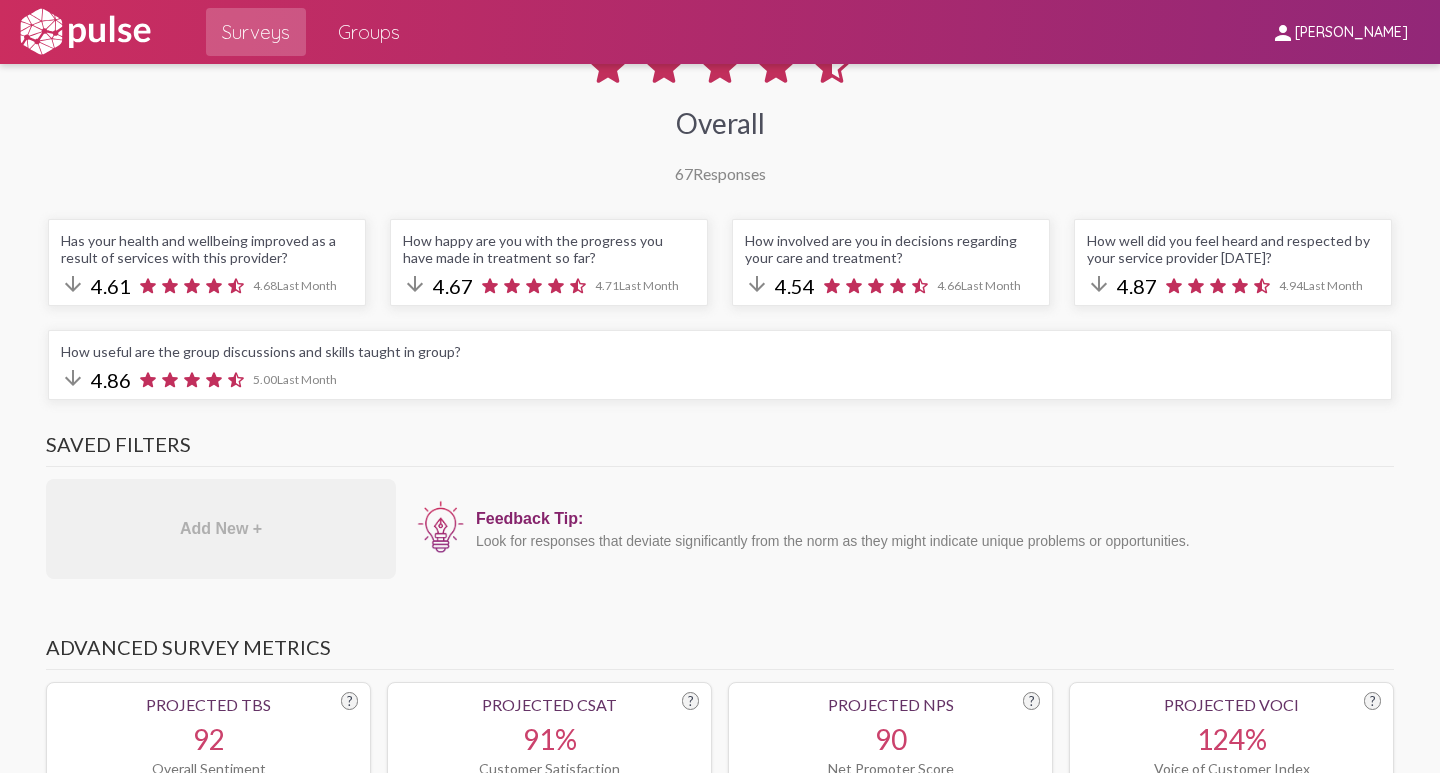 scroll, scrollTop: 0, scrollLeft: 0, axis: both 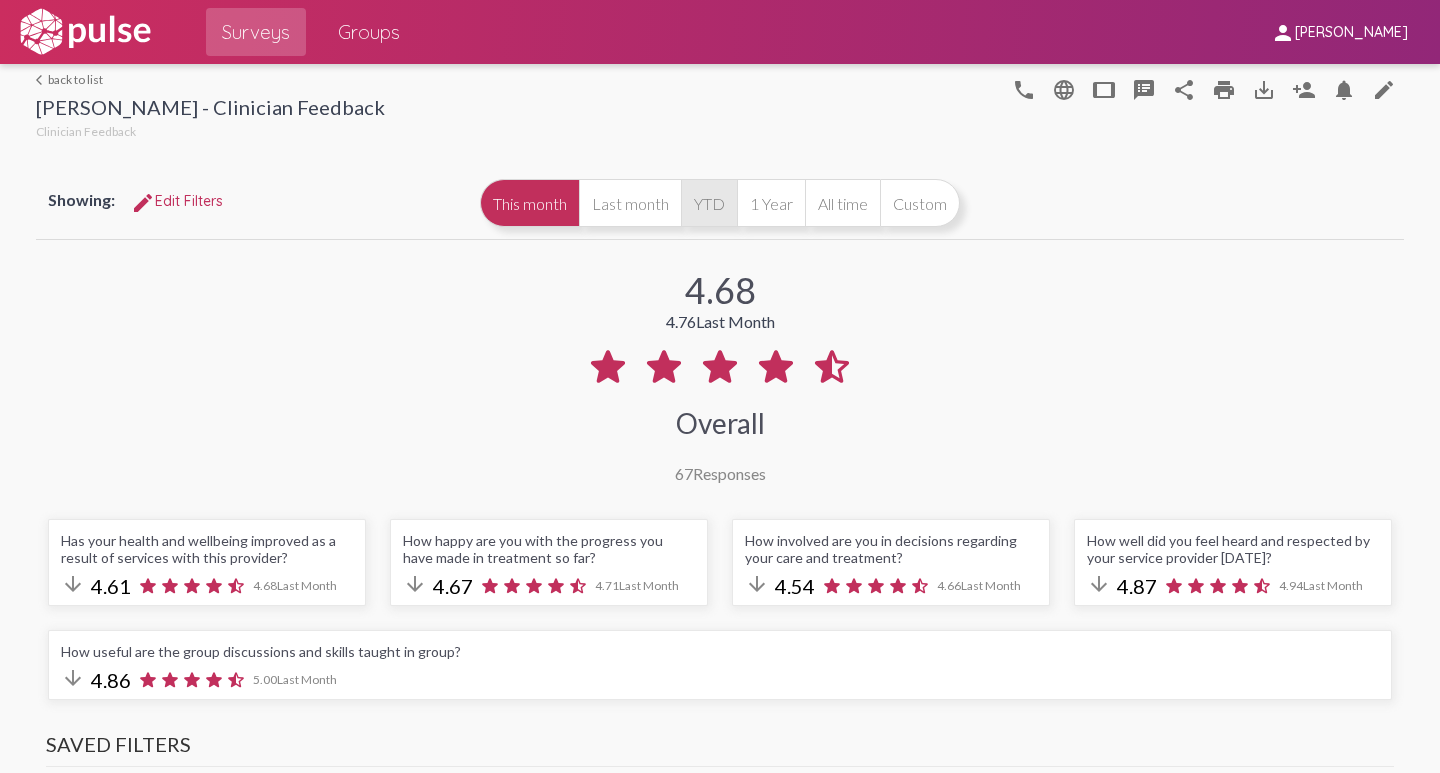 click on "YTD" 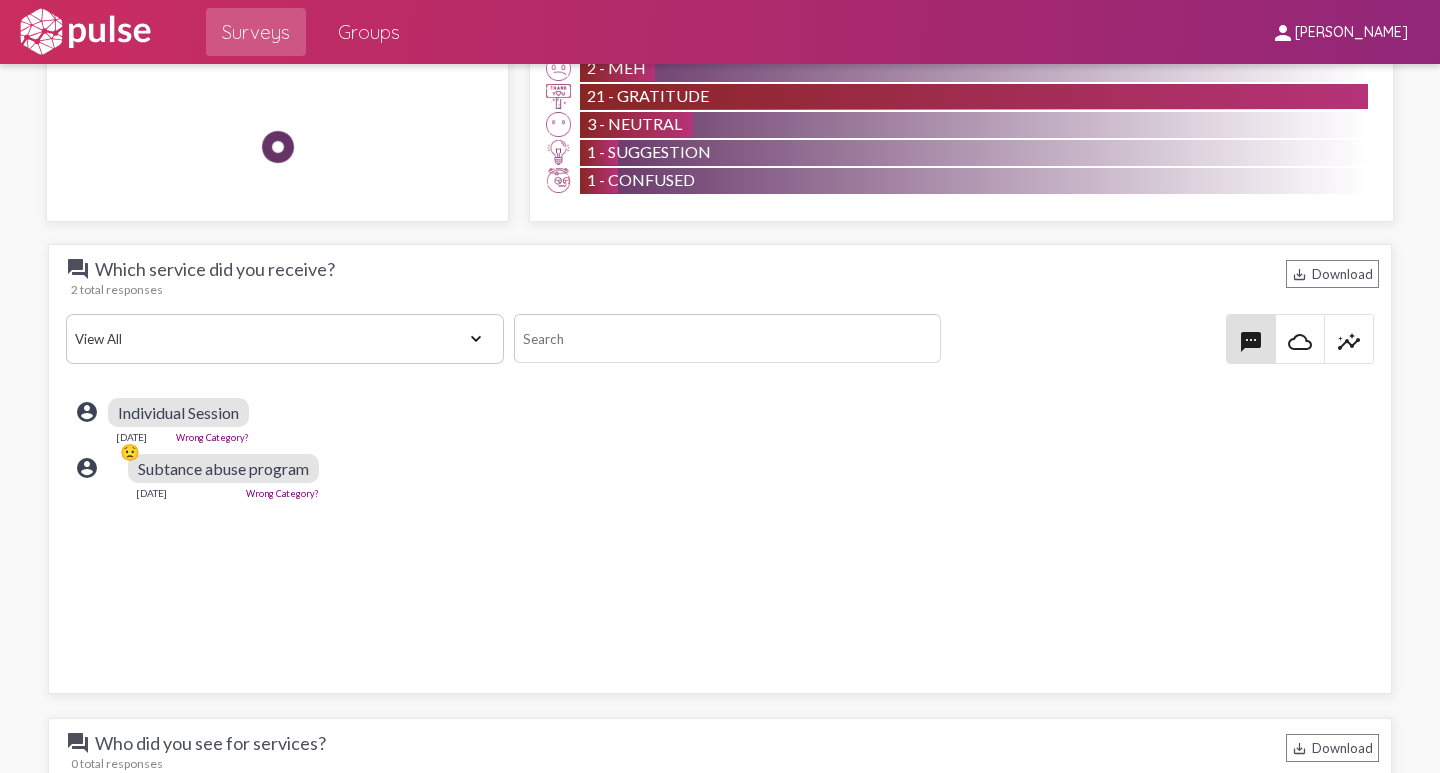 scroll, scrollTop: 2400, scrollLeft: 0, axis: vertical 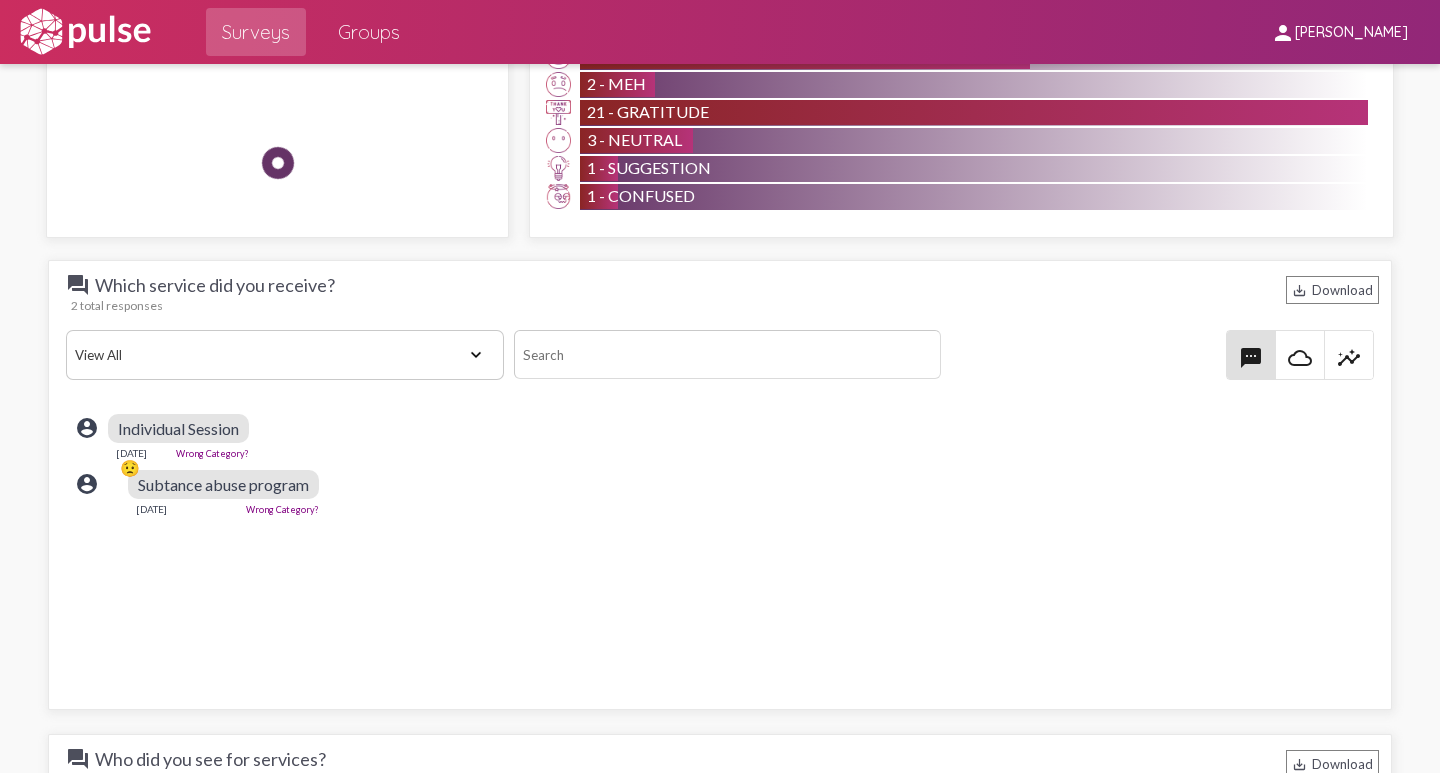 click on "View All Positive Neutral Negative Happy Meh Suggestions Angry Disgust Sadness Gratitude Question Fear Confused Concerned Frustrated Spam" 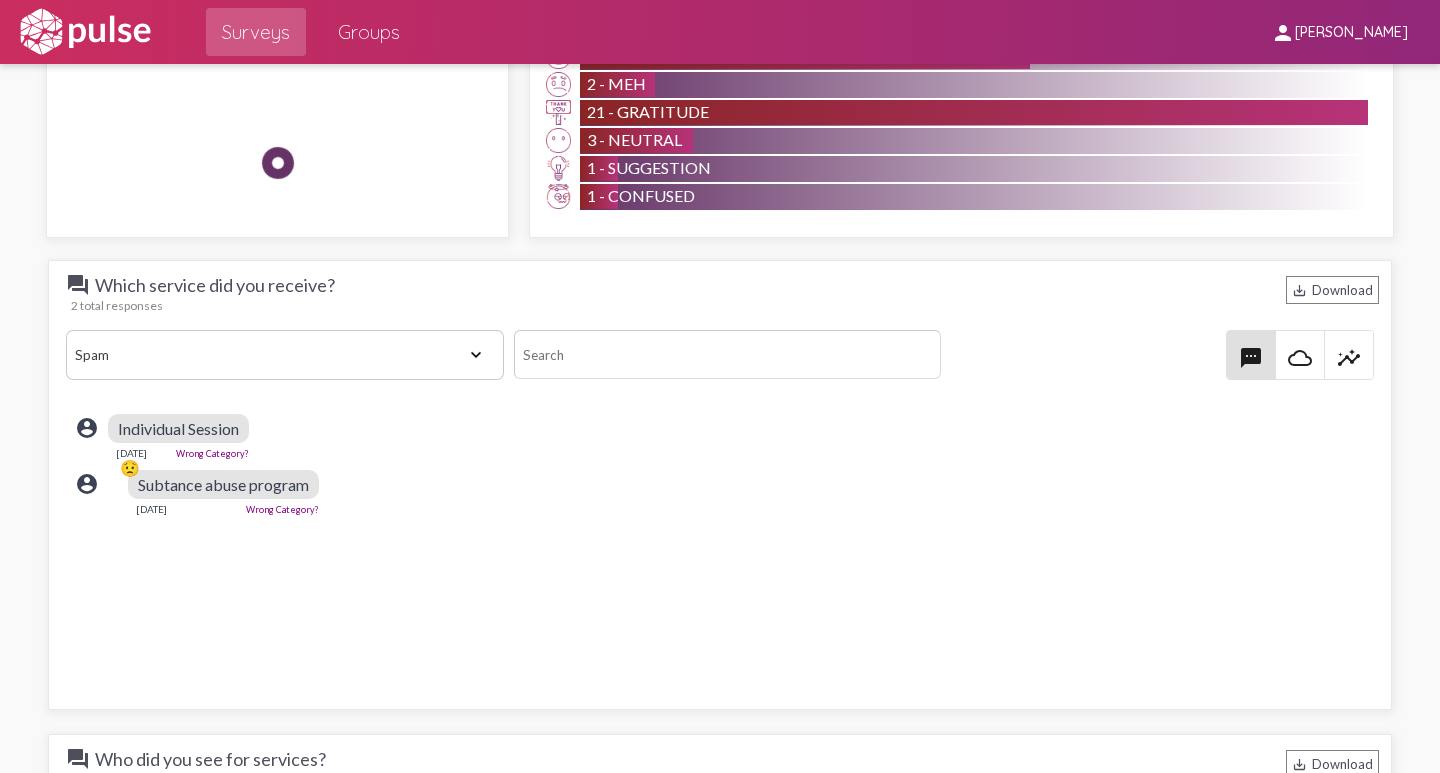 click on "View All Positive Neutral Negative Happy Meh Suggestions Angry Disgust Sadness Gratitude Question Fear Confused Concerned Frustrated Spam" 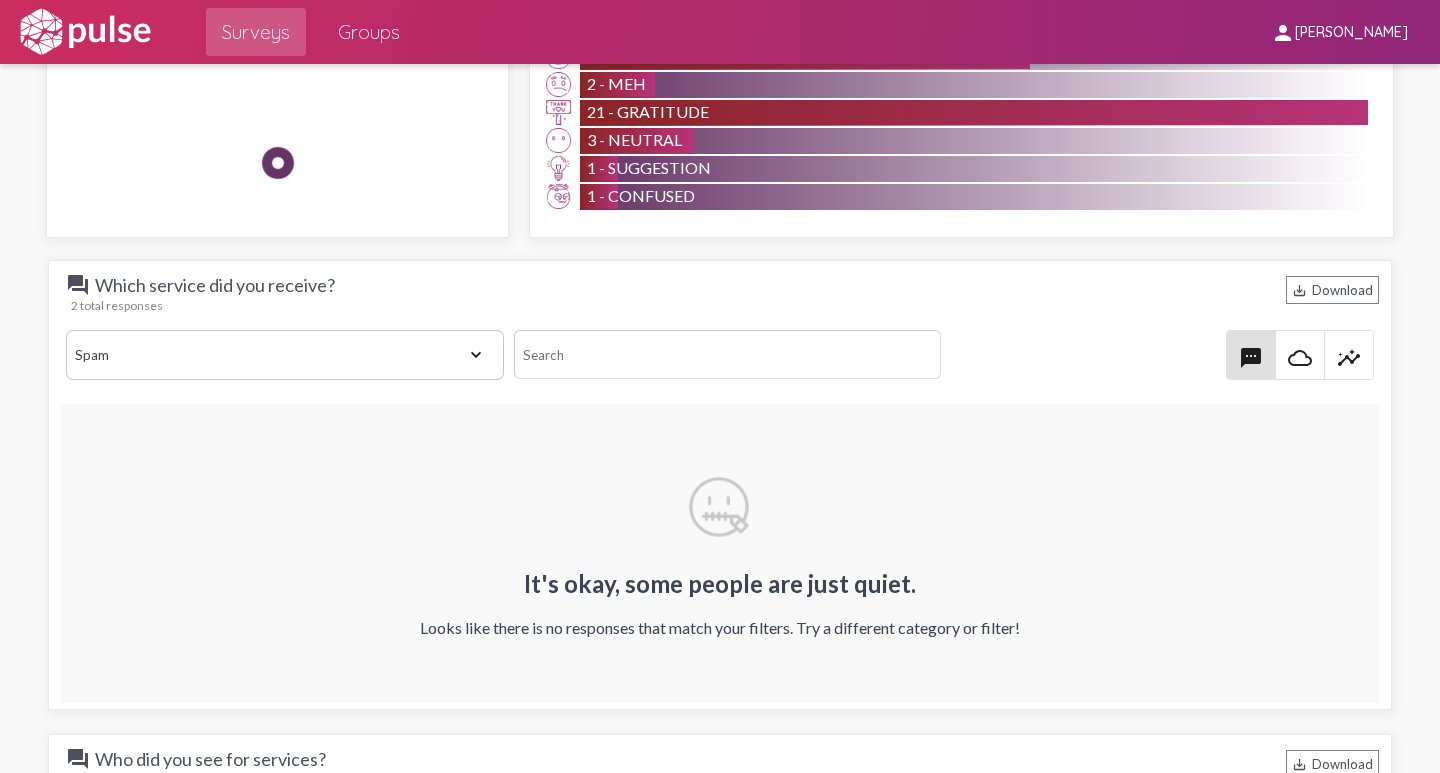 click on "View All Positive Neutral Negative Happy Meh Suggestions Angry Disgust Sadness Gratitude Question Fear Confused Concerned Frustrated Spam" 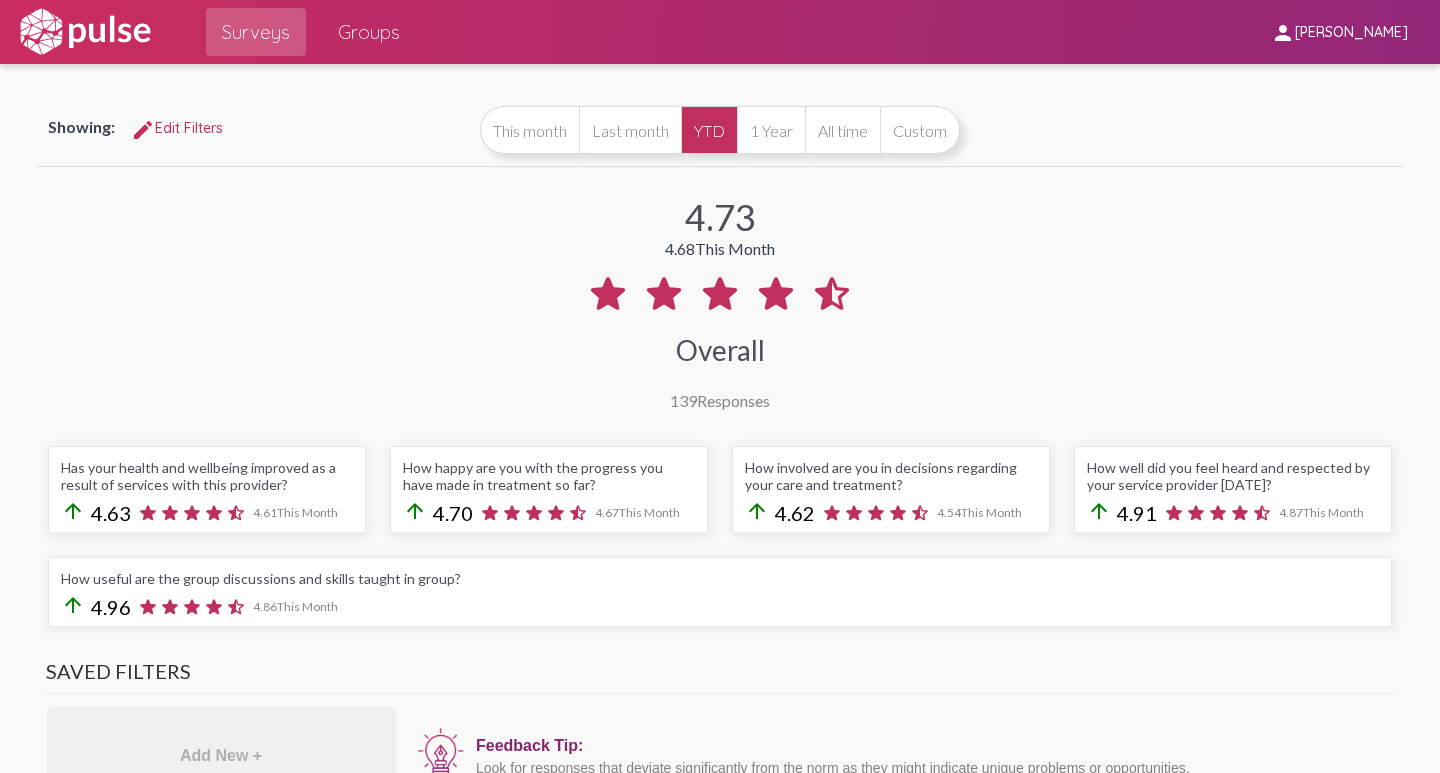 scroll, scrollTop: 0, scrollLeft: 0, axis: both 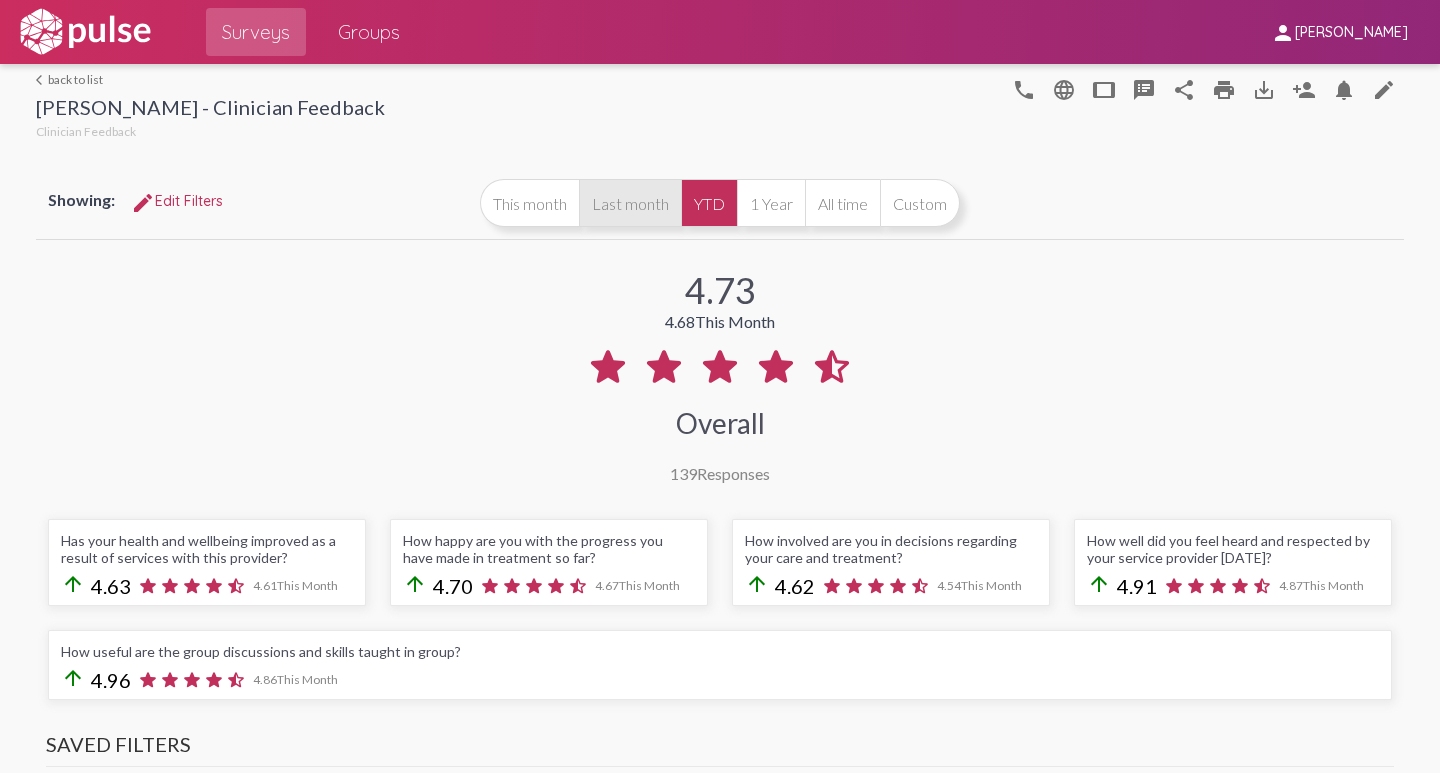 click on "Last month" 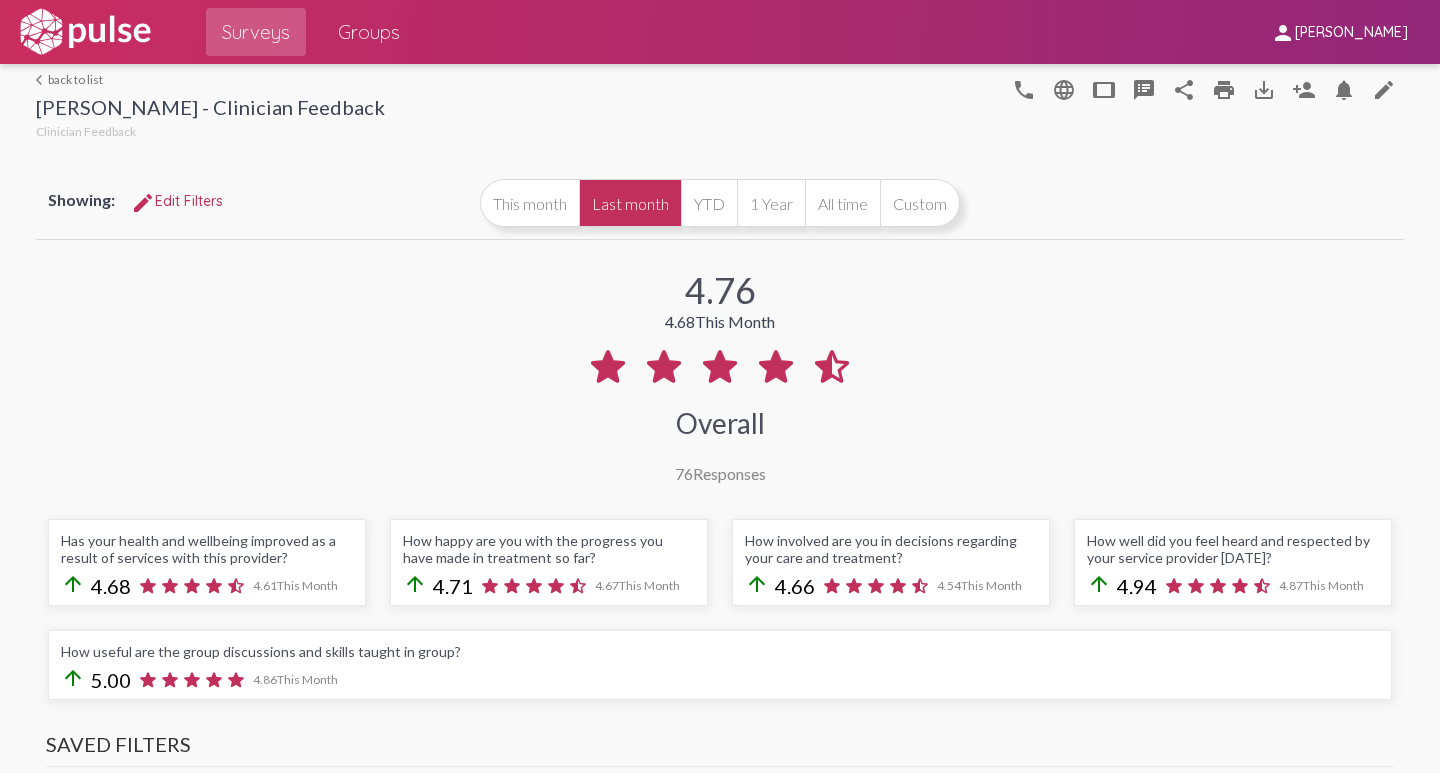 select on "All" 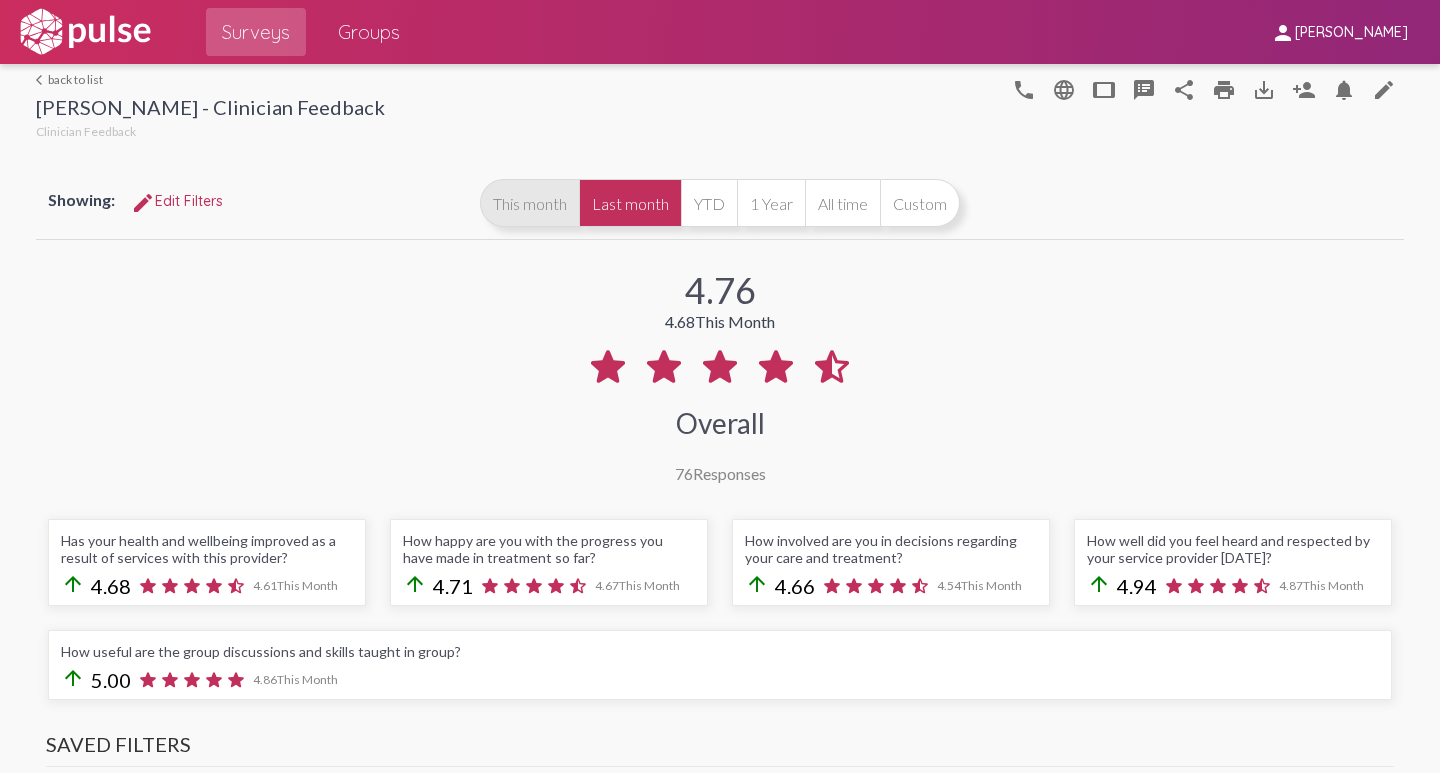 click on "This month" 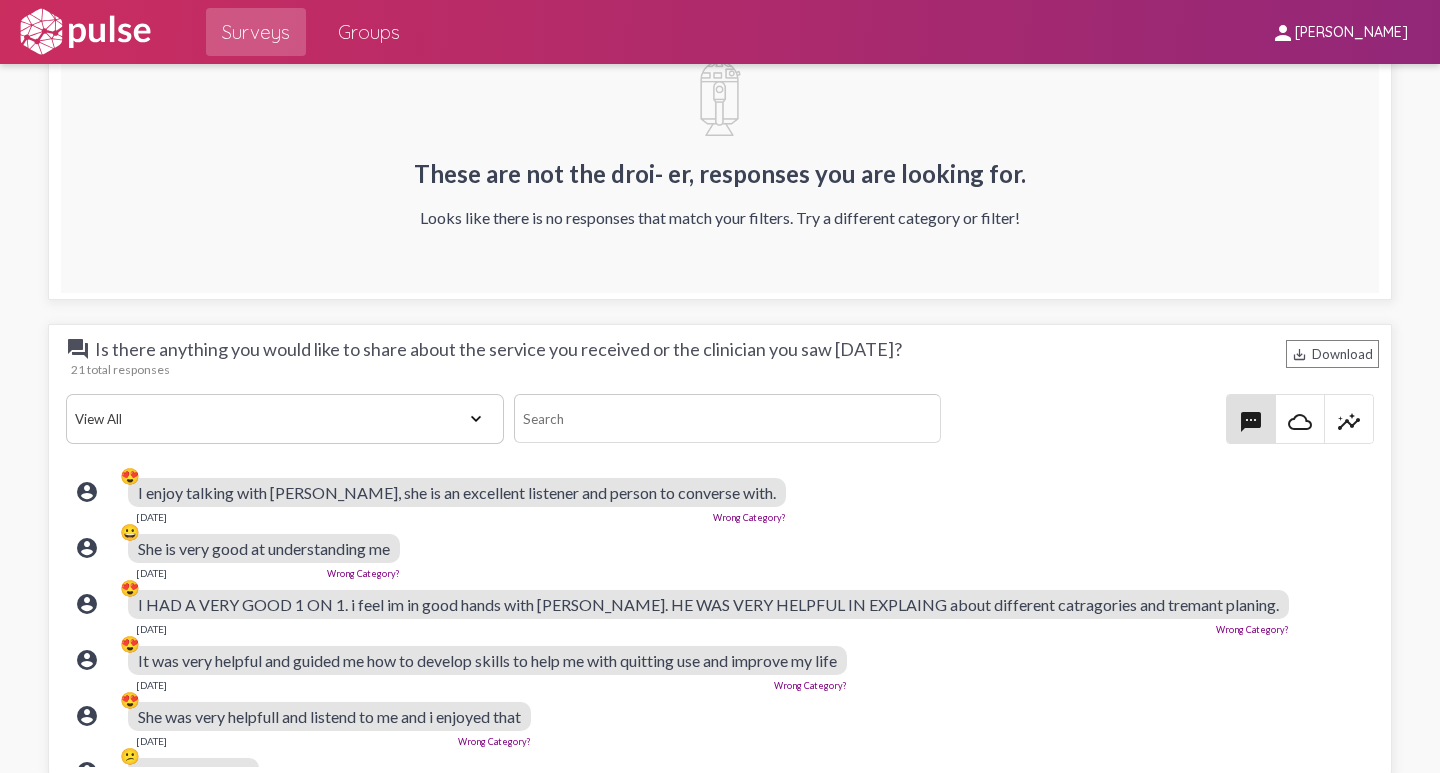 scroll, scrollTop: 3500, scrollLeft: 0, axis: vertical 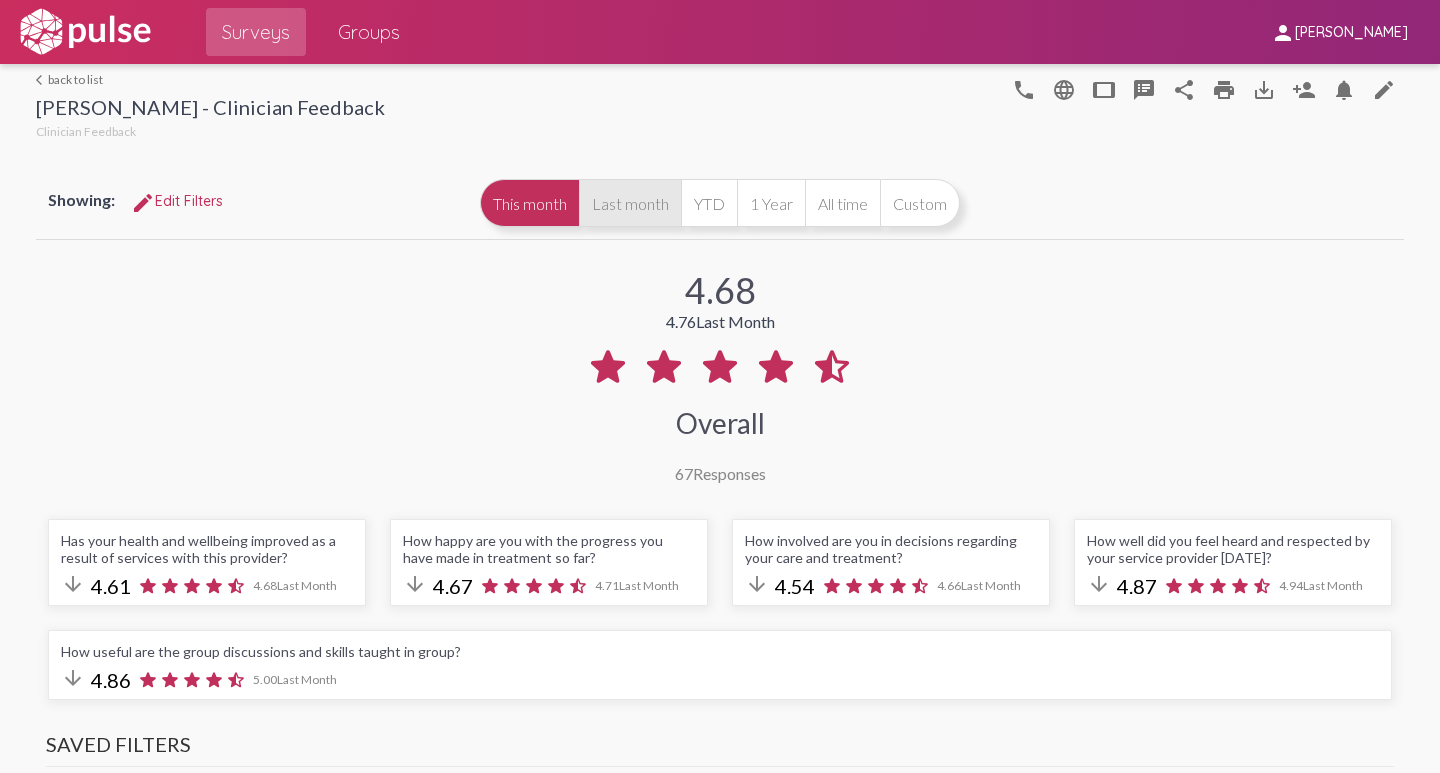 click on "Last month" 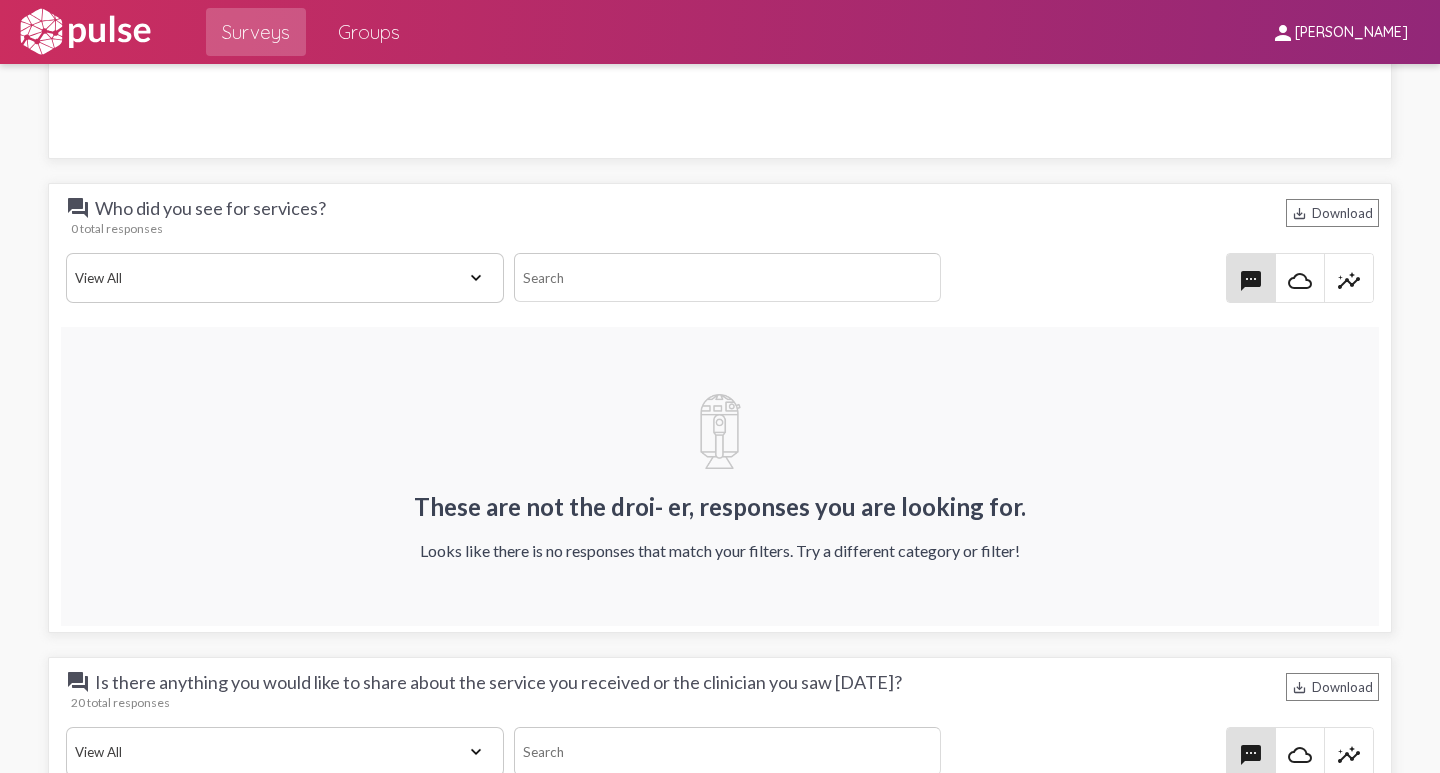 scroll, scrollTop: 3500, scrollLeft: 0, axis: vertical 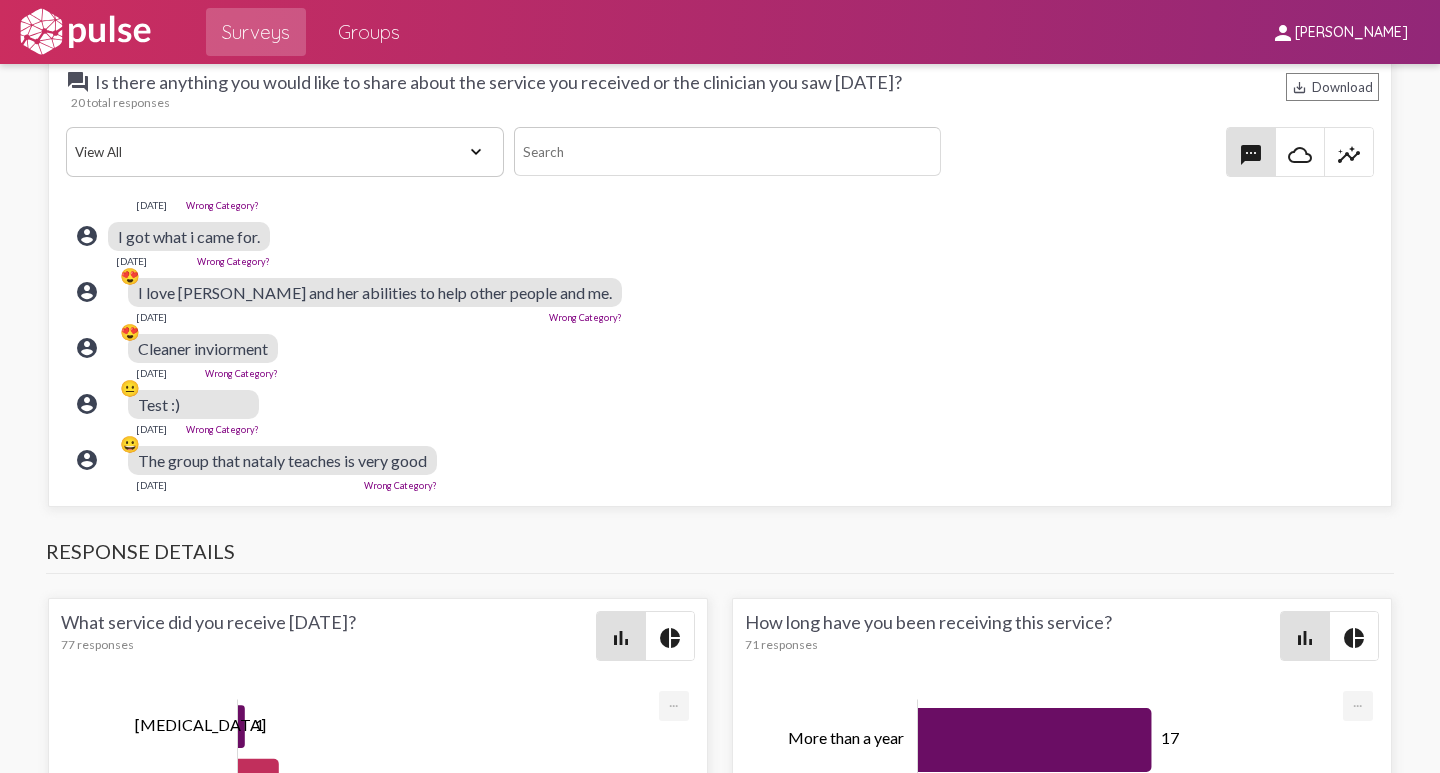 click on "Wrong Category?" 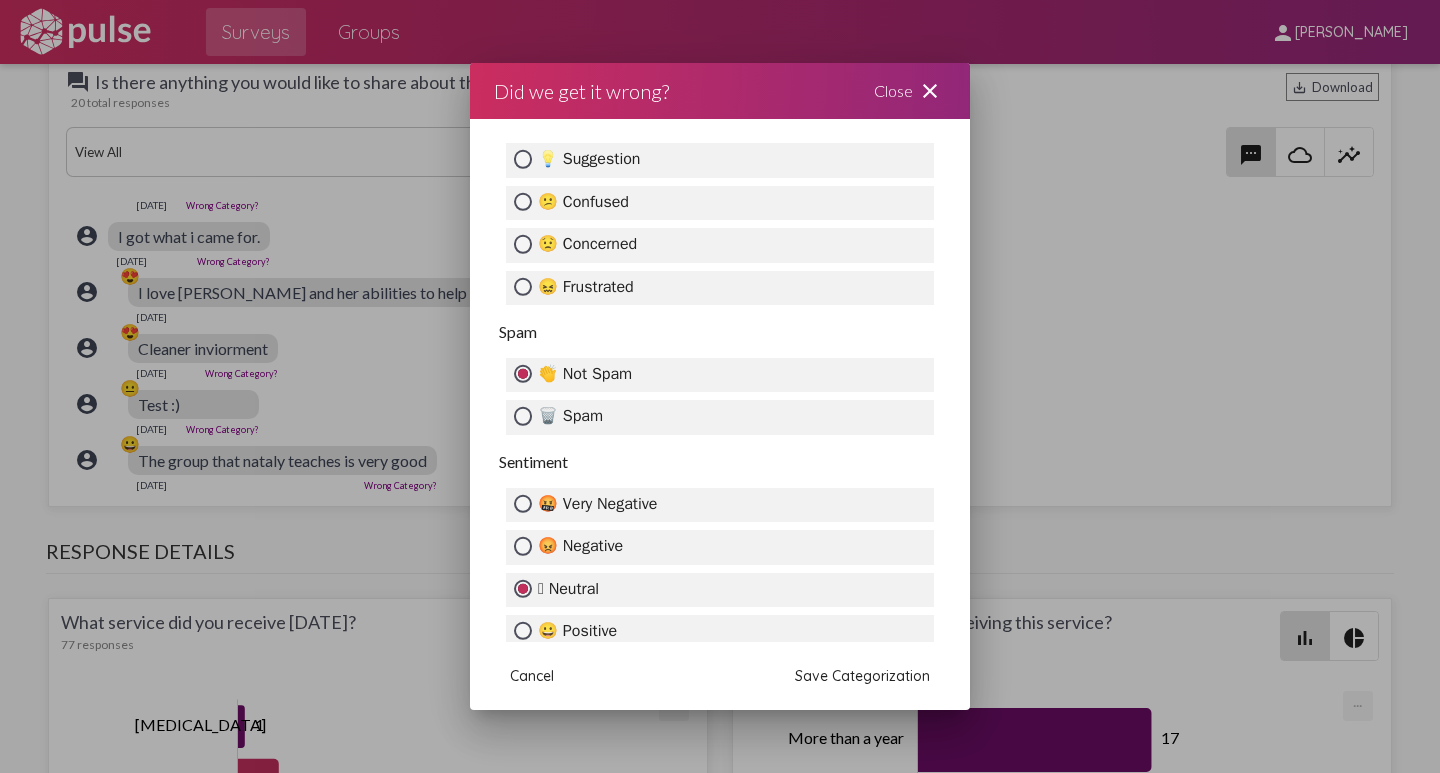 scroll, scrollTop: 542, scrollLeft: 0, axis: vertical 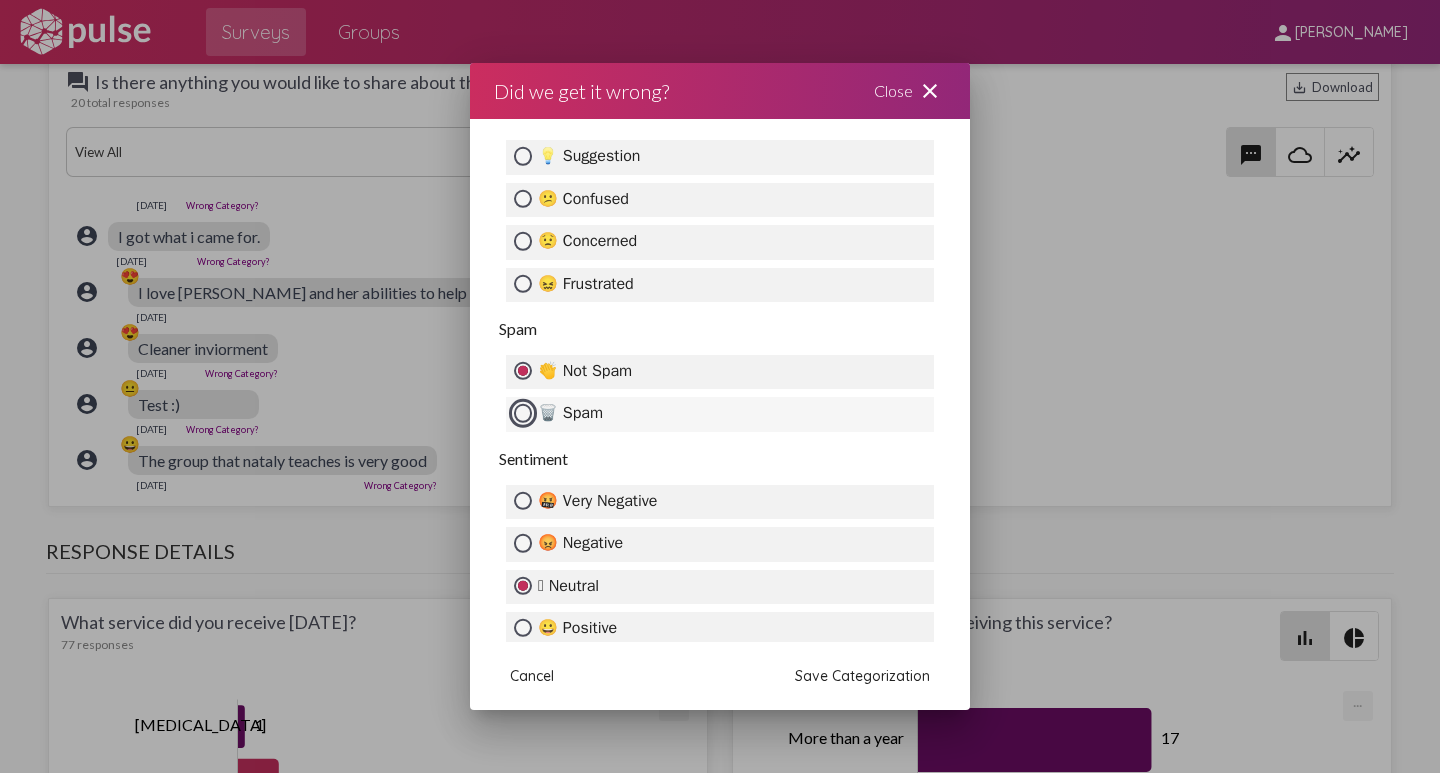 click on "🗑️ Spam" at bounding box center (523, 413) 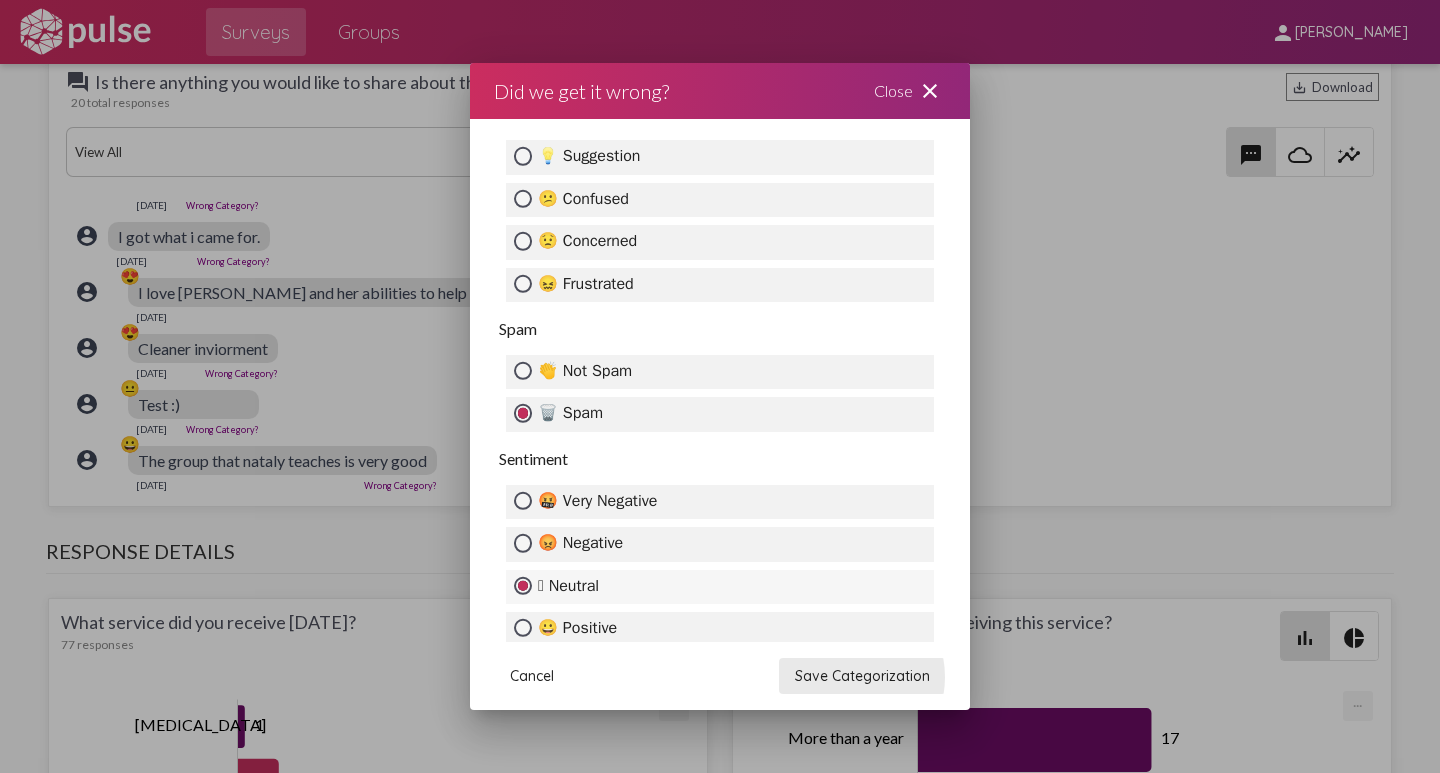 drag, startPoint x: 849, startPoint y: 677, endPoint x: 637, endPoint y: 591, distance: 228.77937 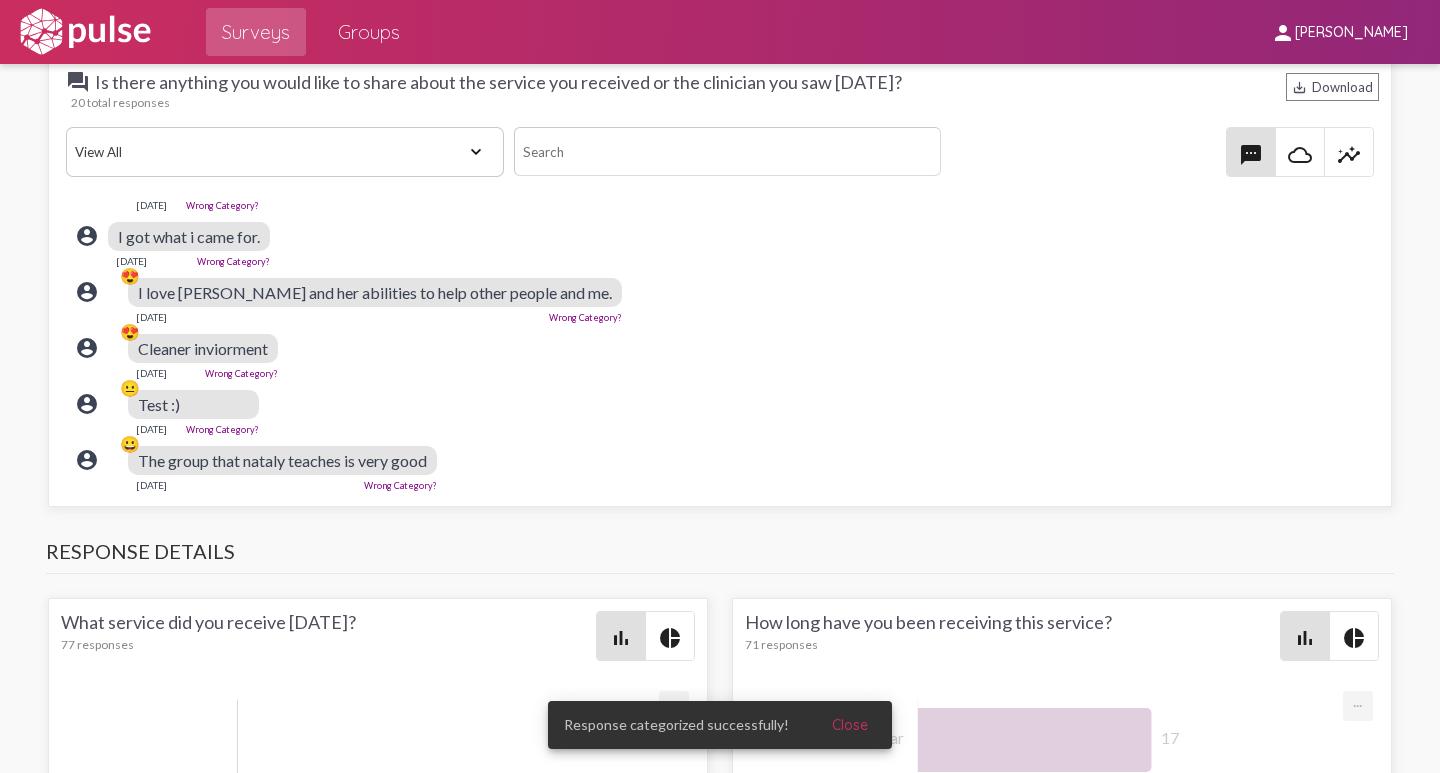 scroll, scrollTop: 792, scrollLeft: 0, axis: vertical 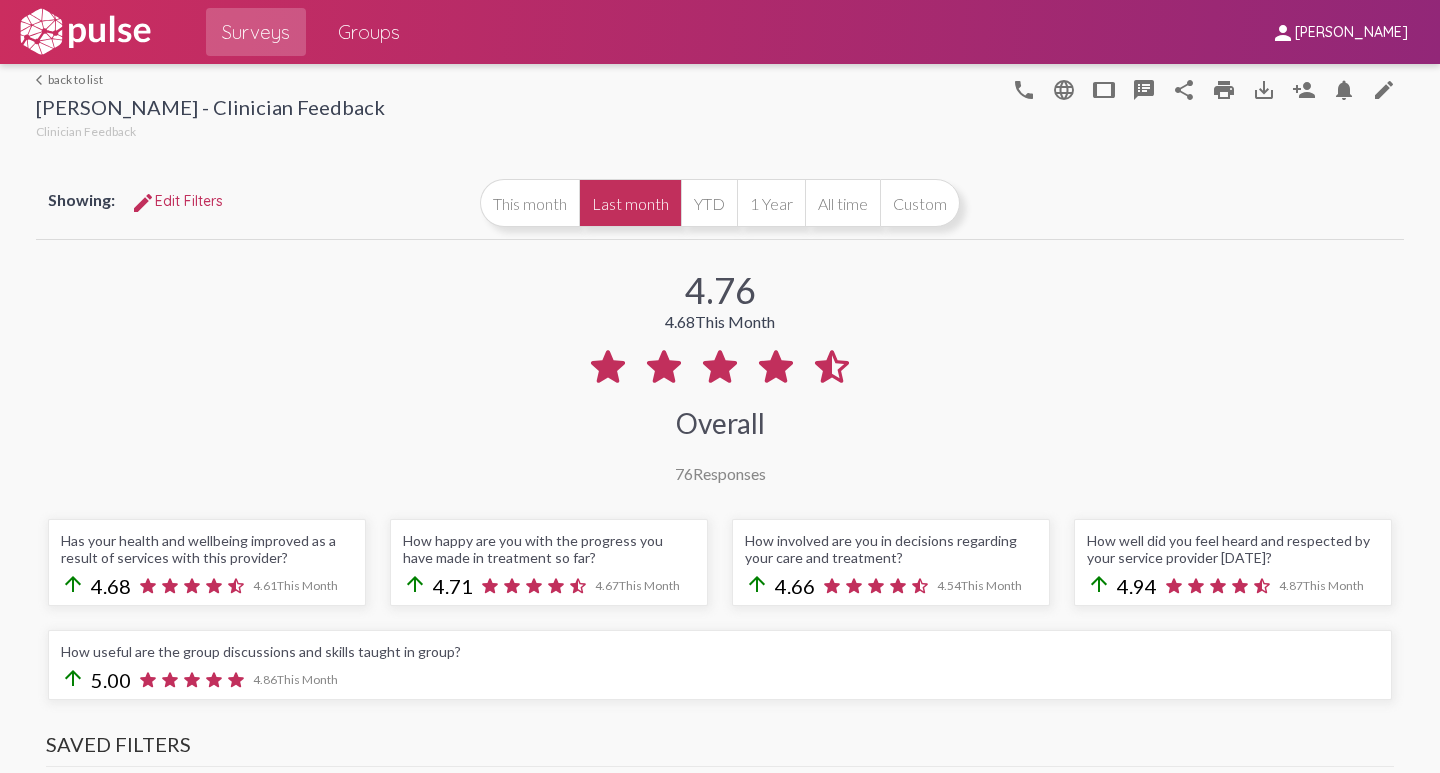 click on "arrow_back_ios  back to list" 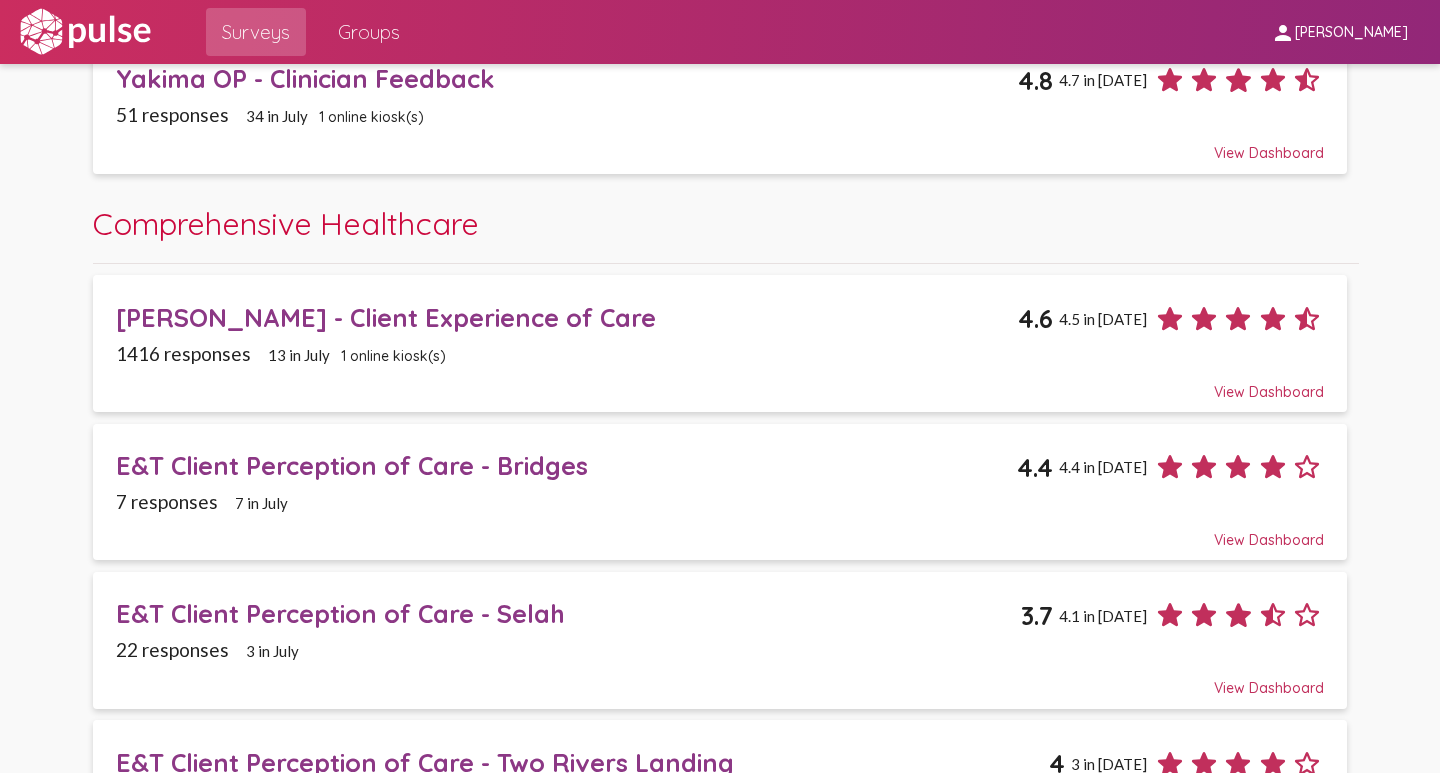 scroll, scrollTop: 1000, scrollLeft: 0, axis: vertical 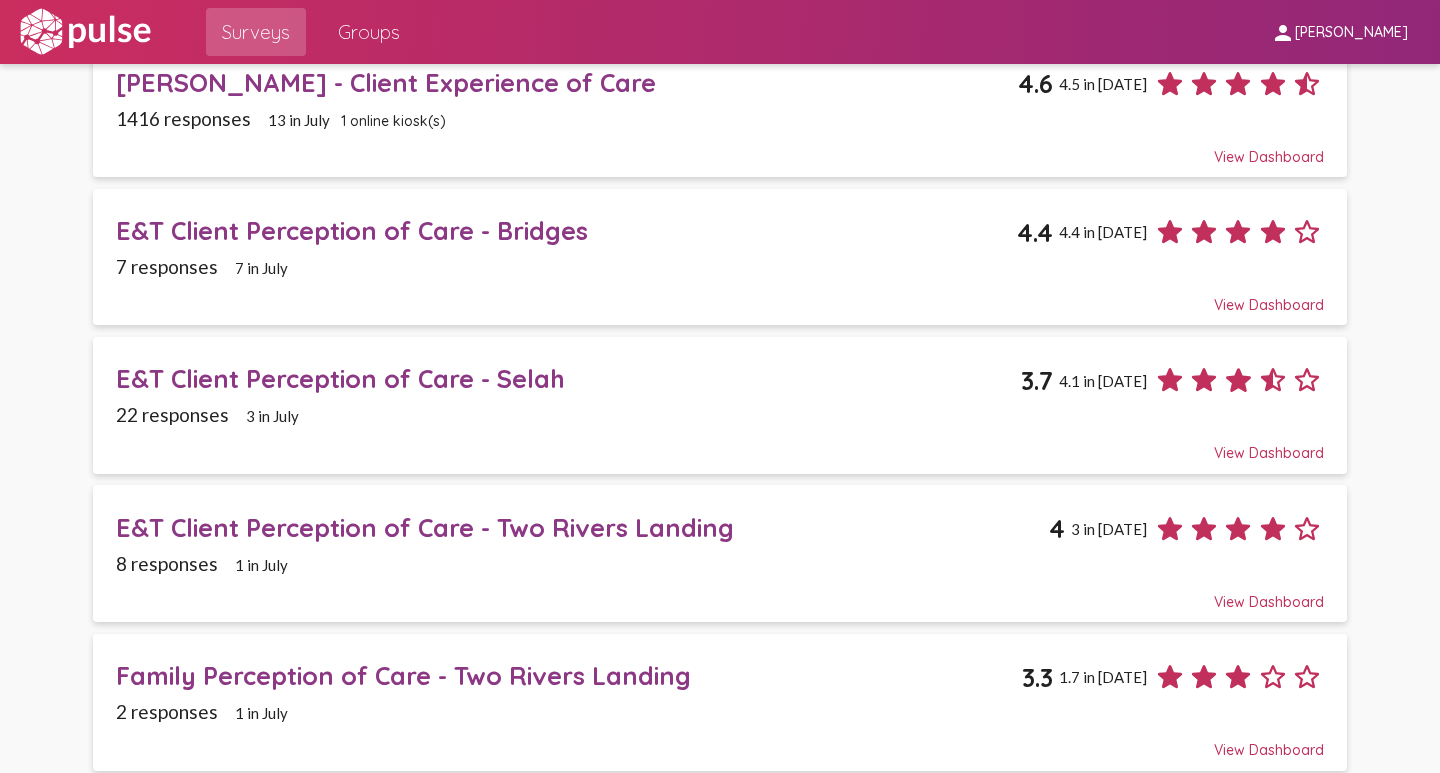 click on "E&T Client Perception of Care - Two Rivers Landing" 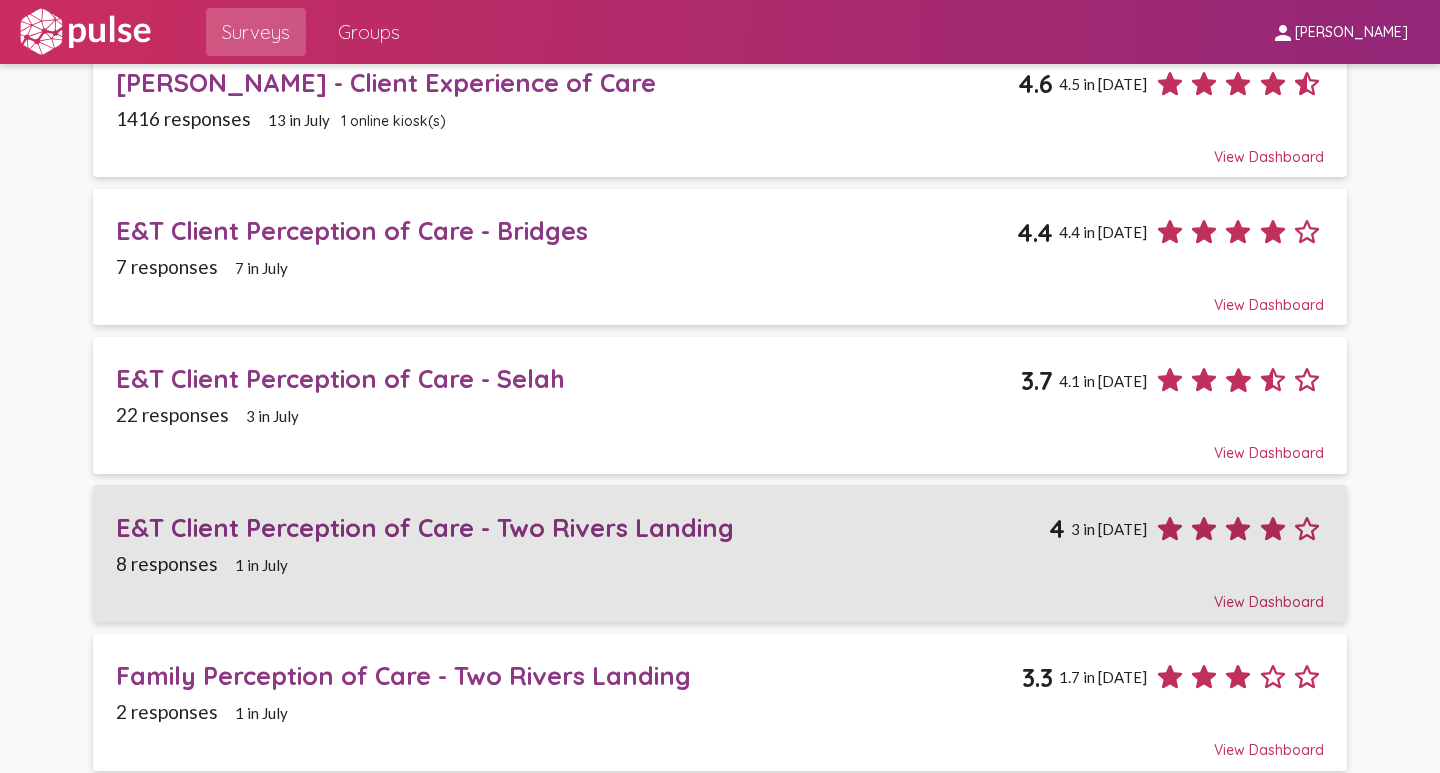 scroll, scrollTop: 0, scrollLeft: 0, axis: both 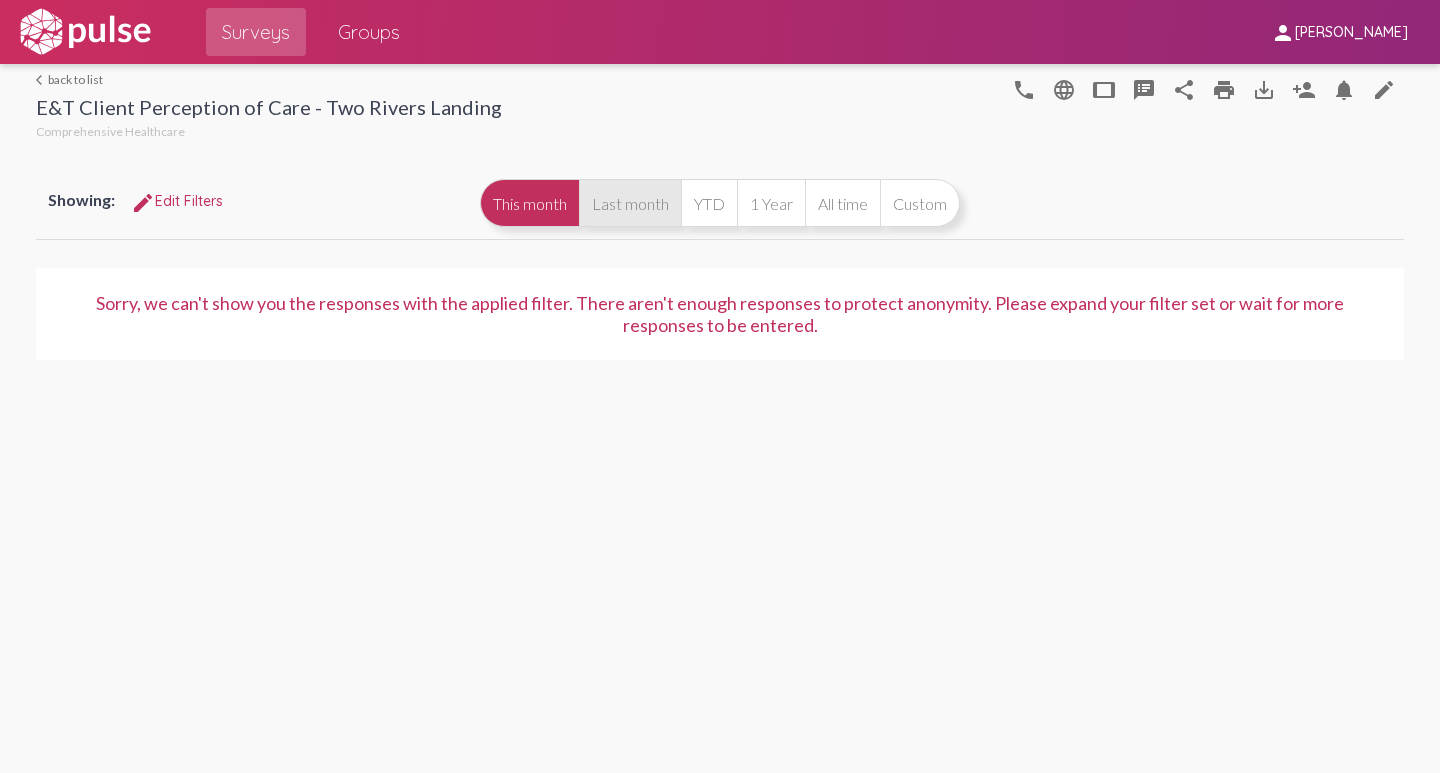 click on "Last month" 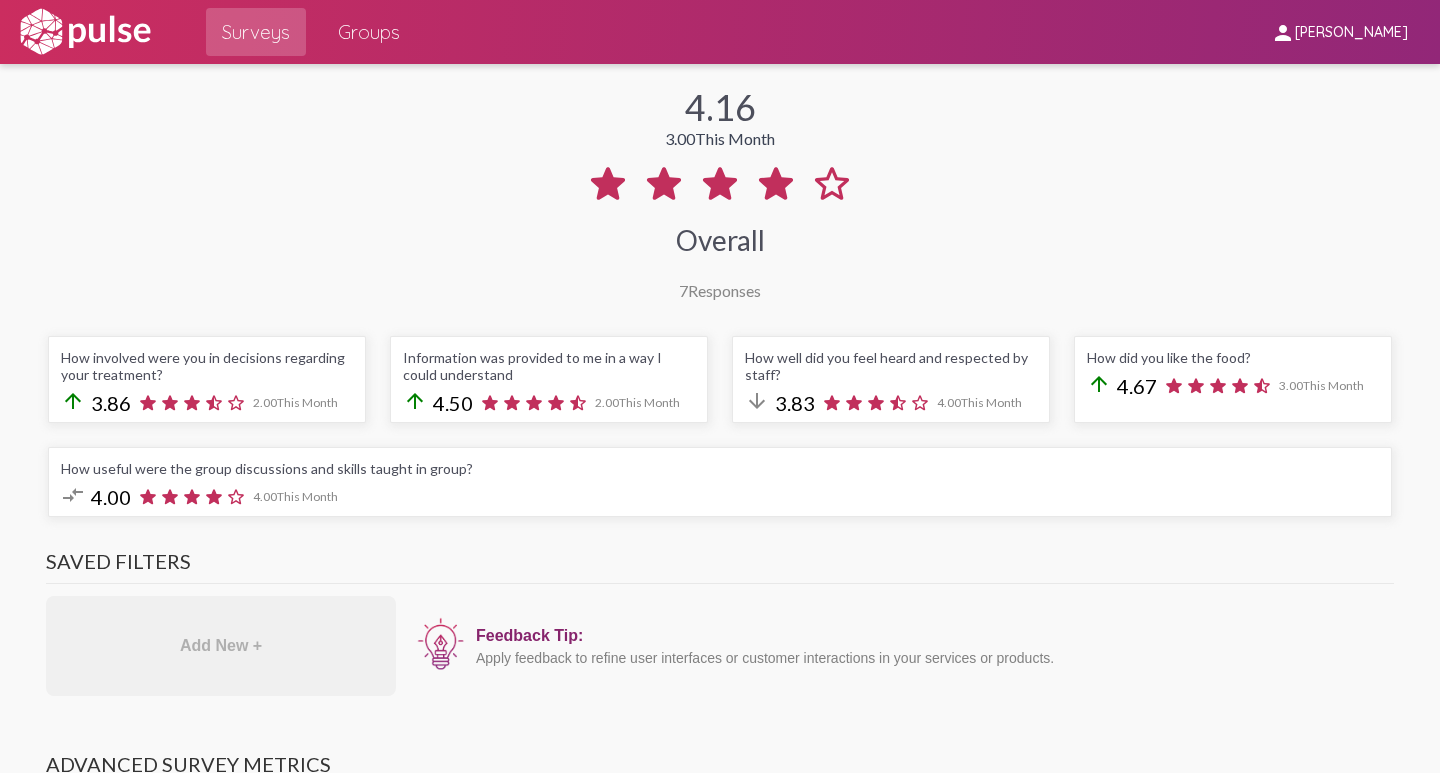 scroll, scrollTop: 0, scrollLeft: 0, axis: both 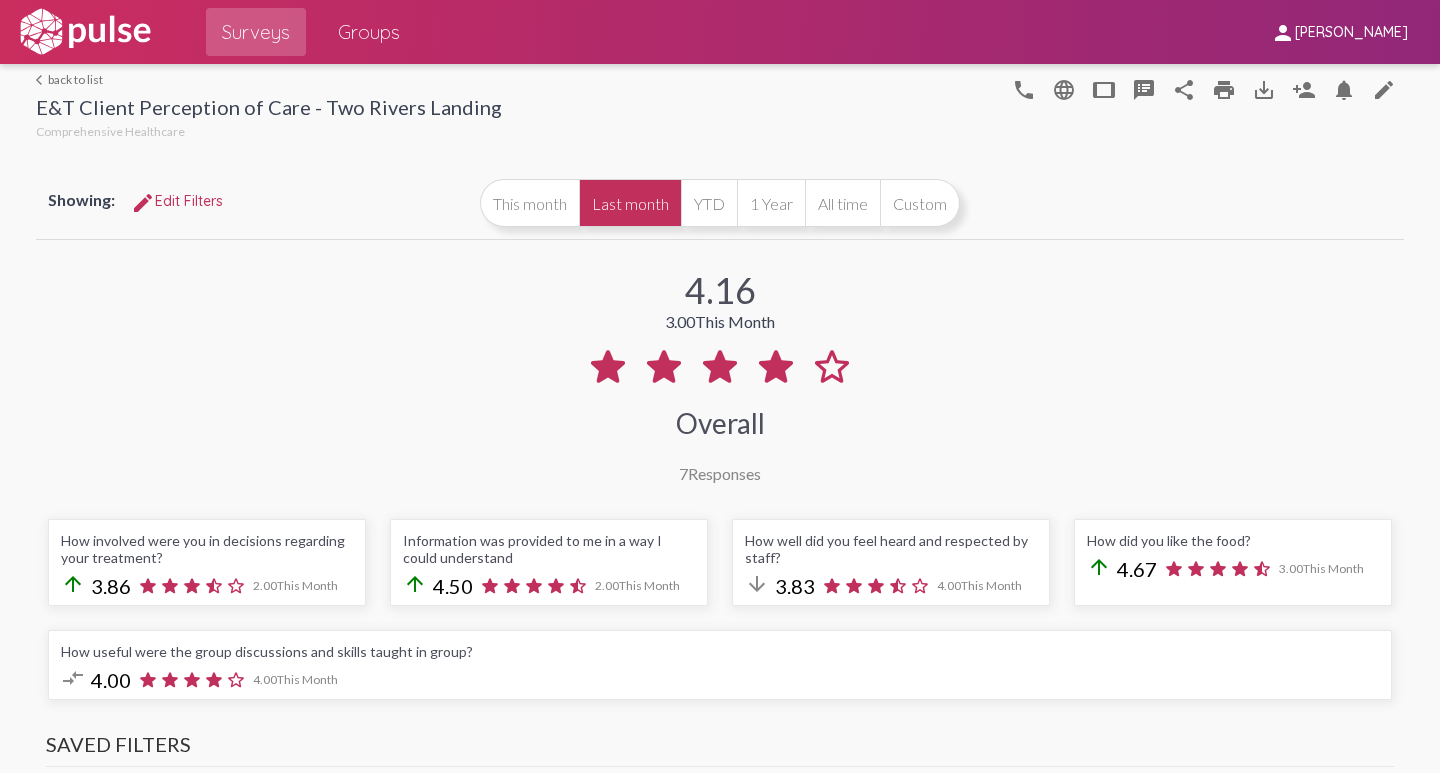 click on "arrow_back_ios  back to list" 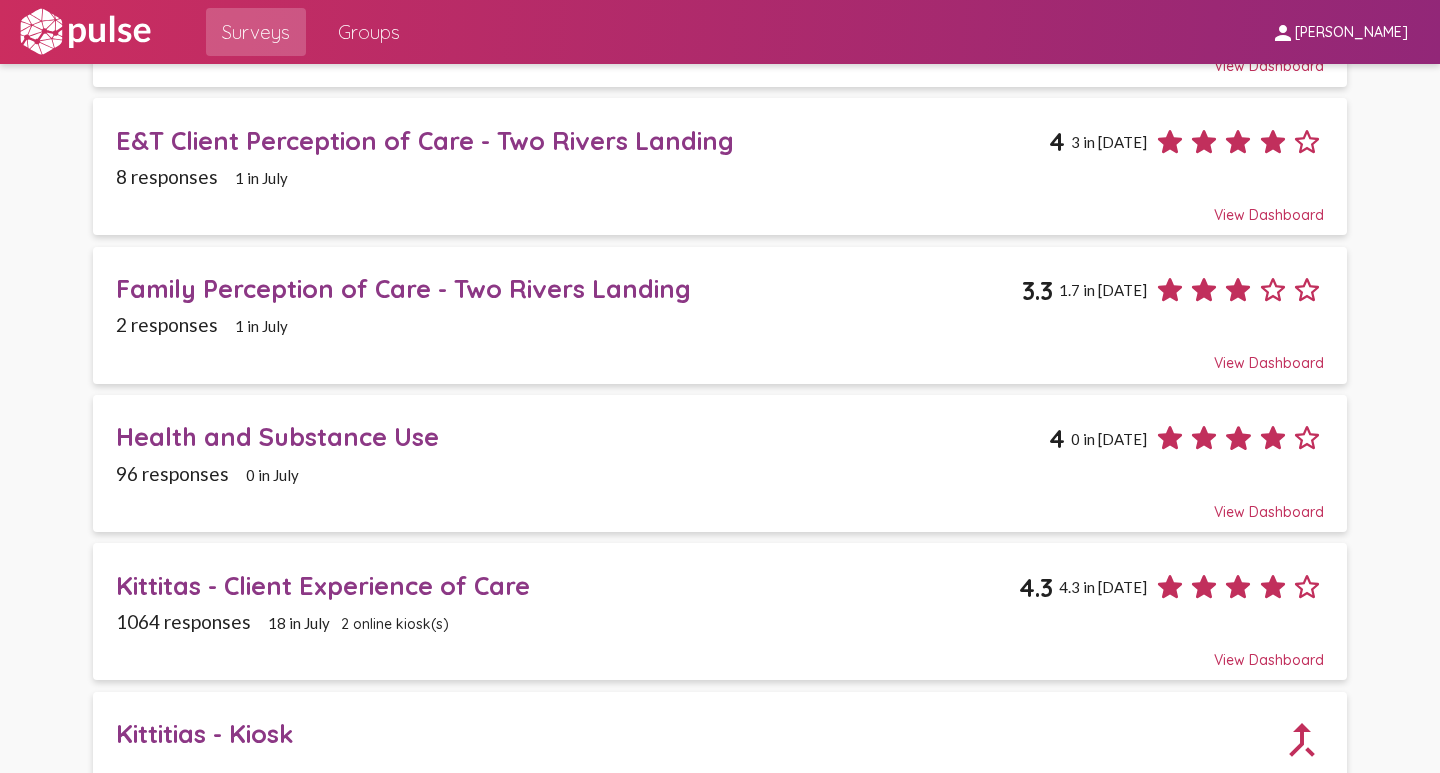 scroll, scrollTop: 1400, scrollLeft: 0, axis: vertical 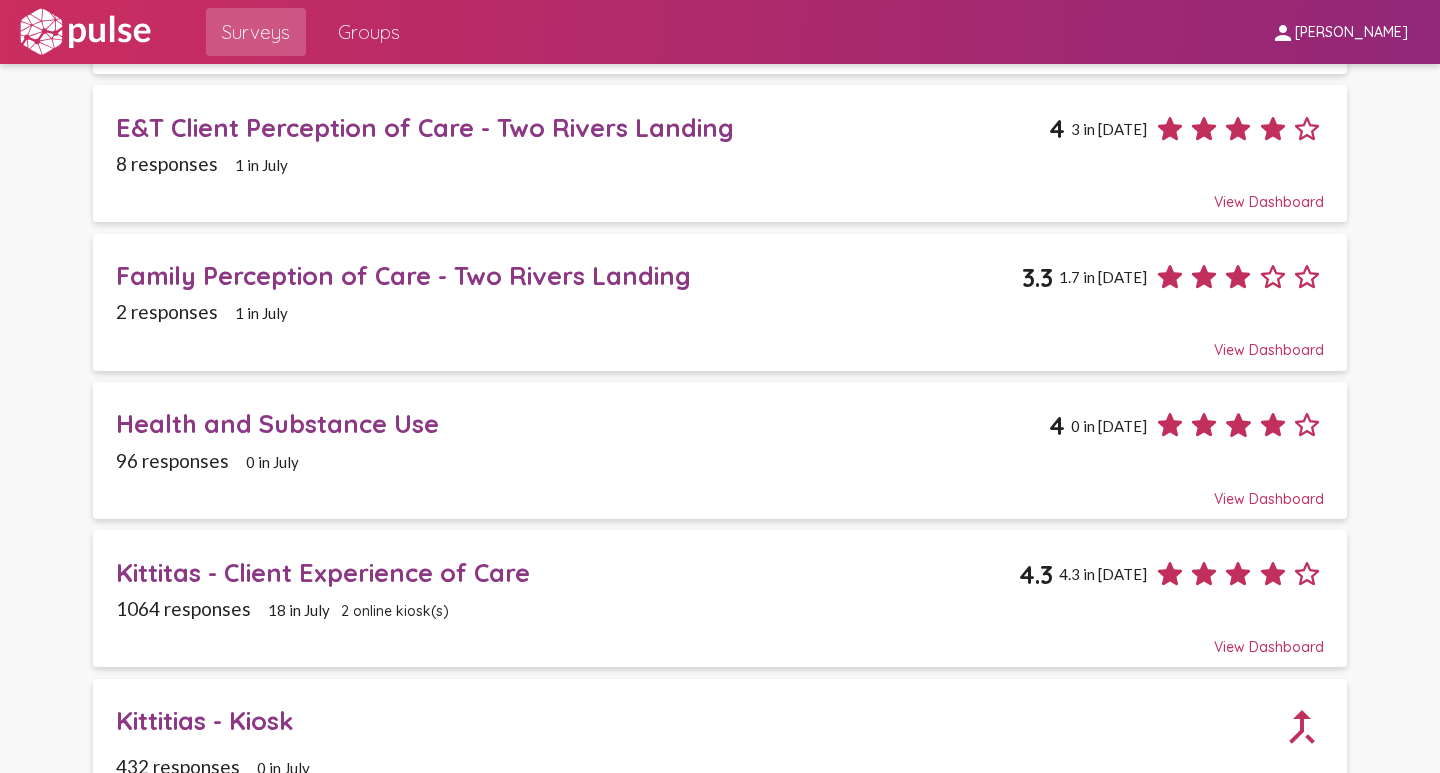 click on "Kittitas - Client Experience of Care" 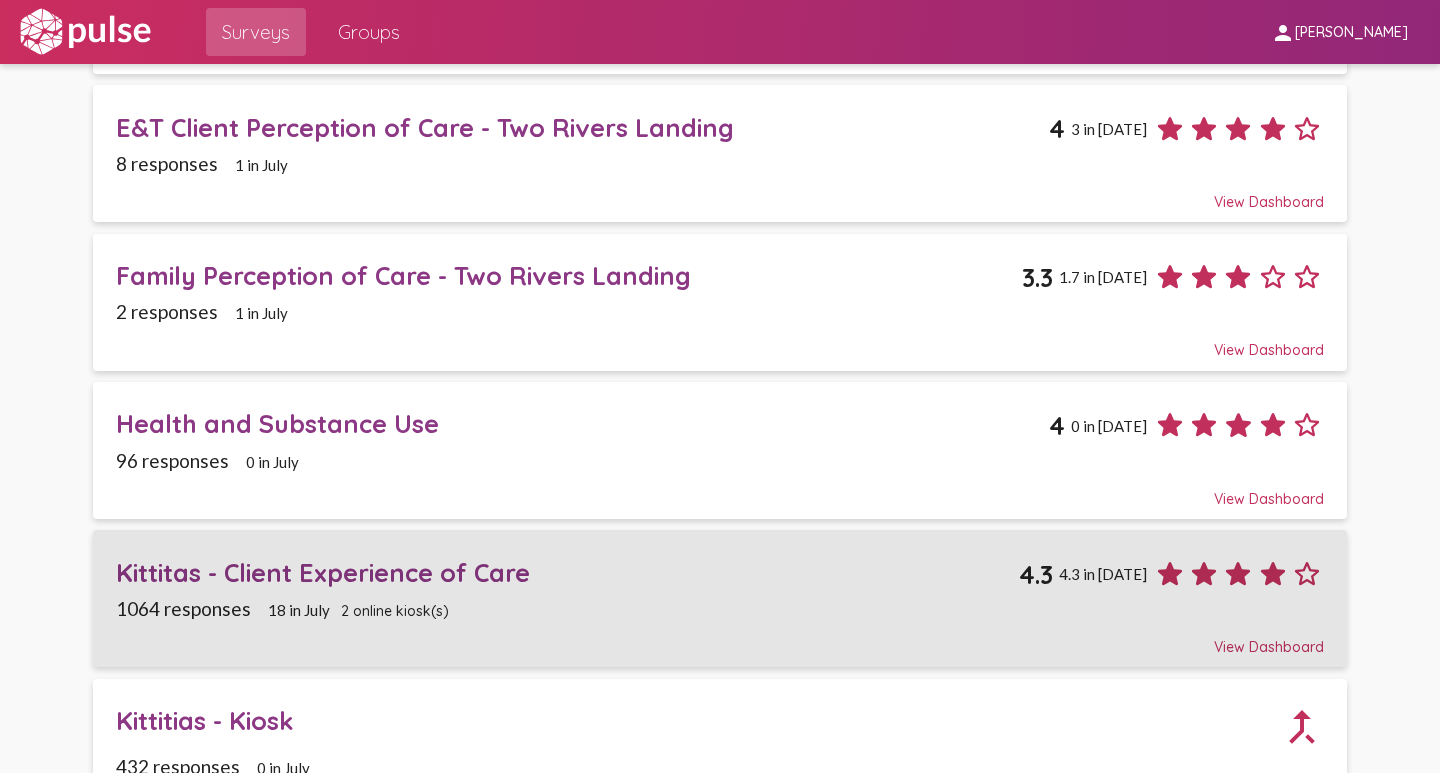 scroll, scrollTop: 0, scrollLeft: 0, axis: both 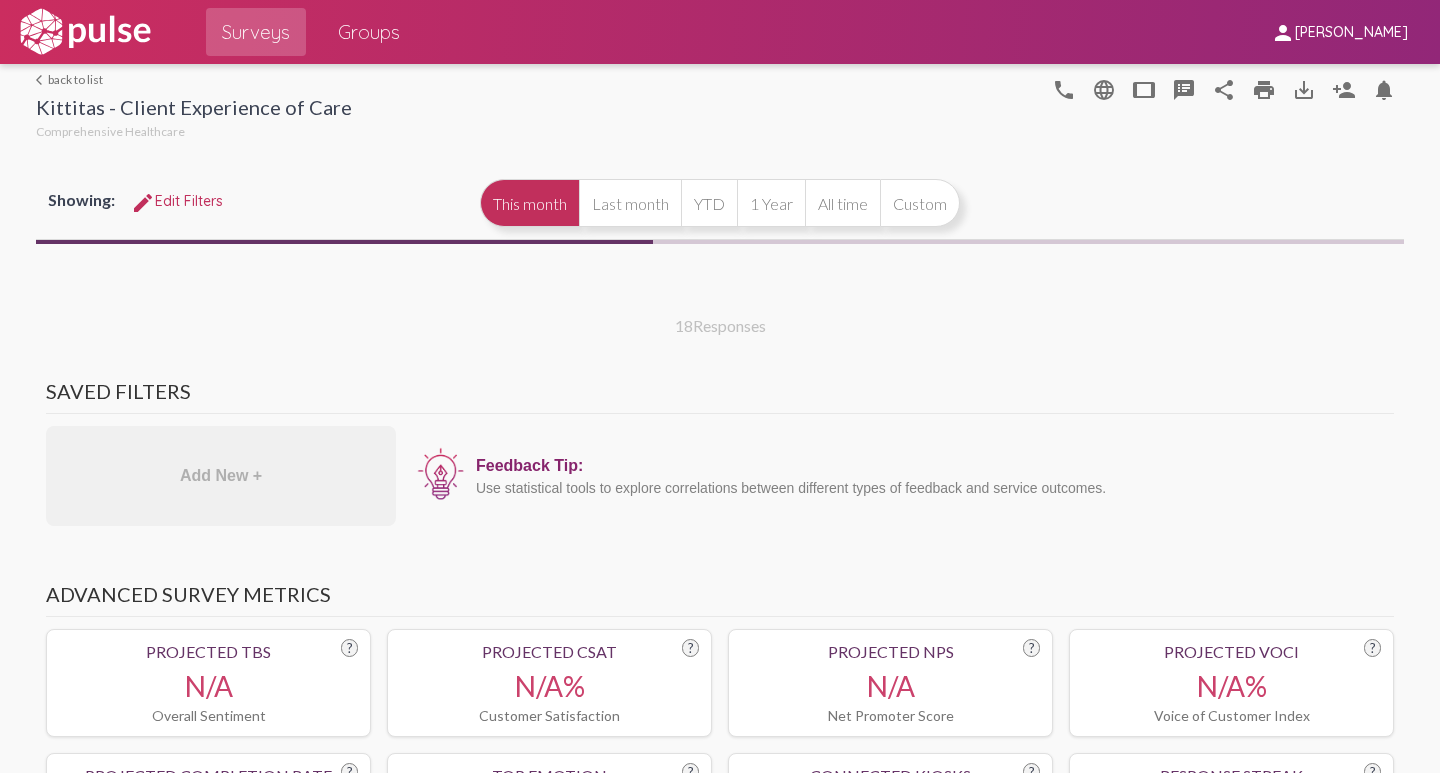 click on "Last month" 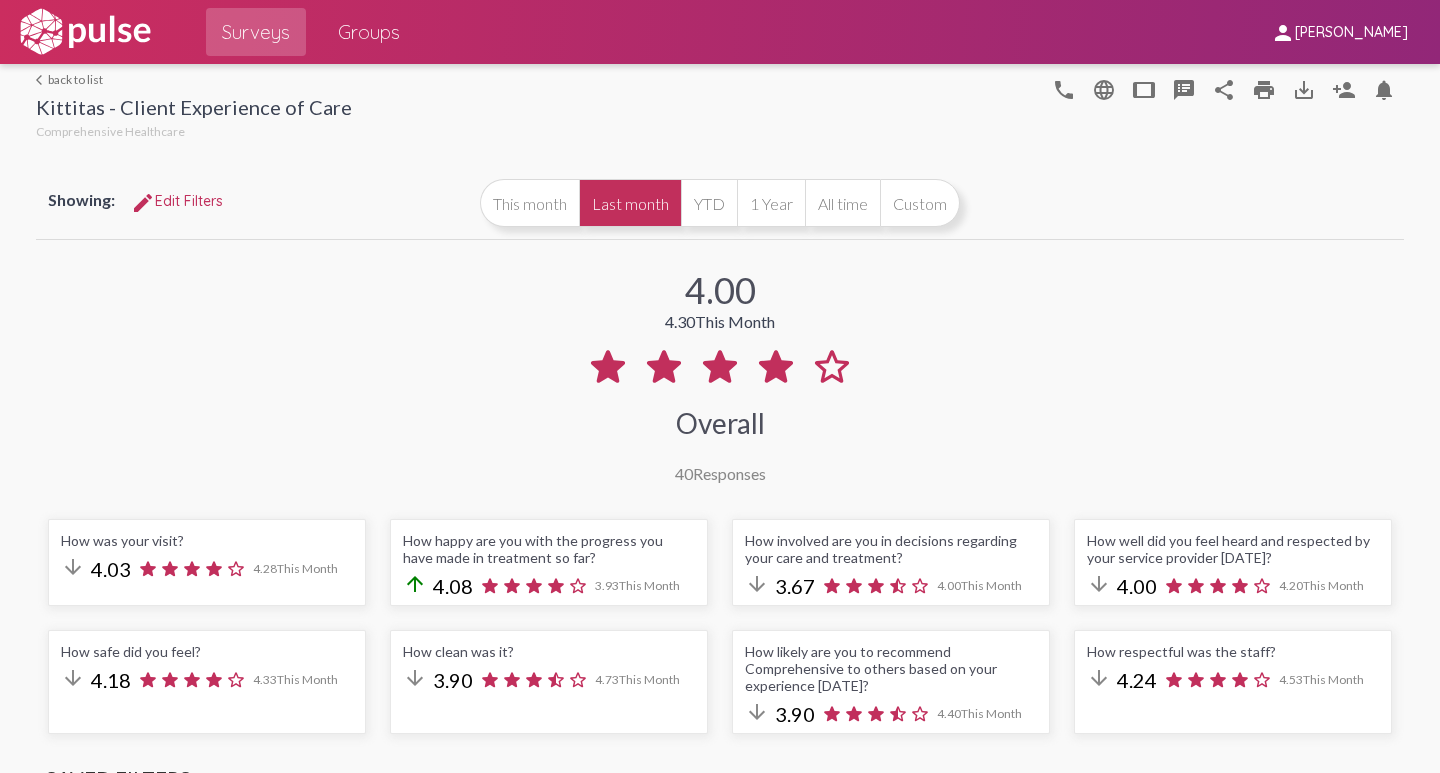 select on "All" 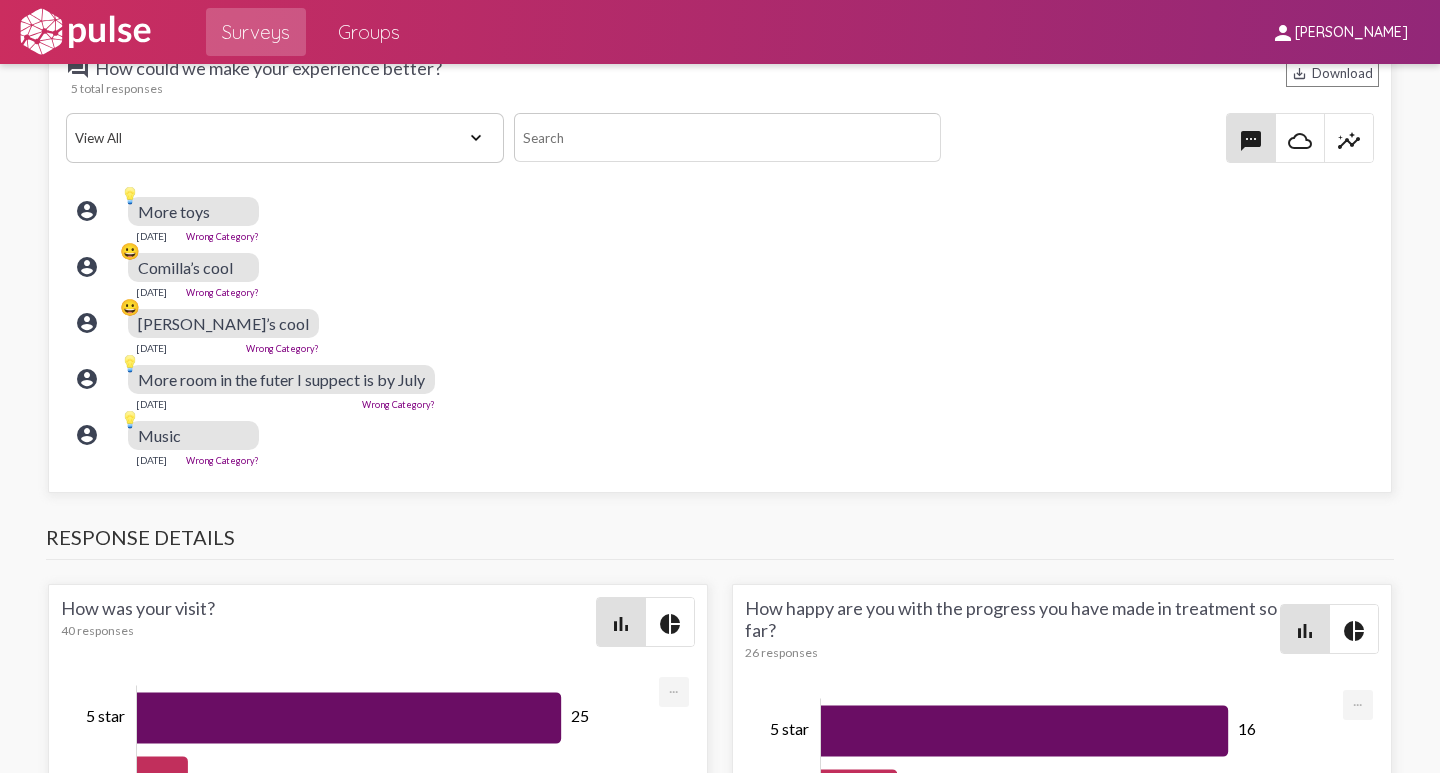 scroll, scrollTop: 2500, scrollLeft: 0, axis: vertical 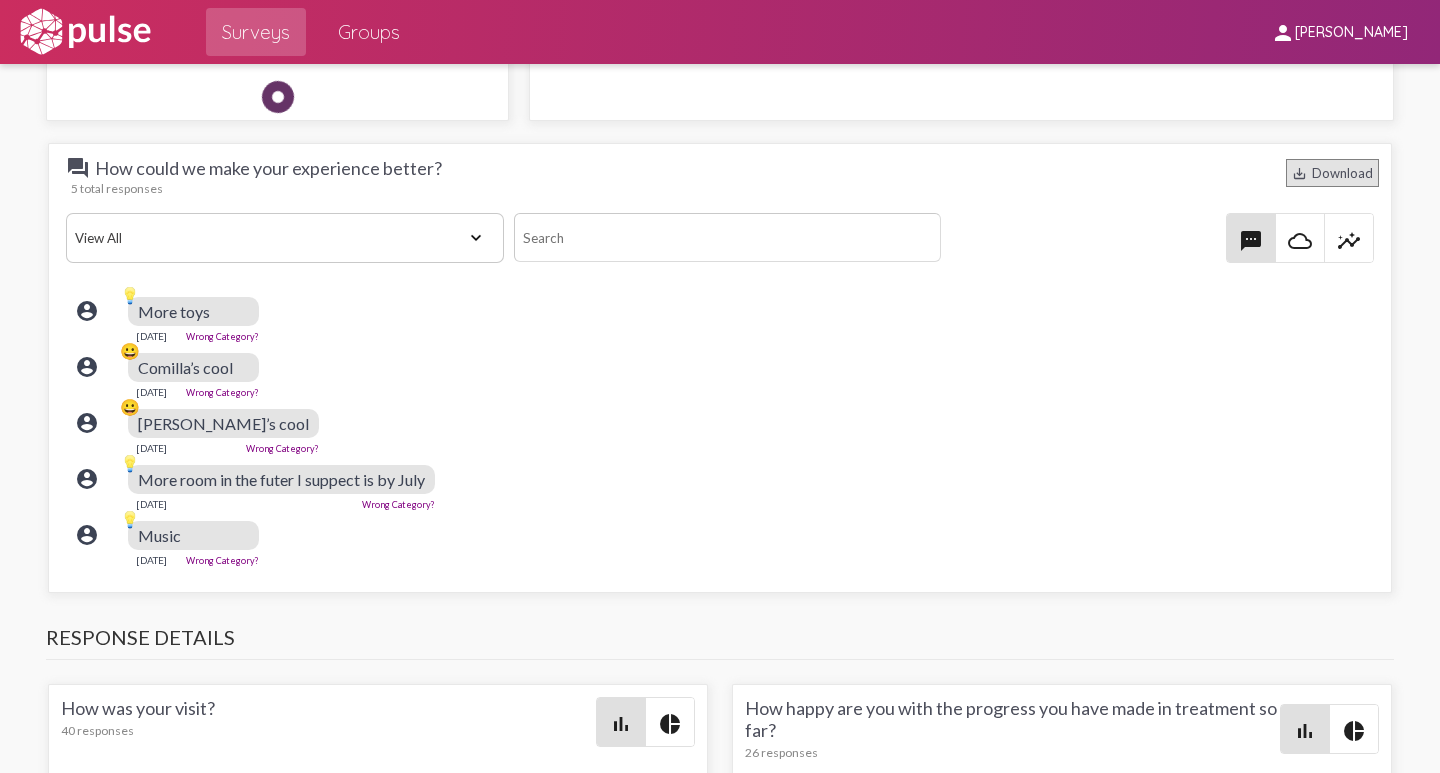 click on "save_alt  Download" 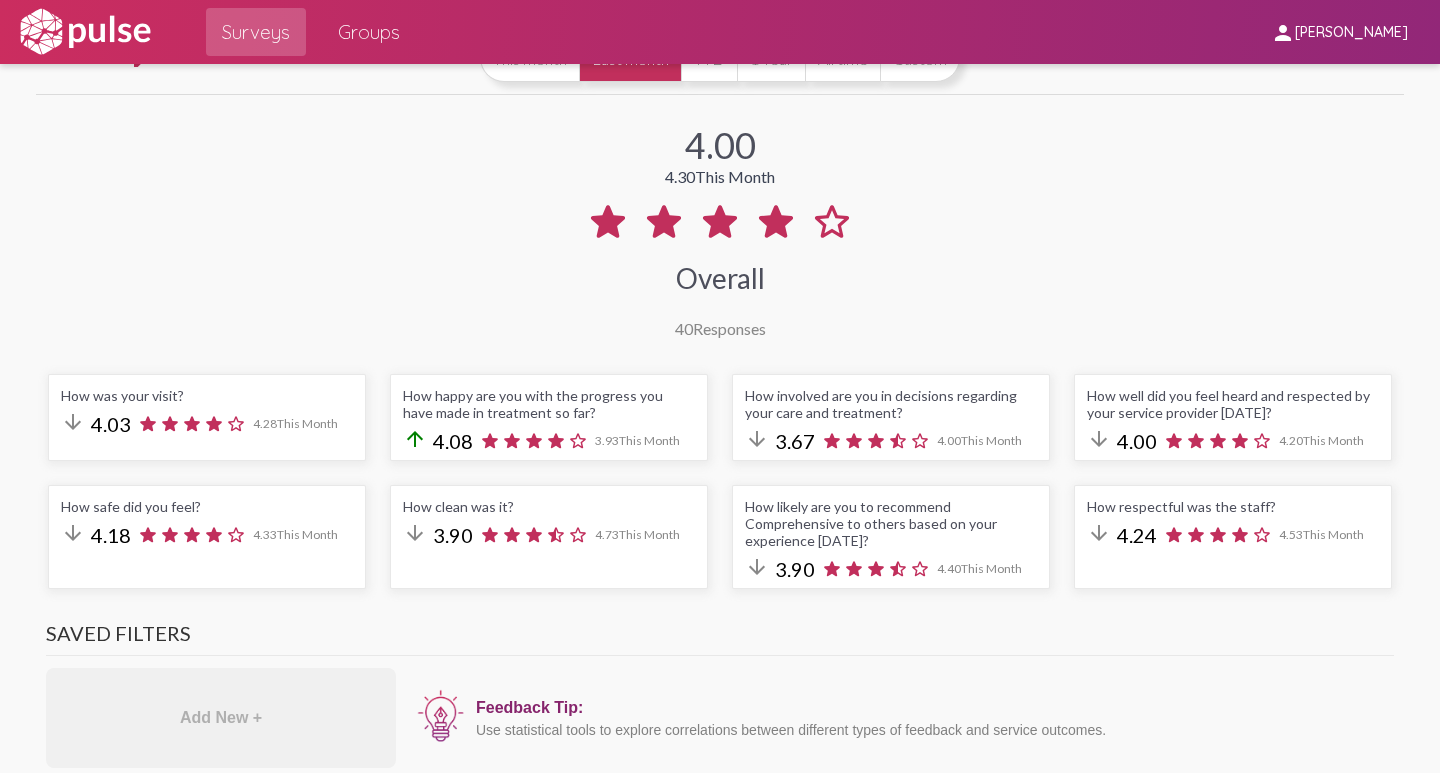 scroll, scrollTop: 0, scrollLeft: 0, axis: both 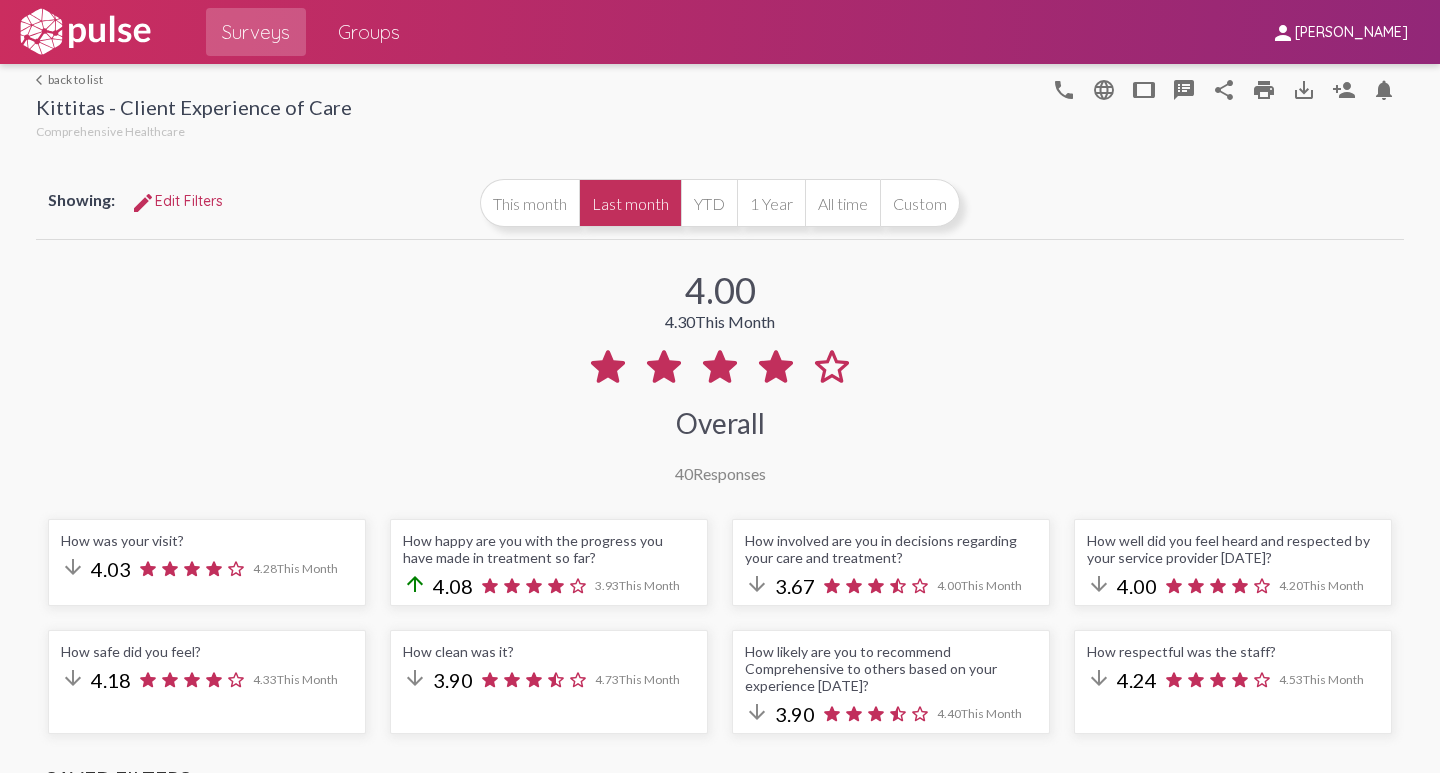 drag, startPoint x: 75, startPoint y: 78, endPoint x: 598, endPoint y: 169, distance: 530.8578 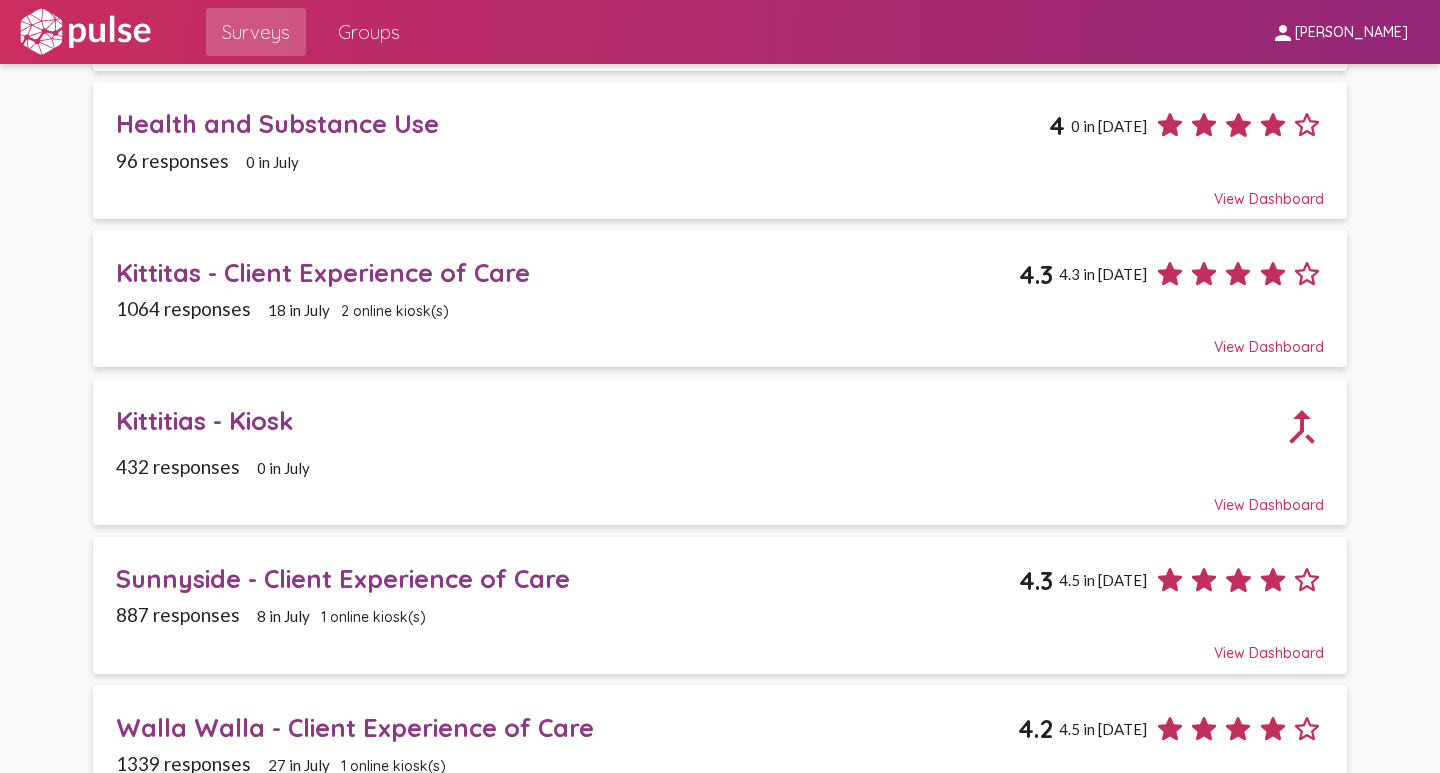 scroll, scrollTop: 2100, scrollLeft: 0, axis: vertical 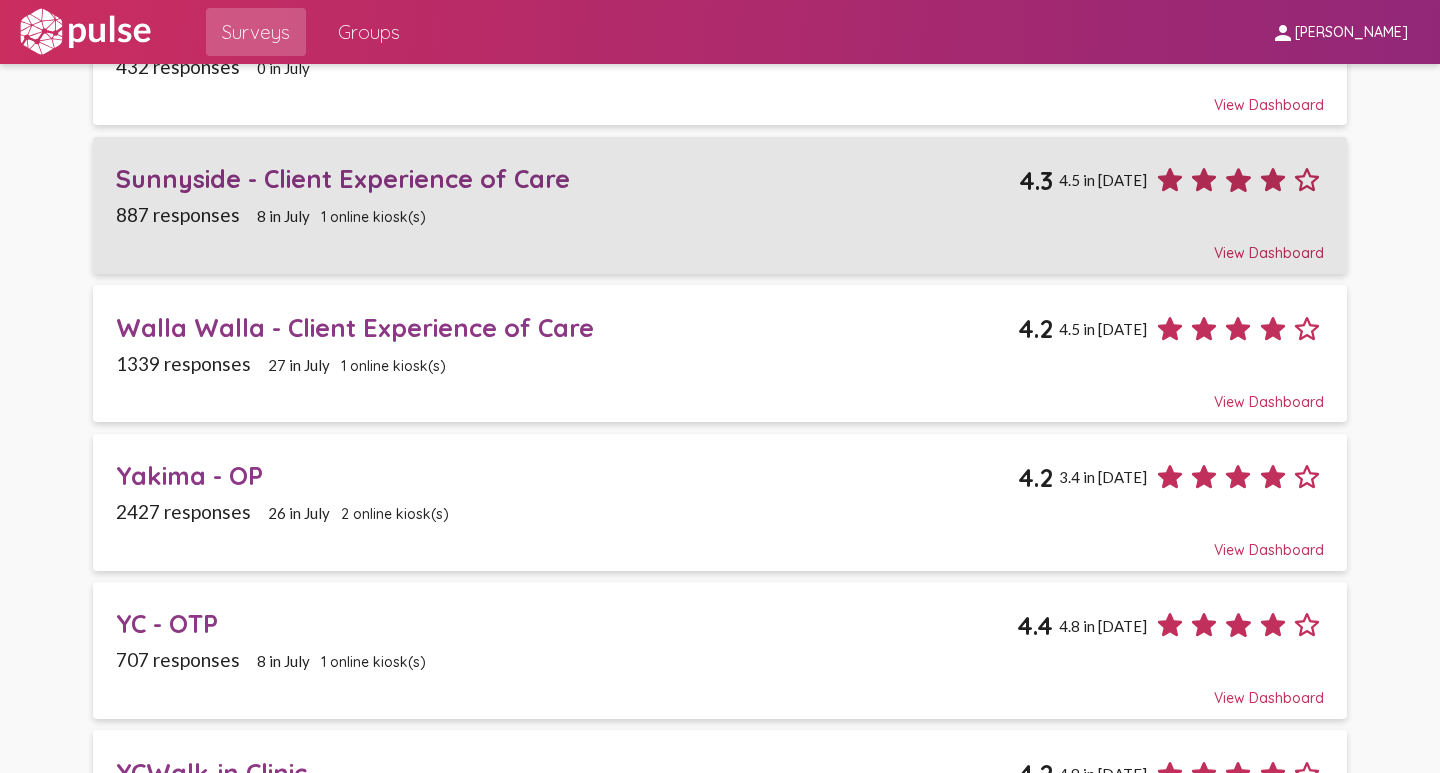 click on "Sunnyside - Client Experience of Care" 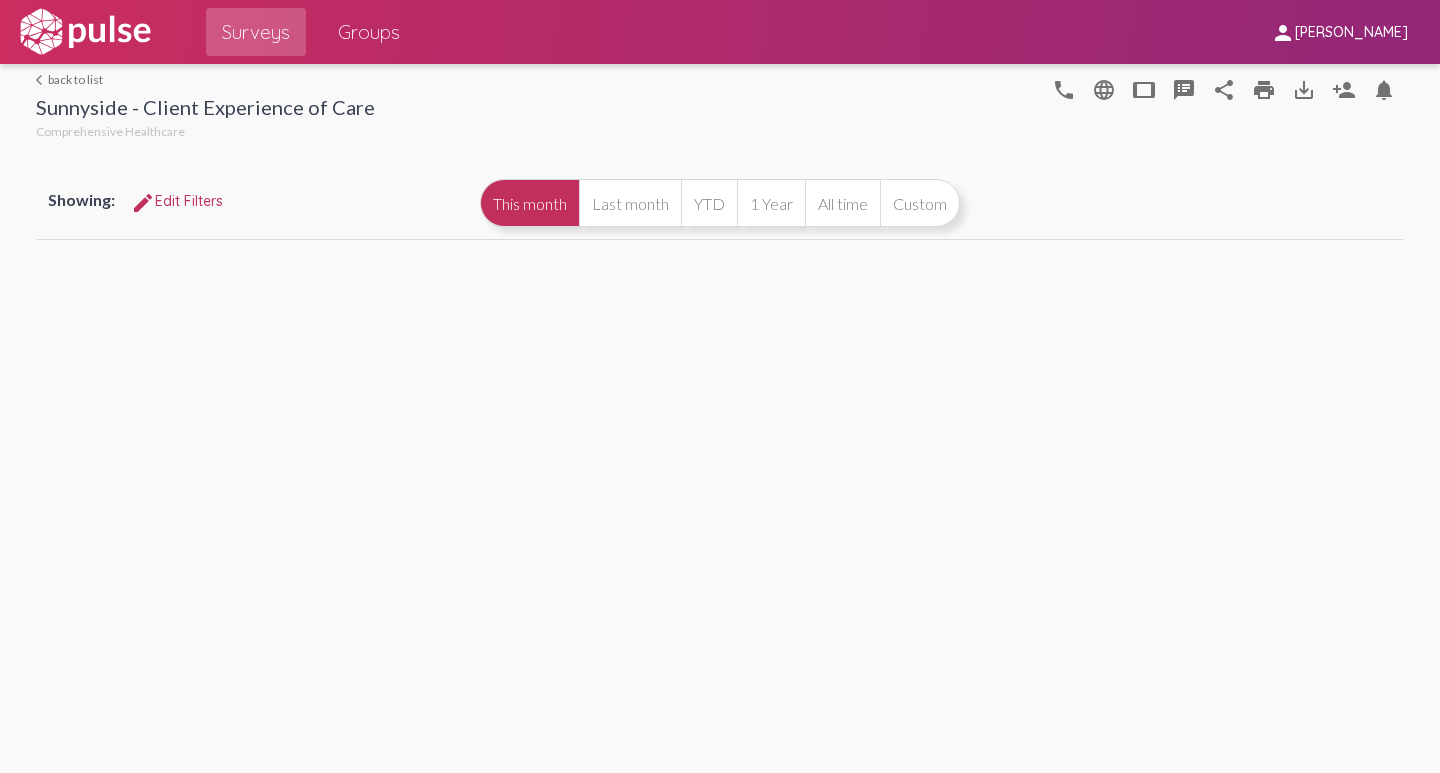 scroll, scrollTop: 0, scrollLeft: 0, axis: both 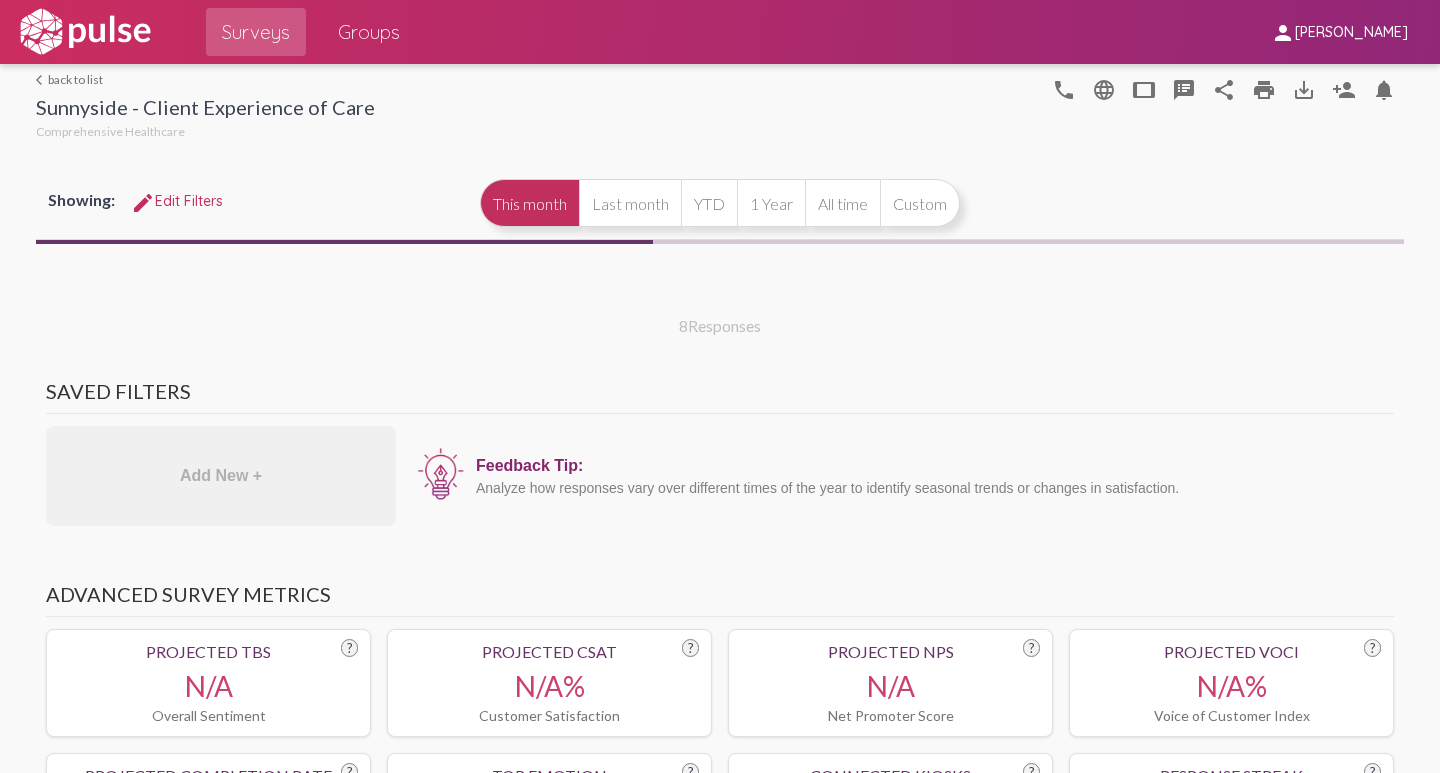 click on "Last month" 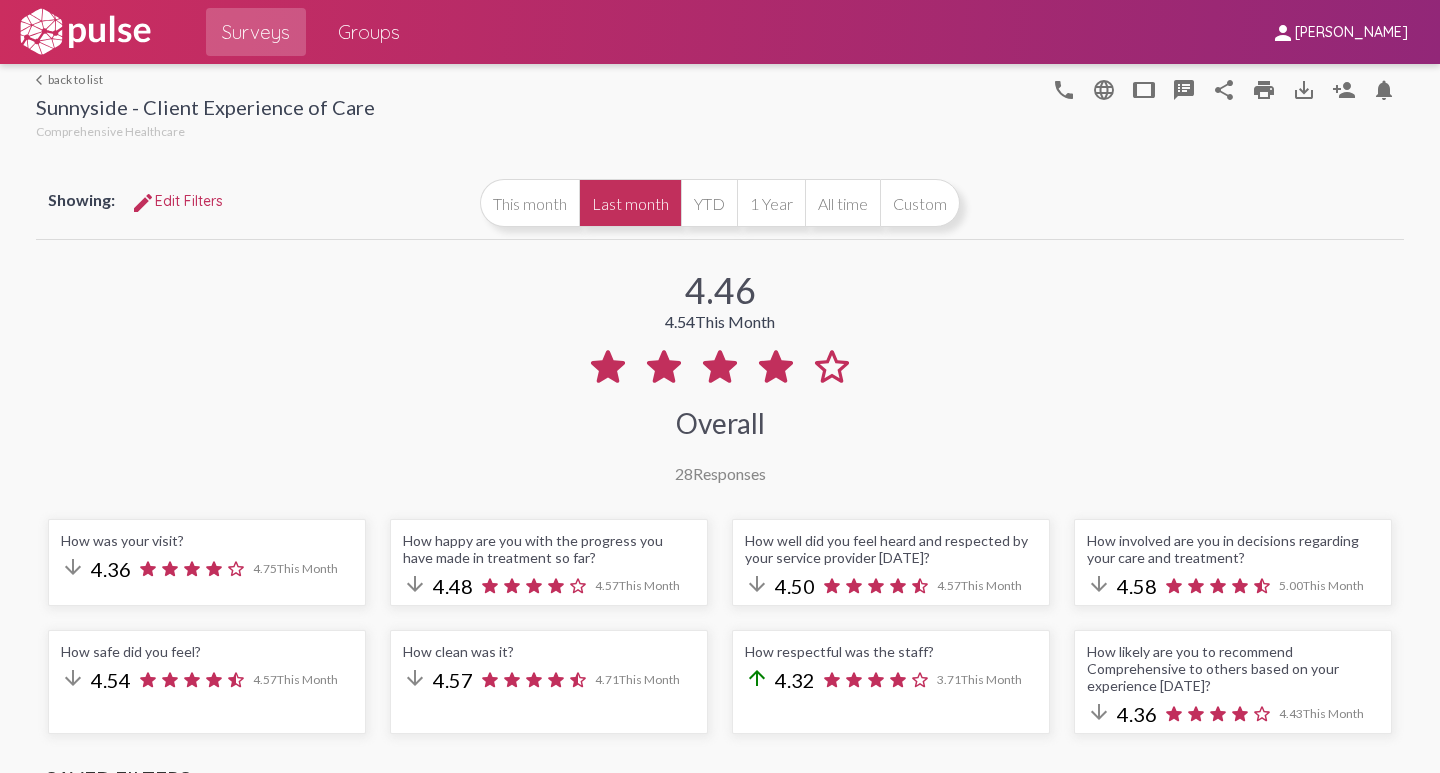 select on "All" 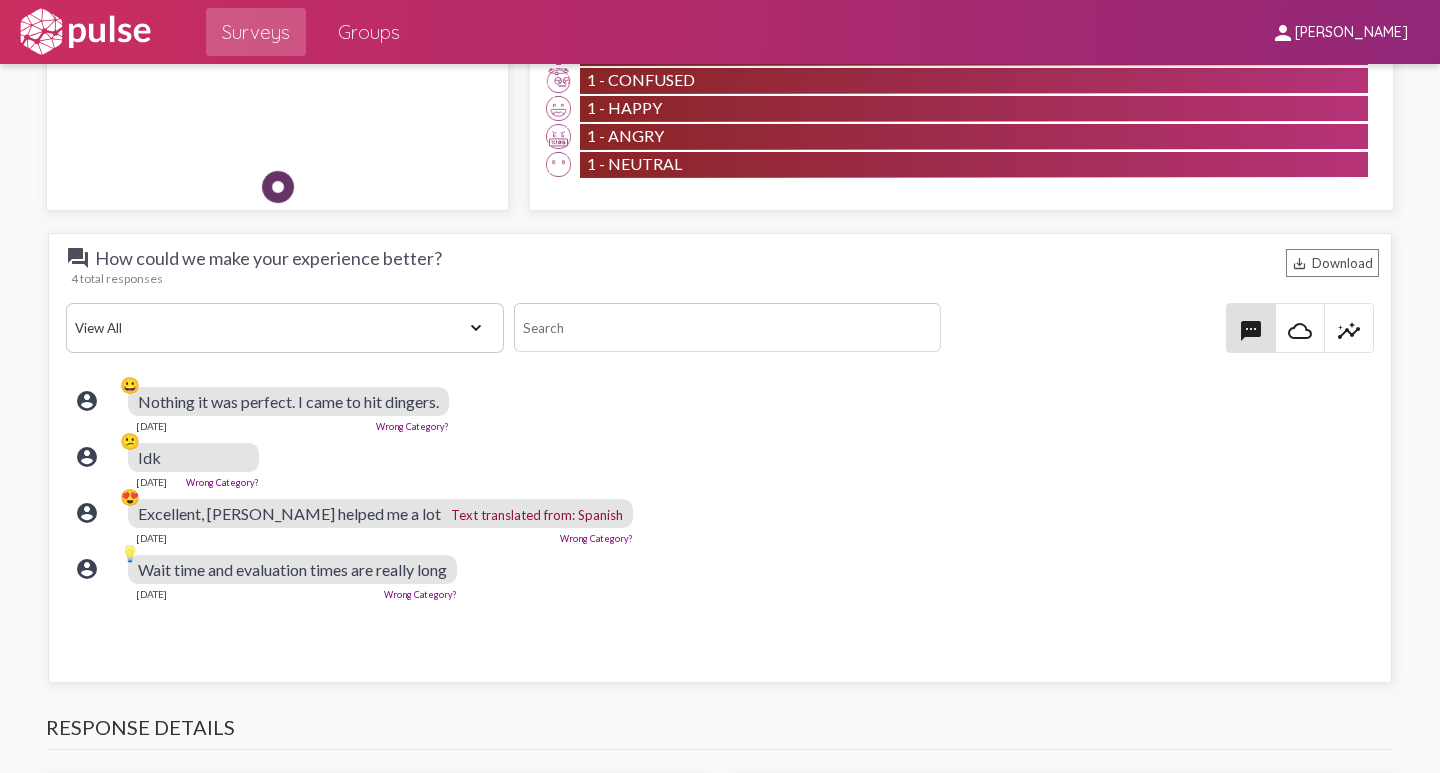 scroll, scrollTop: 2400, scrollLeft: 0, axis: vertical 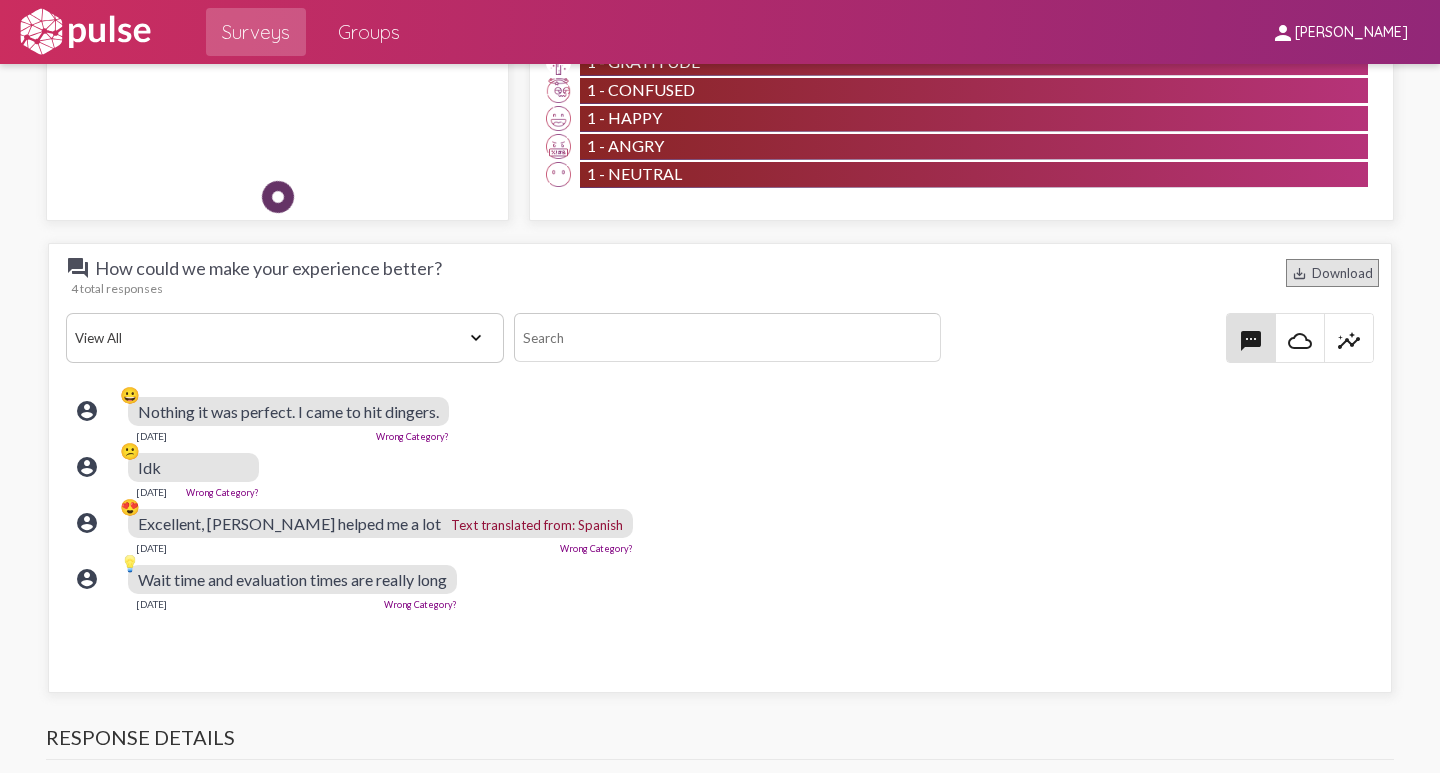 click on "save_alt  Download" 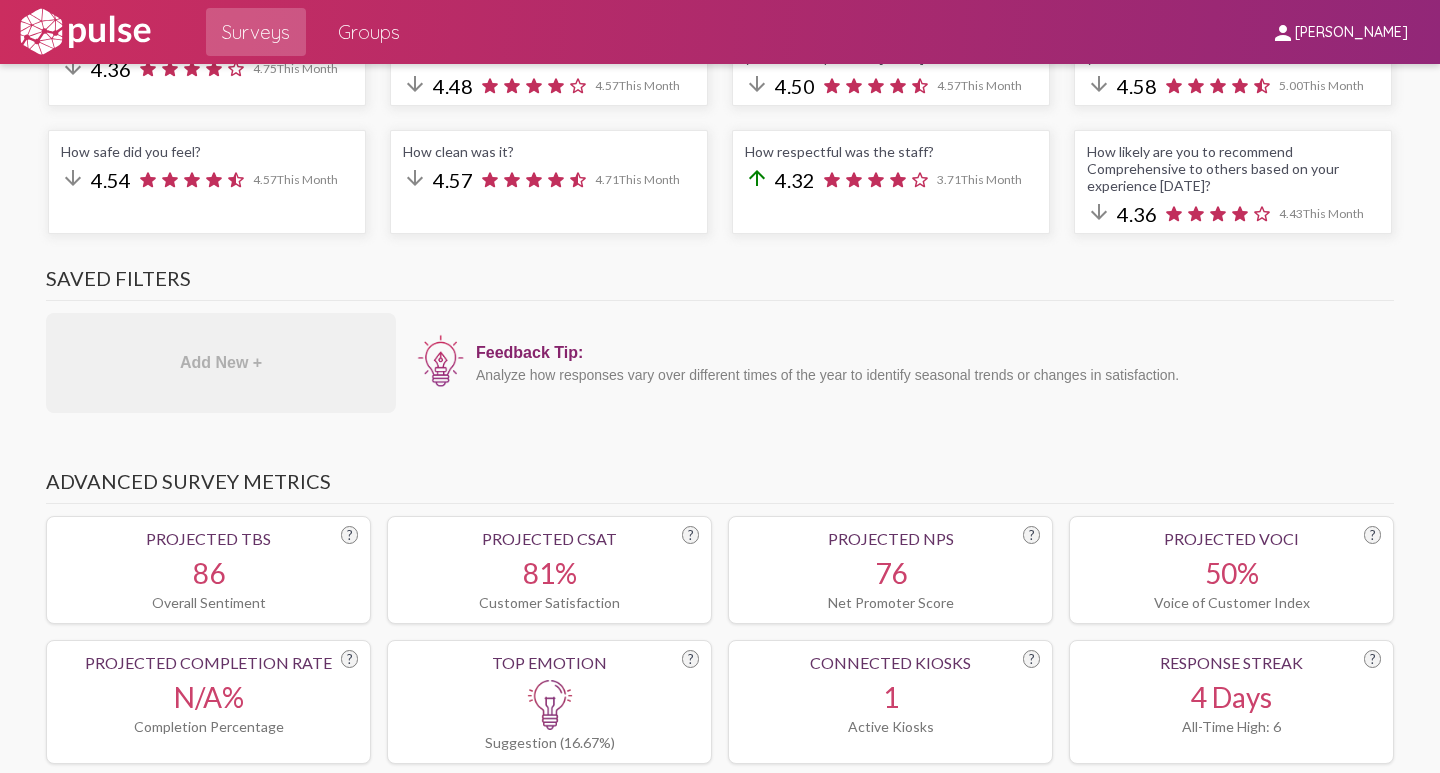 scroll, scrollTop: 0, scrollLeft: 0, axis: both 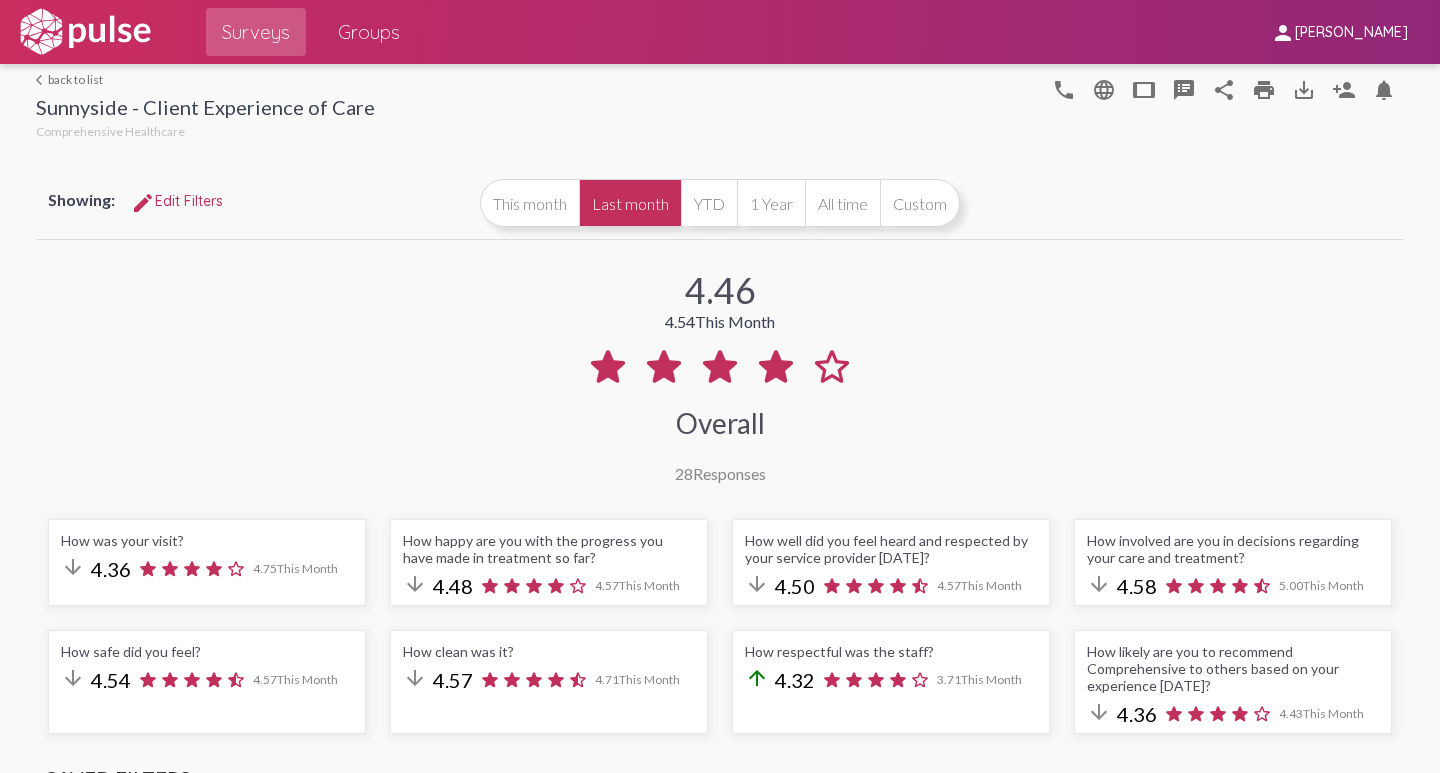 click on "arrow_back_ios  back to list" 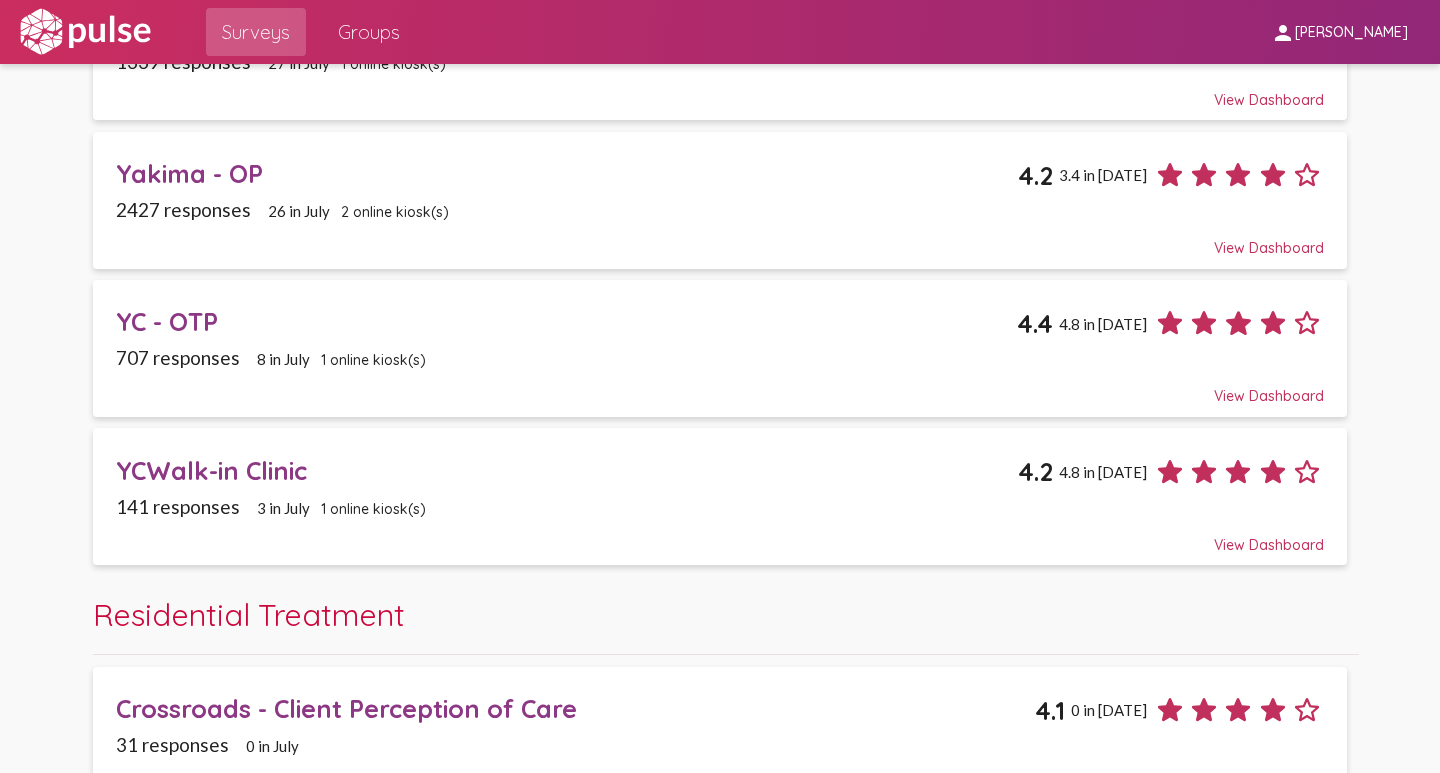scroll, scrollTop: 2000, scrollLeft: 0, axis: vertical 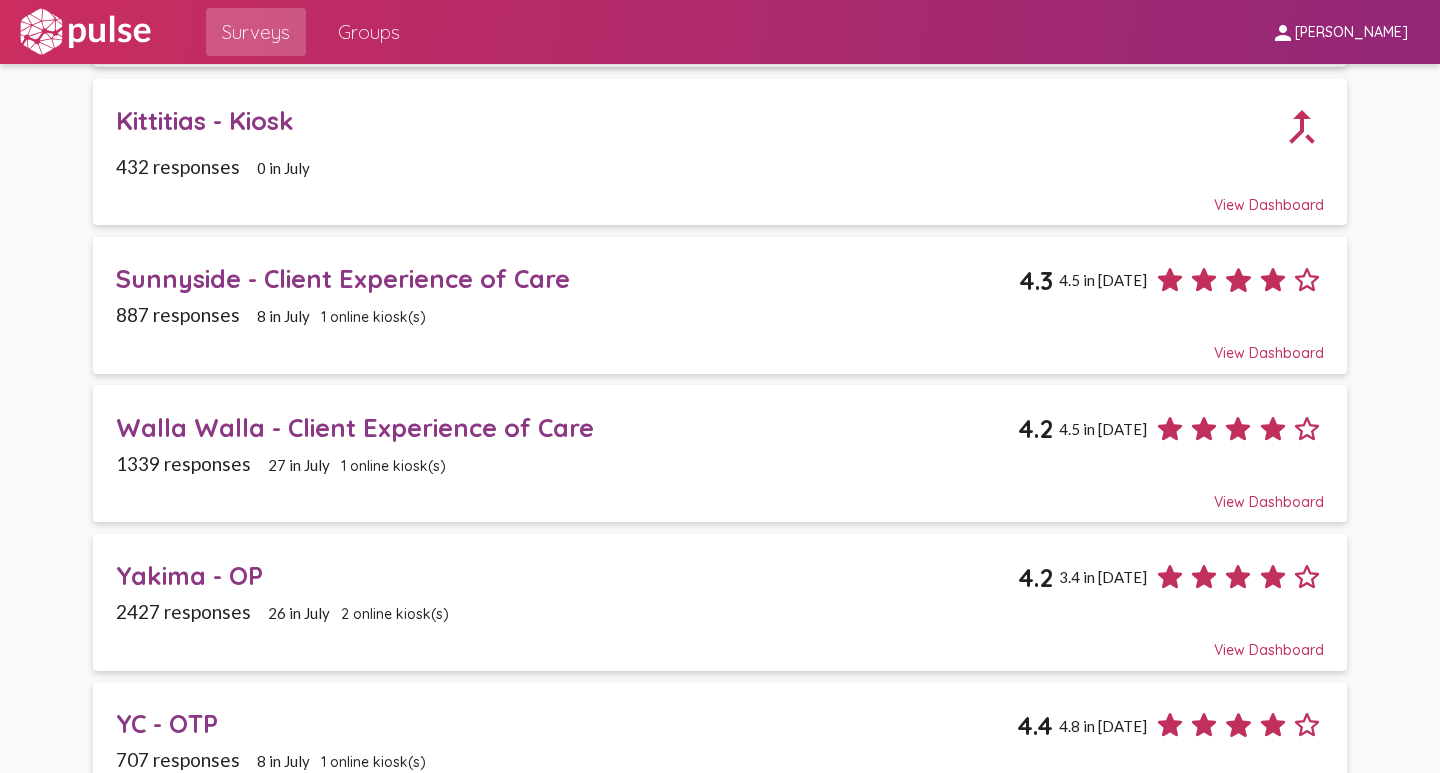 click on "Walla Walla - Client Experience of Care" 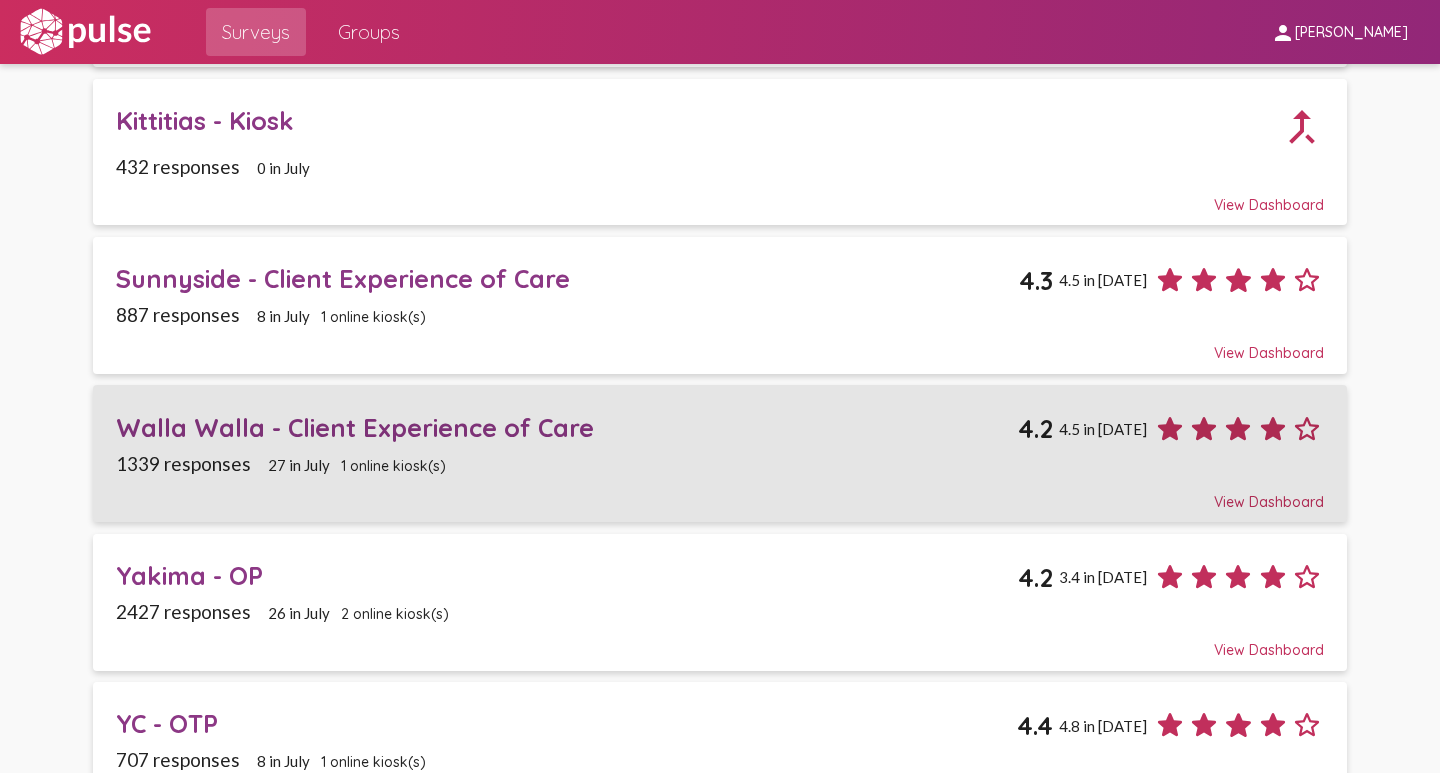 scroll, scrollTop: 0, scrollLeft: 0, axis: both 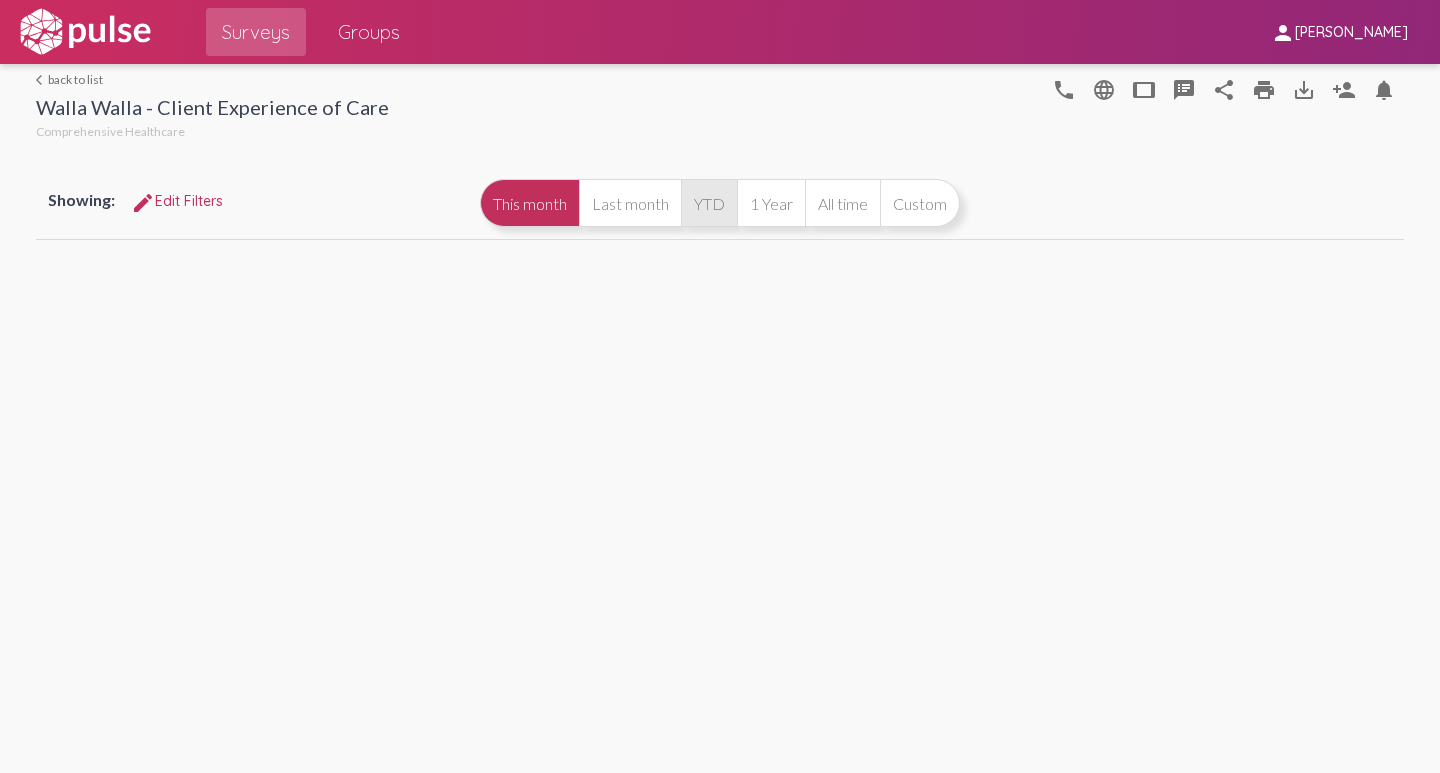 click on "Last month" 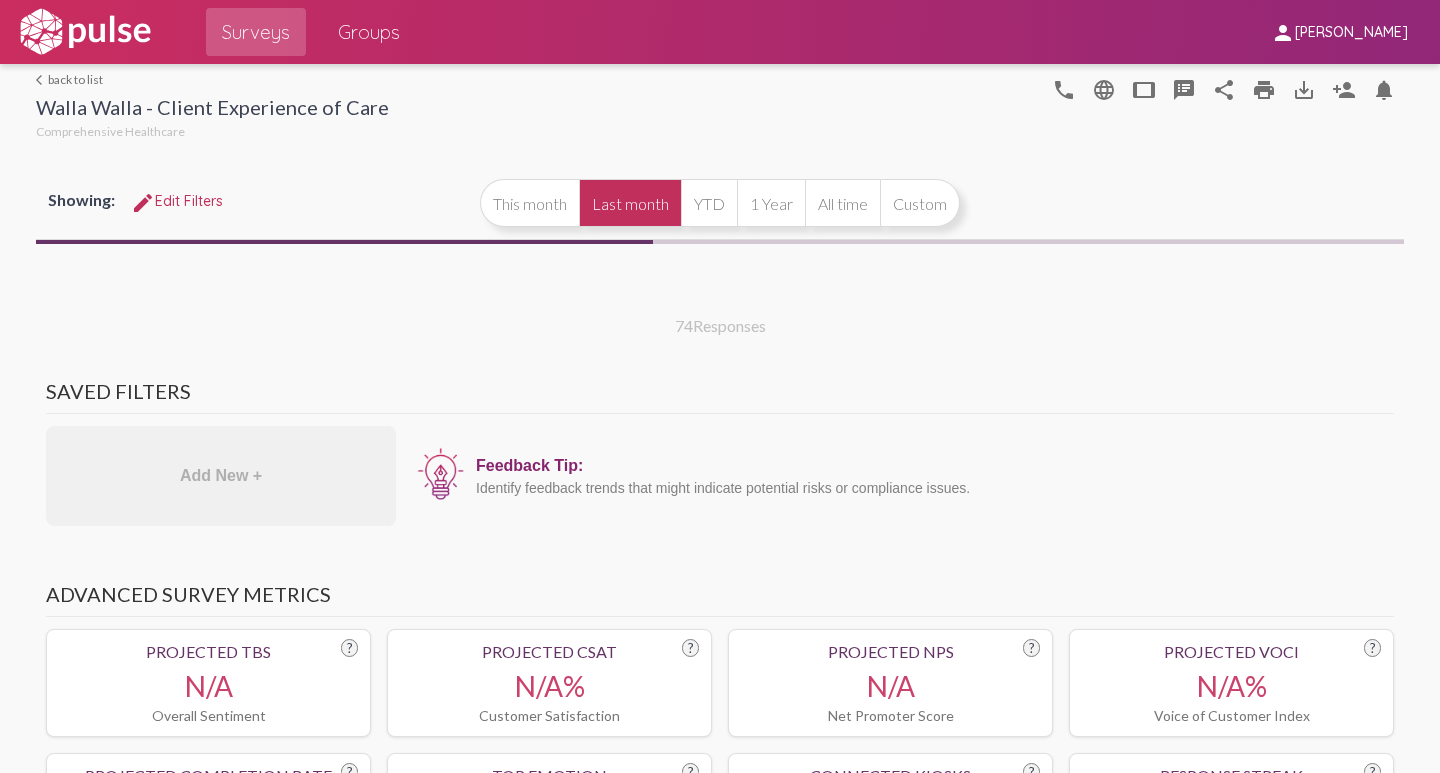 select on "All" 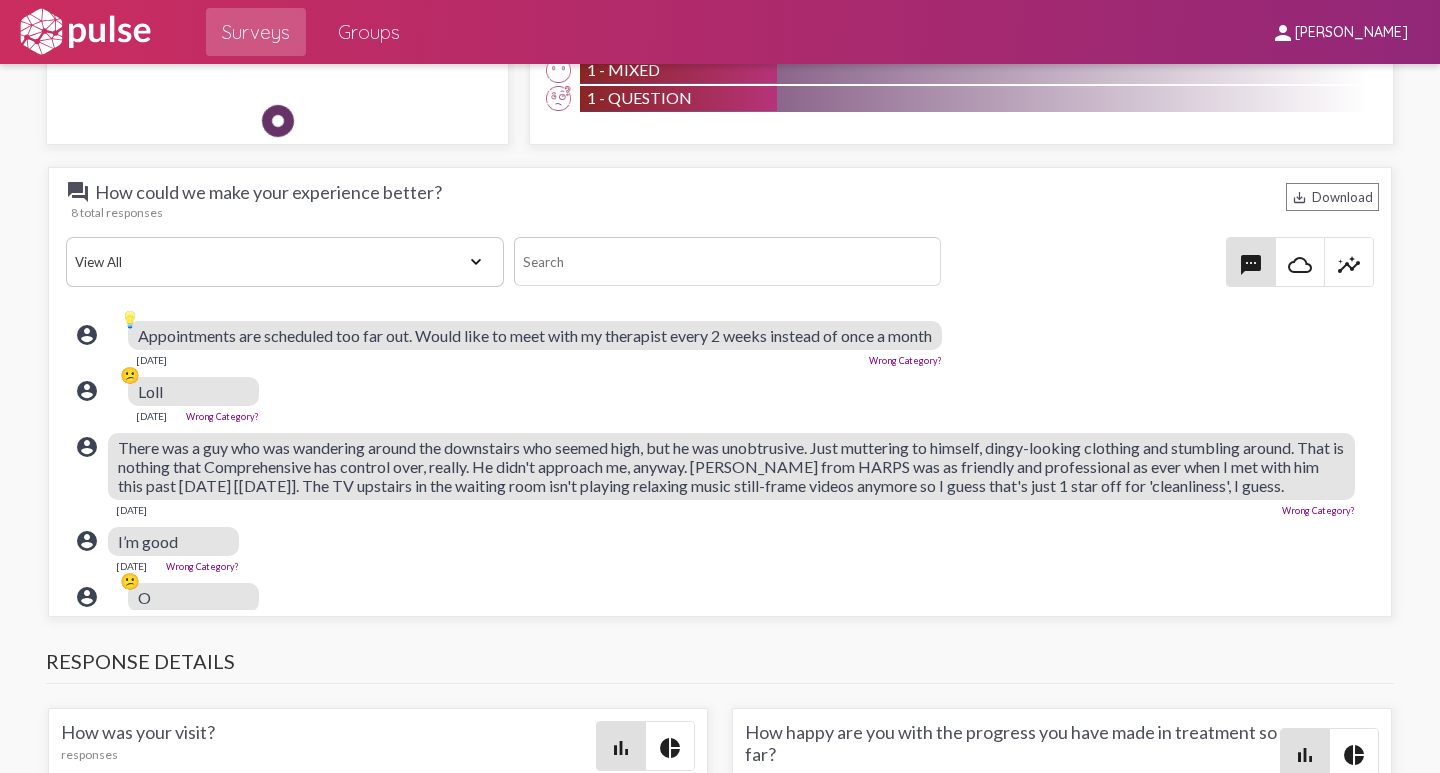 scroll, scrollTop: 2500, scrollLeft: 0, axis: vertical 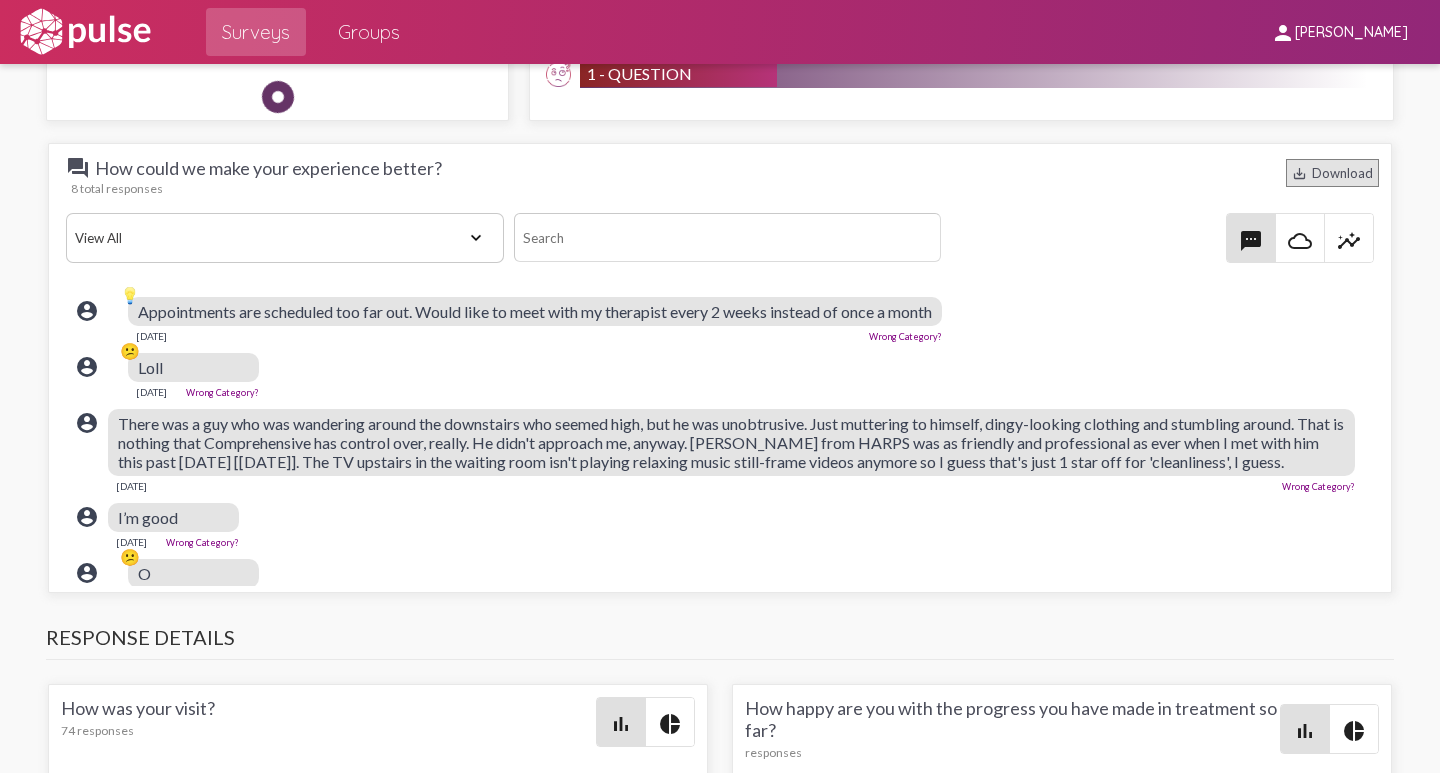 click on "save_alt  Download" 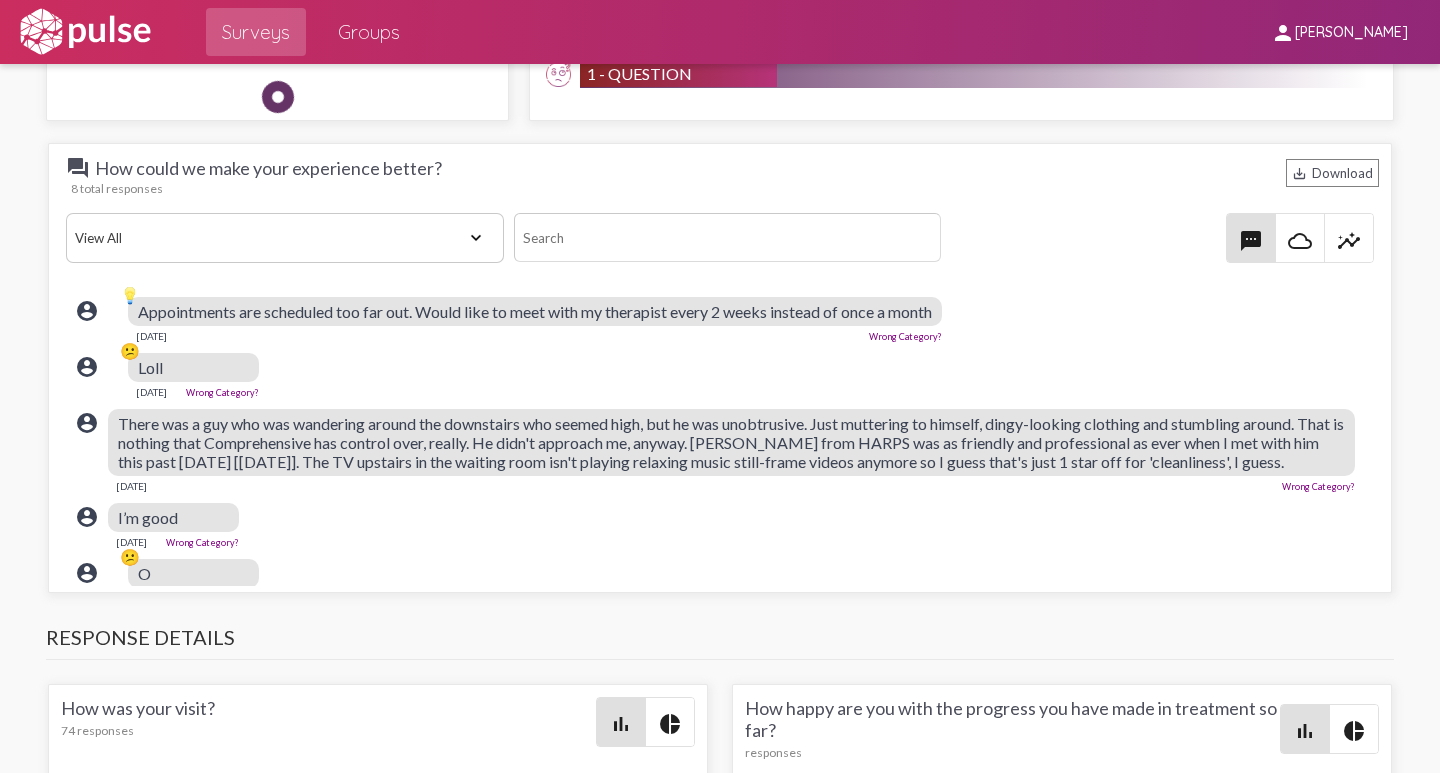 click on "account_circle 😕 Loll  [DATE]  Wrong Category?" 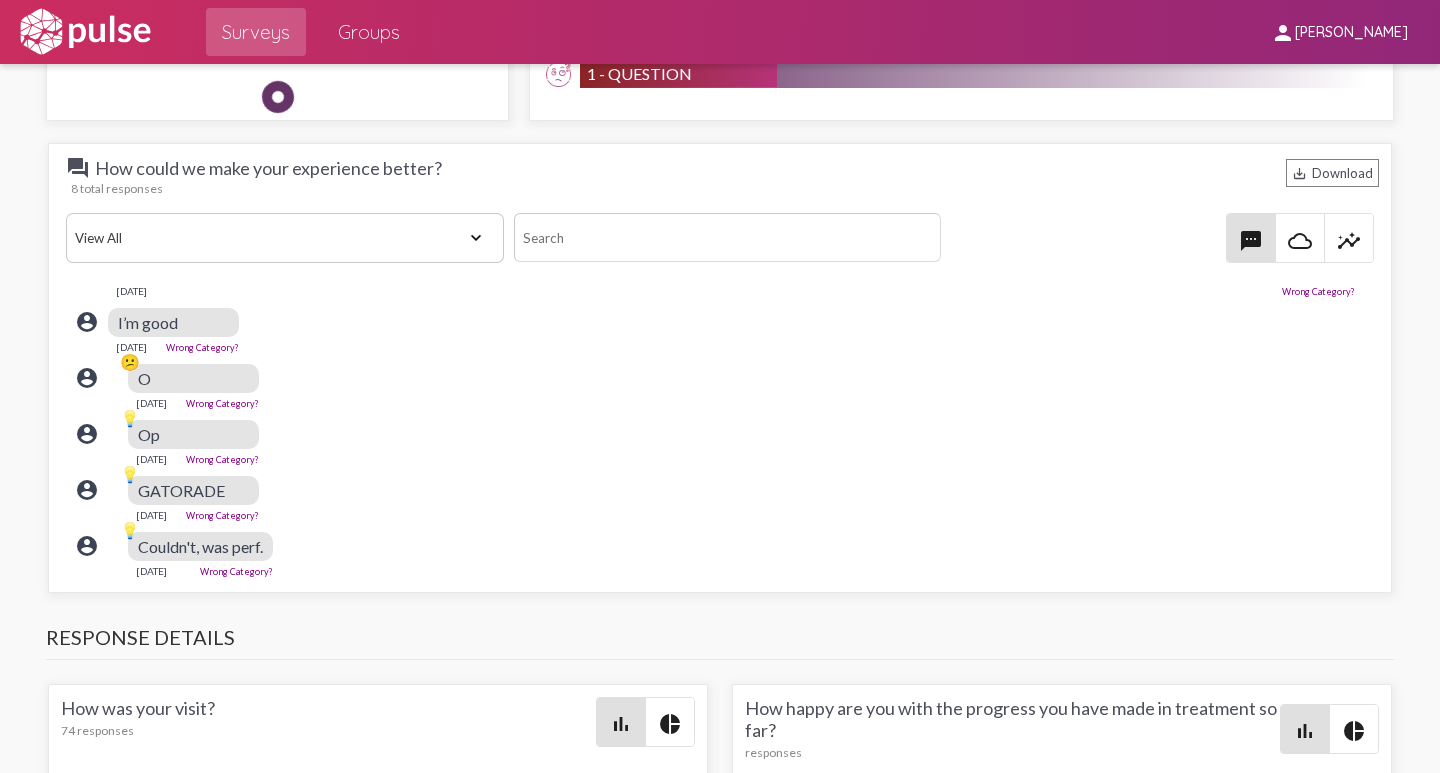 scroll, scrollTop: 214, scrollLeft: 0, axis: vertical 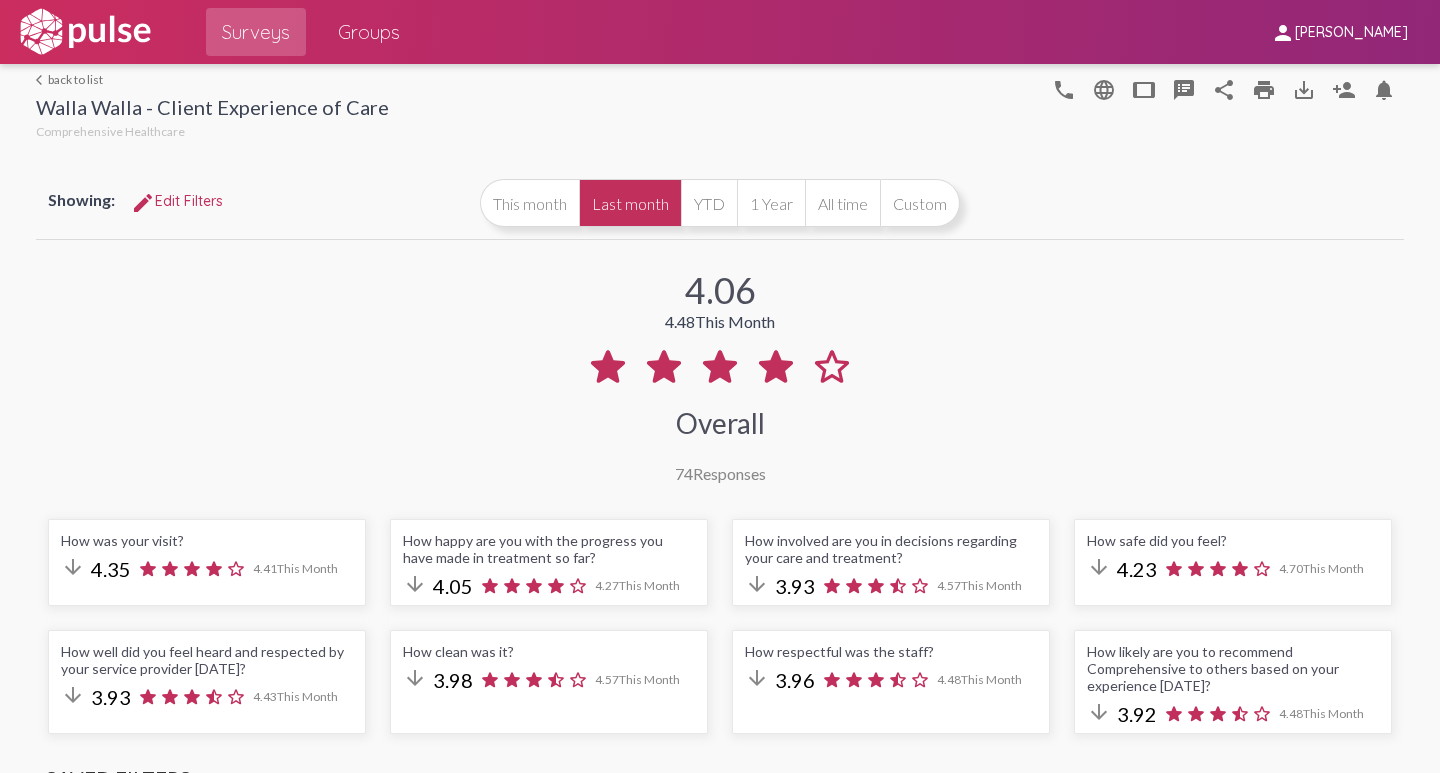 click on "arrow_back_ios  back to list" 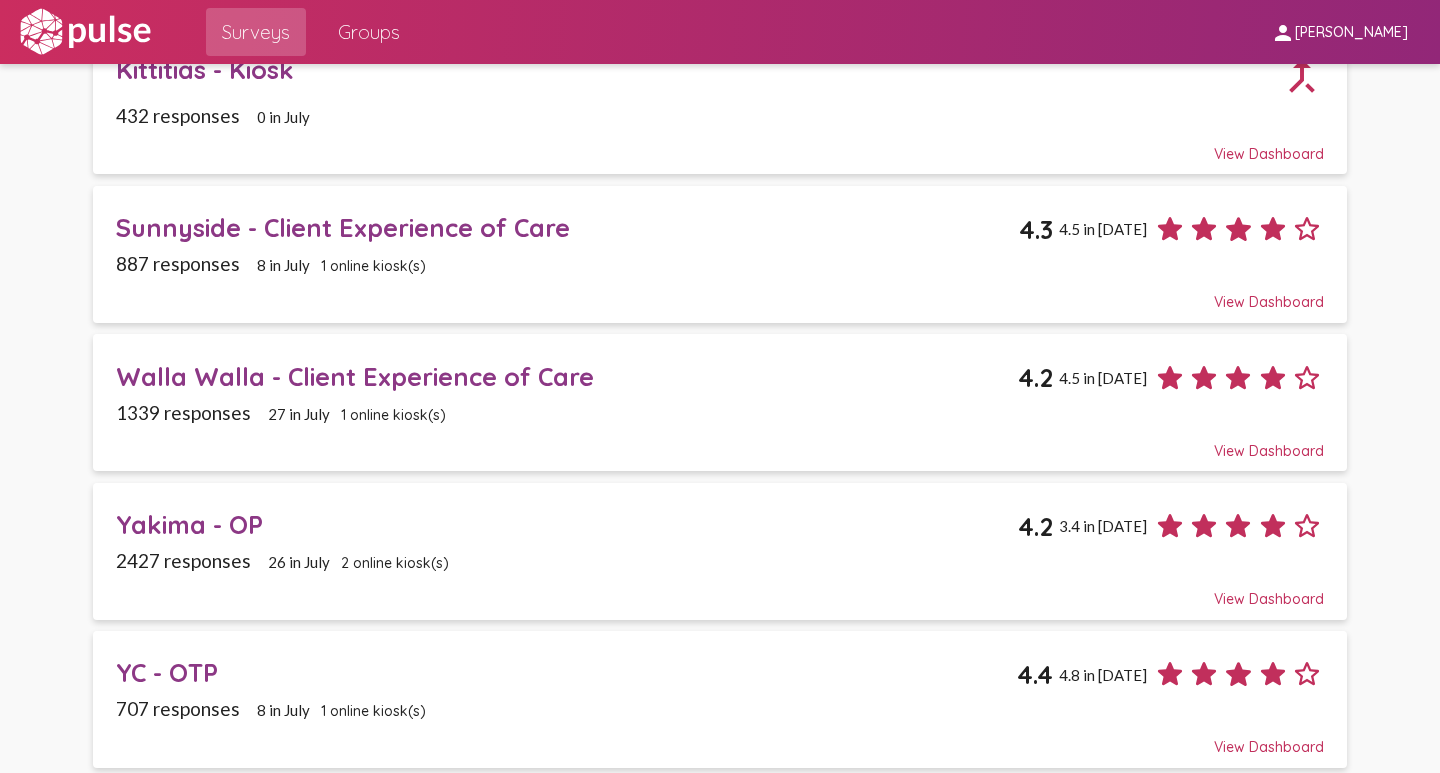 scroll, scrollTop: 2400, scrollLeft: 0, axis: vertical 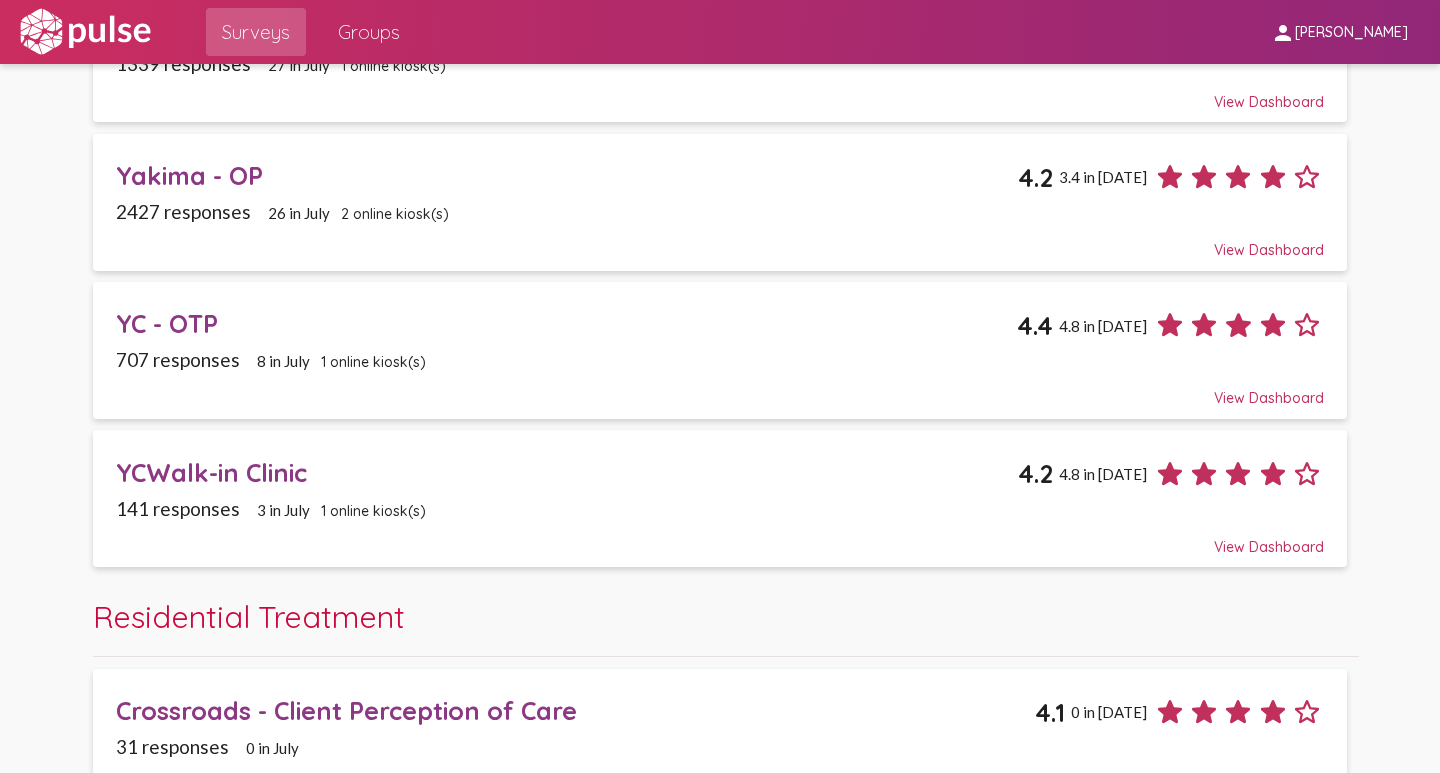 click on "Yakima - OP" 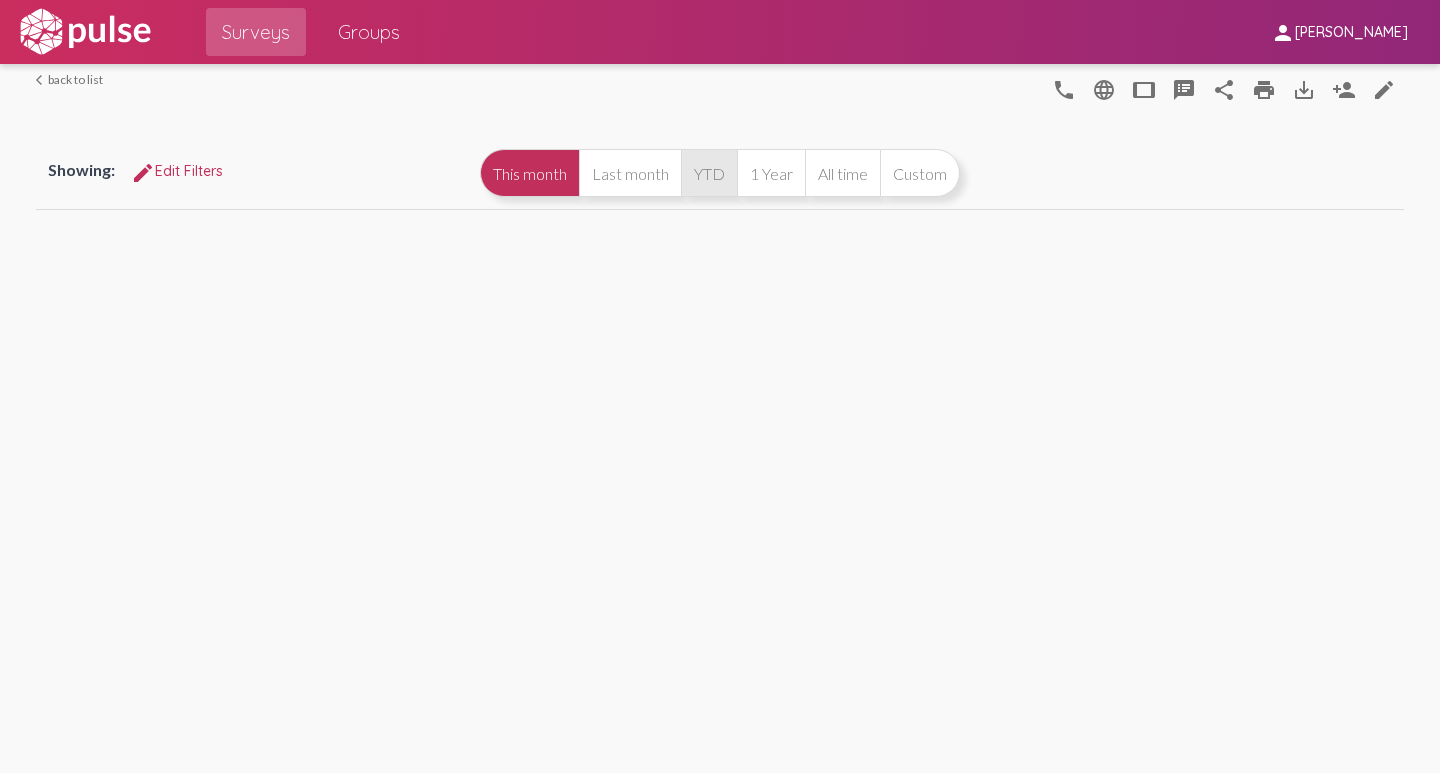 scroll, scrollTop: 0, scrollLeft: 0, axis: both 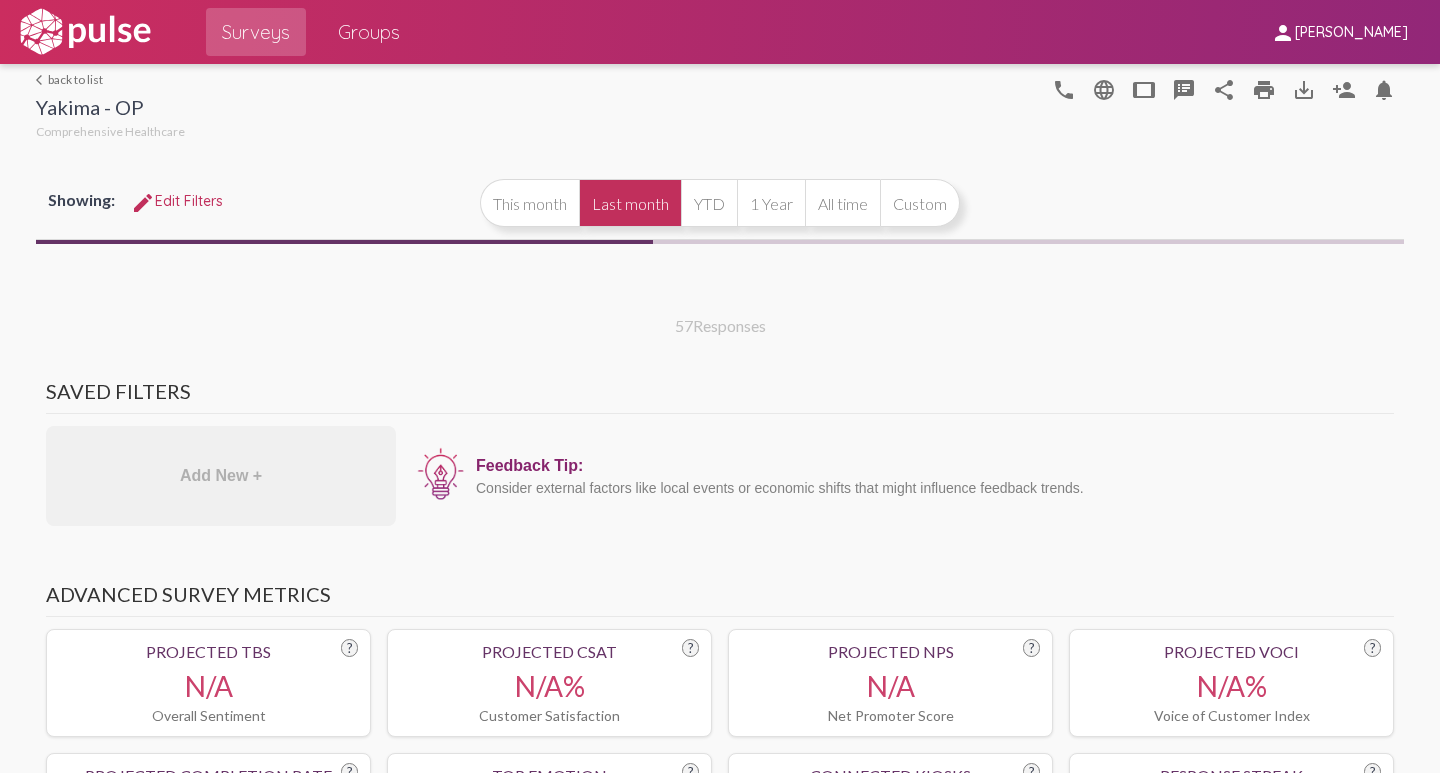 select on "All" 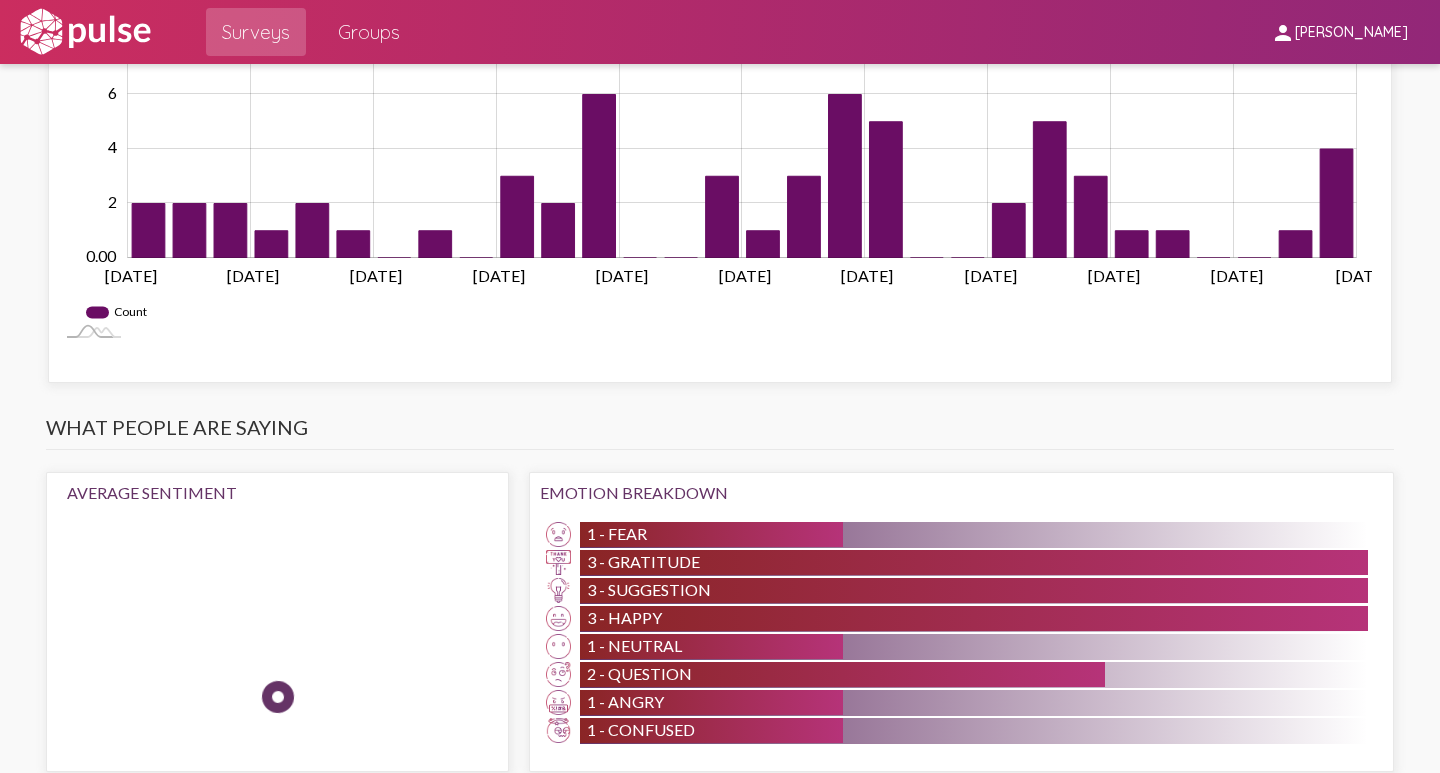 scroll, scrollTop: 2600, scrollLeft: 0, axis: vertical 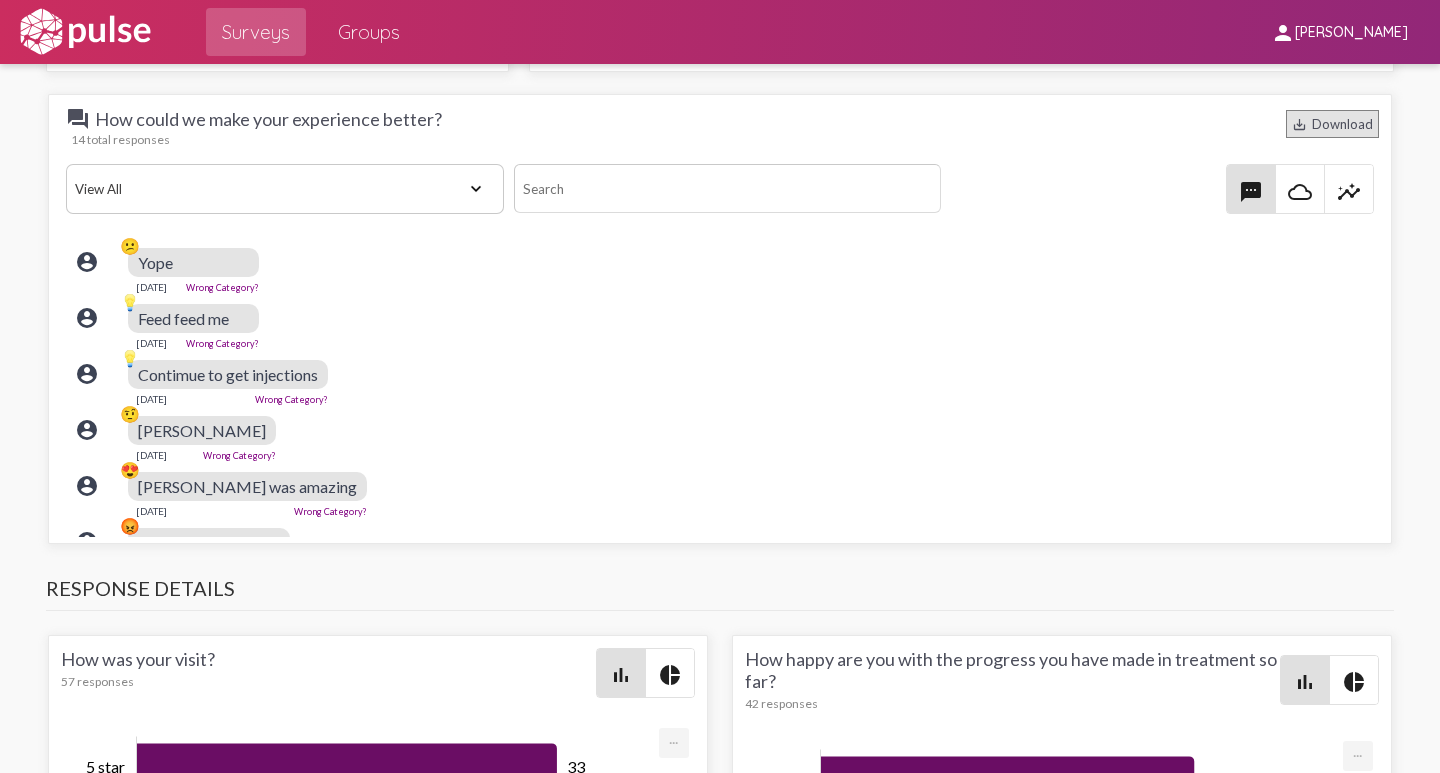 click on "save_alt  Download" 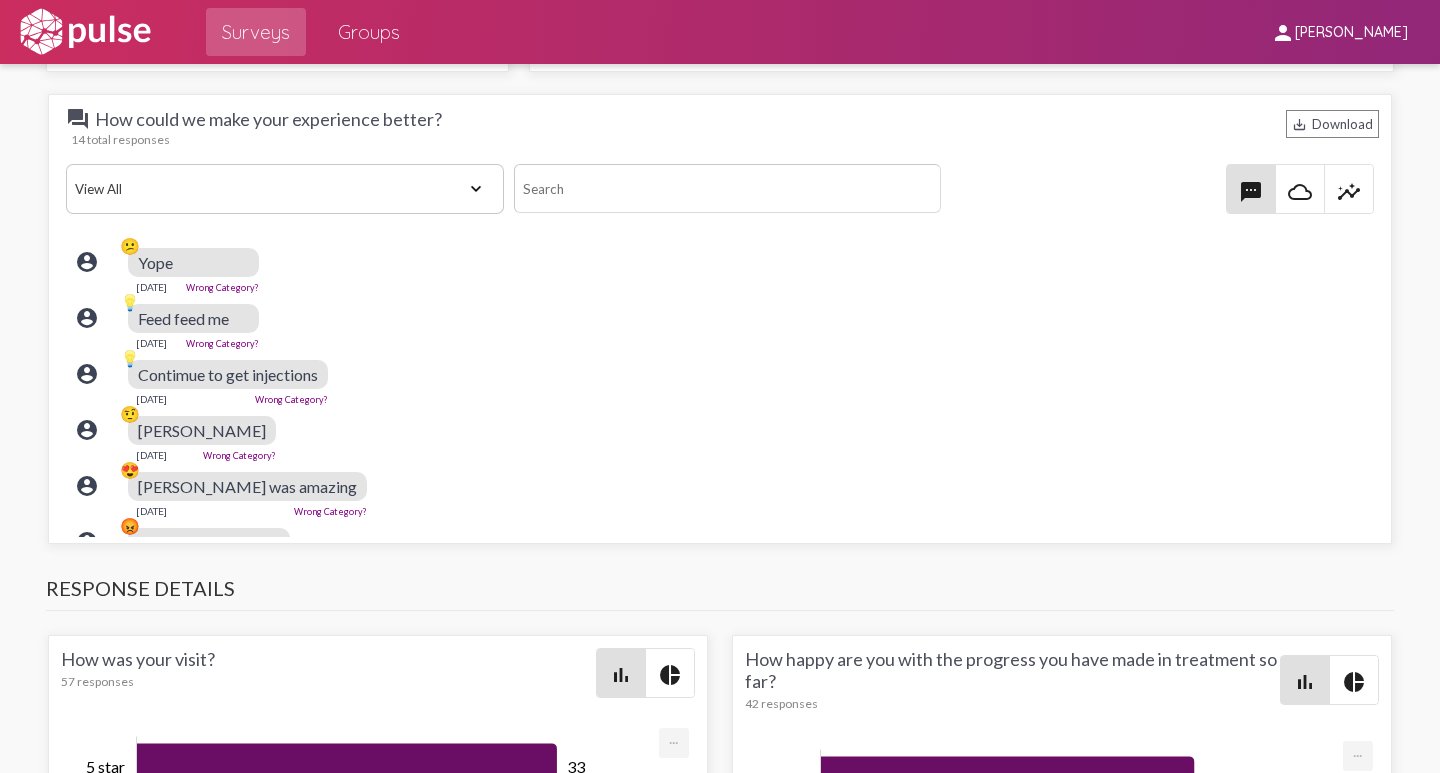 click on "account_circle 🤨 [PERSON_NAME]  [DATE]  Wrong Category?" 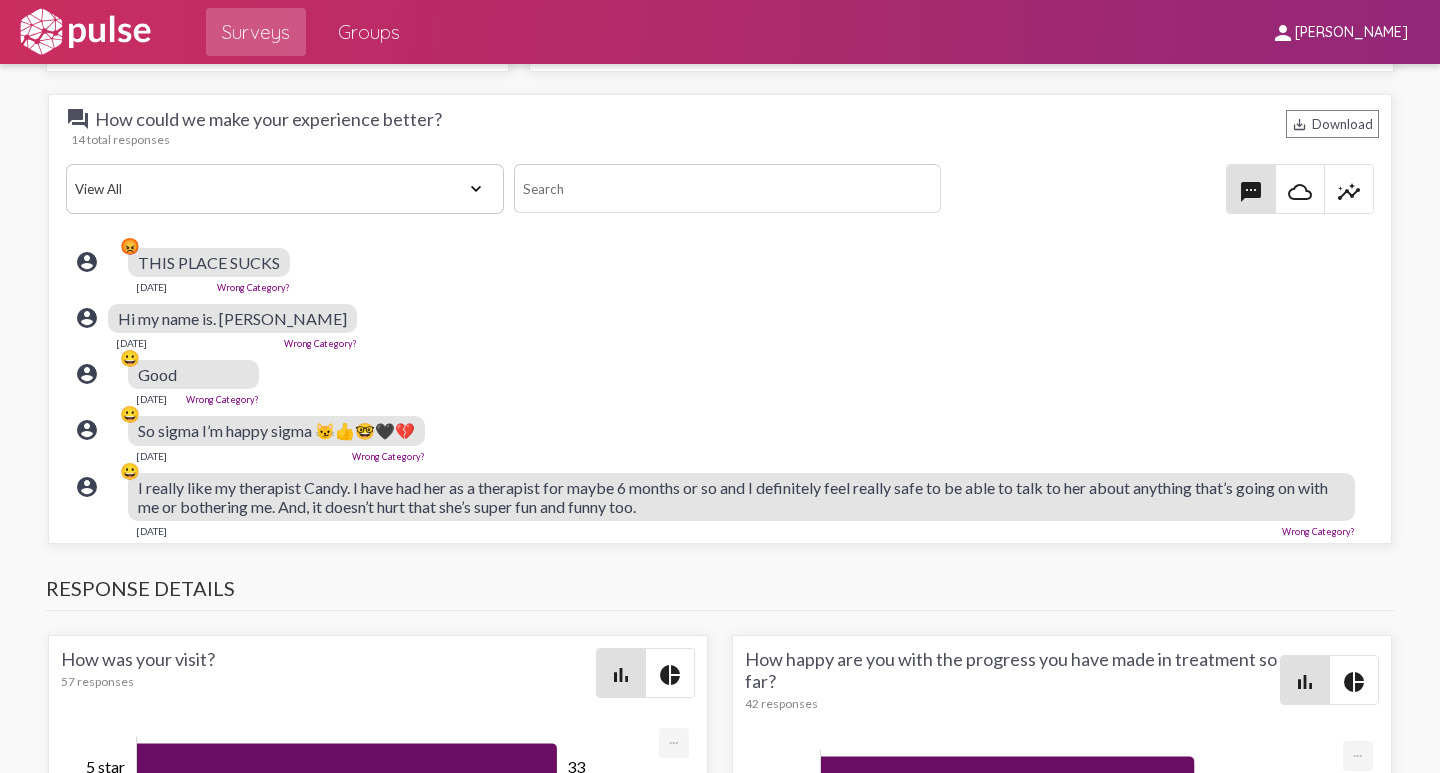 scroll, scrollTop: 300, scrollLeft: 0, axis: vertical 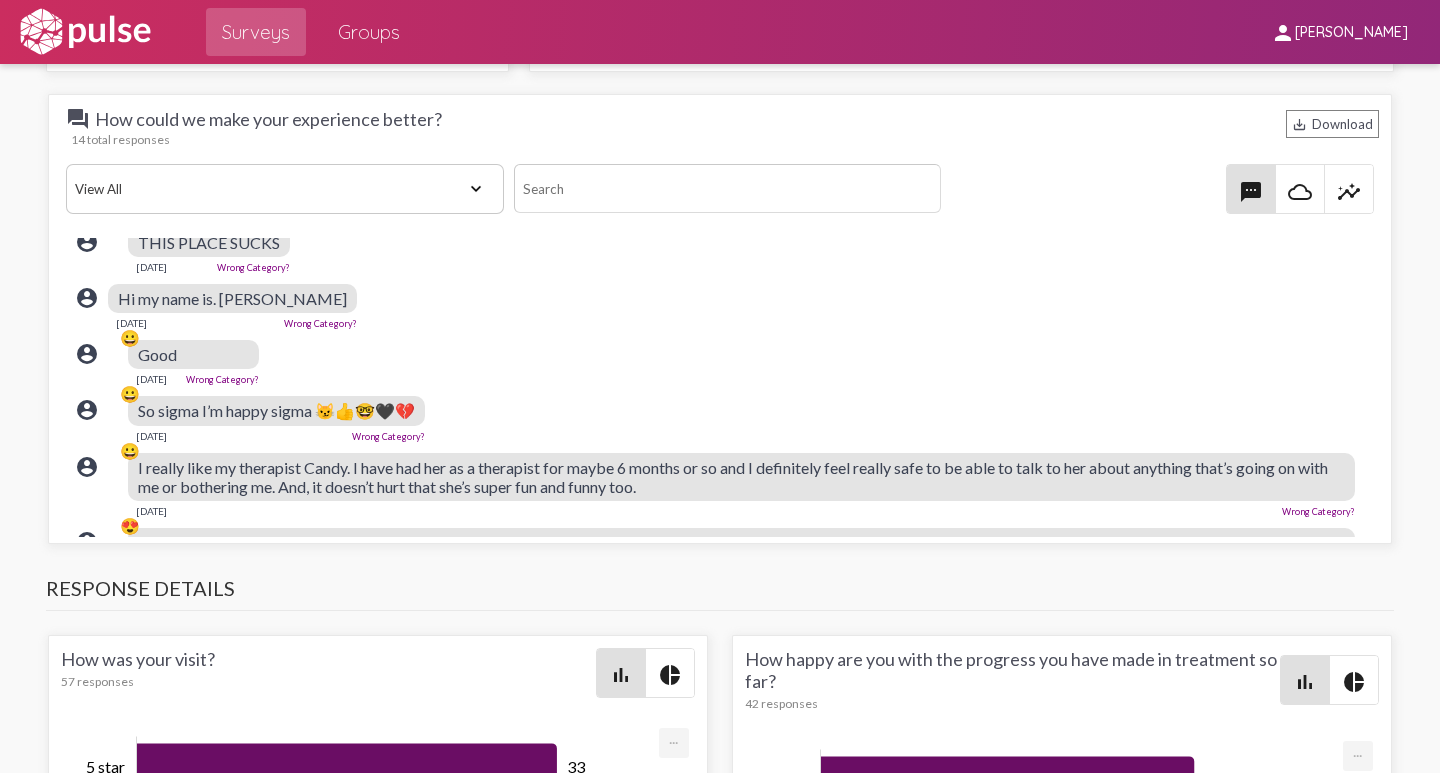 click on "I really like my therapist Candy. I have had her as a therapist for maybe 6 months or so and I definitely feel really safe to be able to talk to her about anything that’s going on with me or bothering me. And, it doesn’t hurt that she’s super fun and funny too." 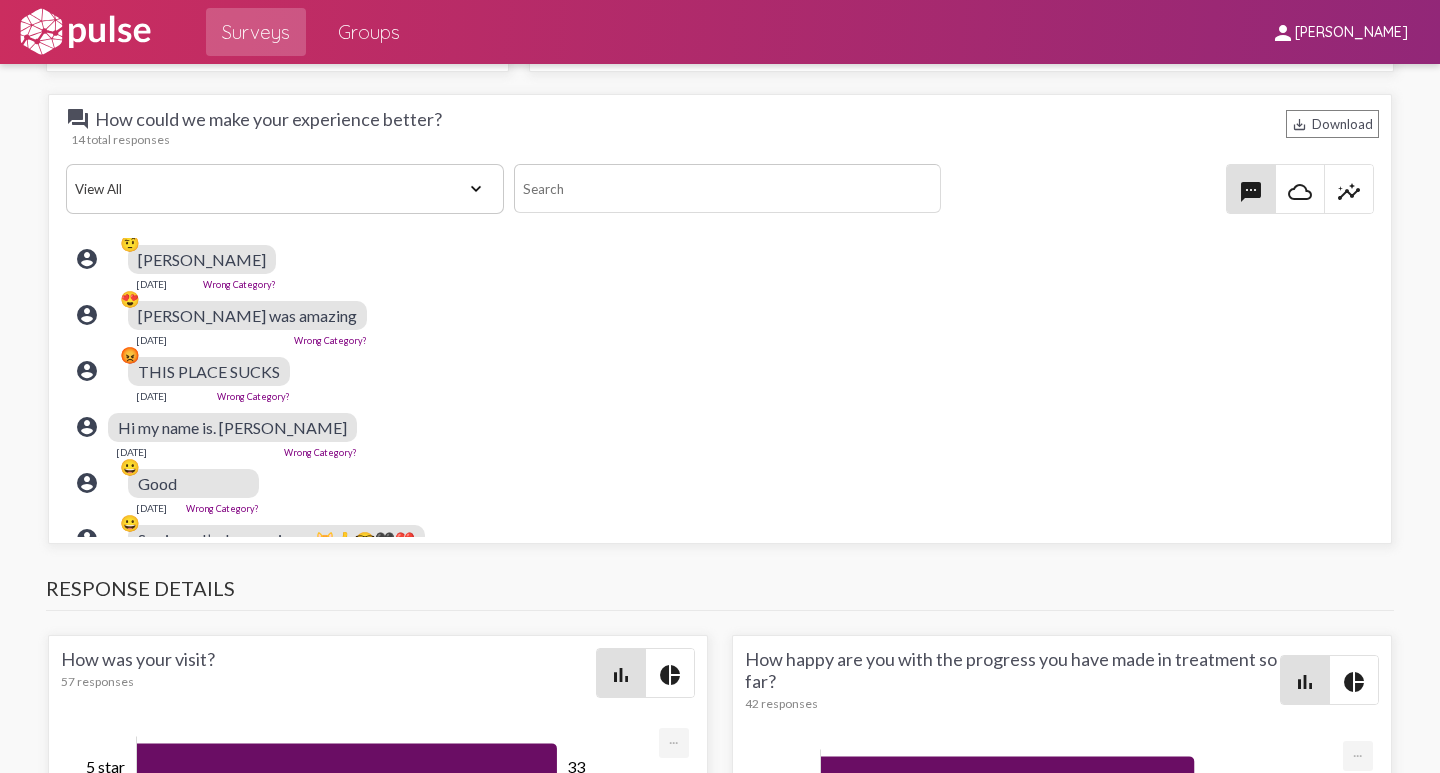 scroll, scrollTop: 0, scrollLeft: 0, axis: both 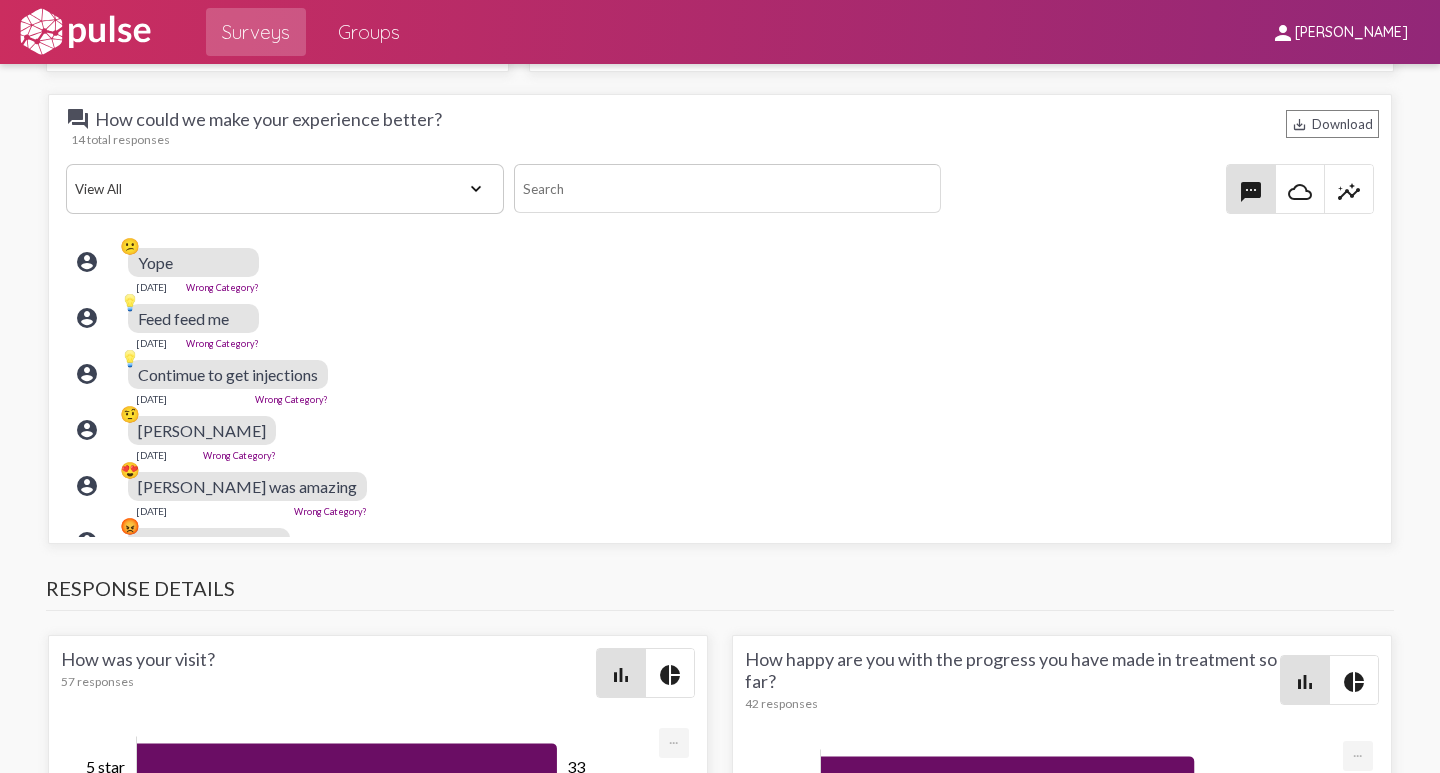 drag, startPoint x: 843, startPoint y: 403, endPoint x: 789, endPoint y: 410, distance: 54.451813 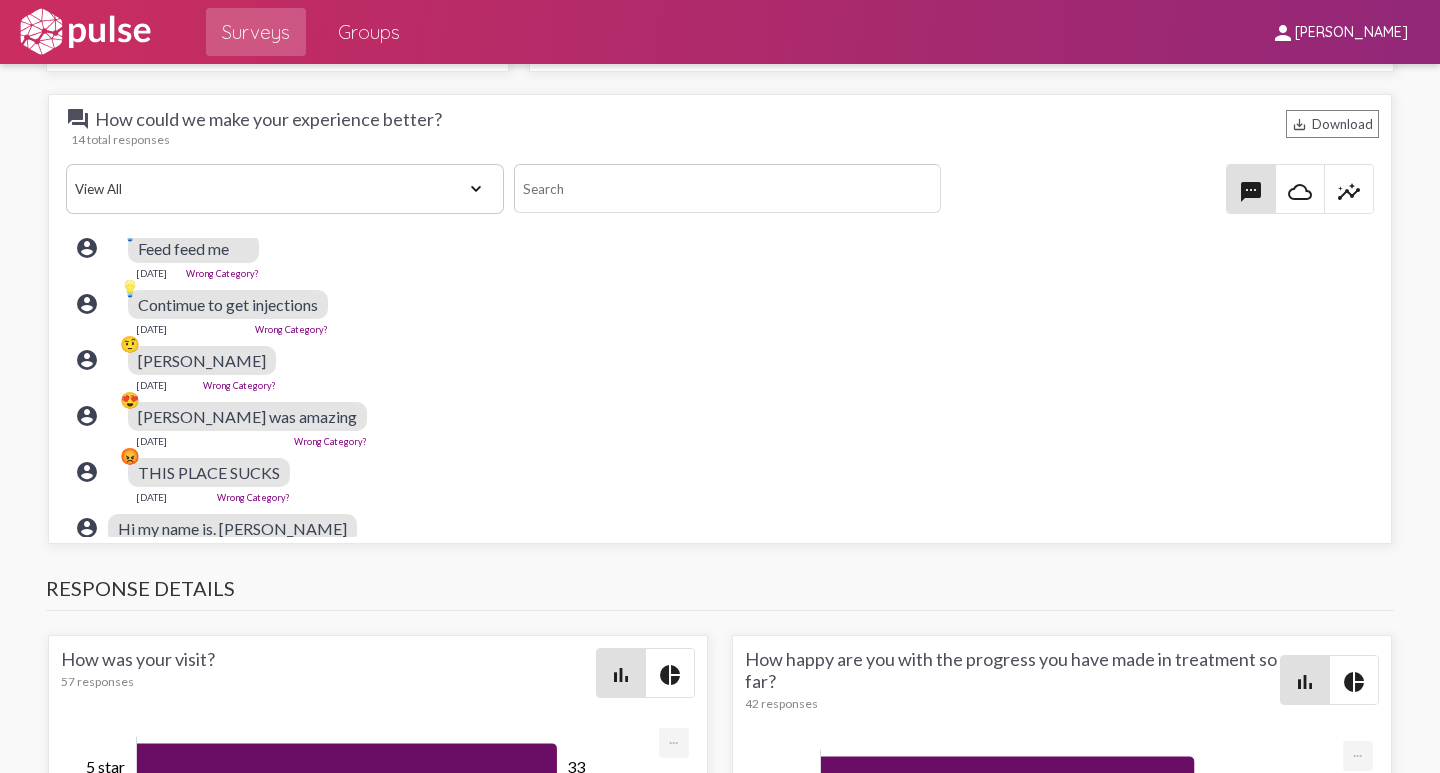 scroll, scrollTop: 100, scrollLeft: 0, axis: vertical 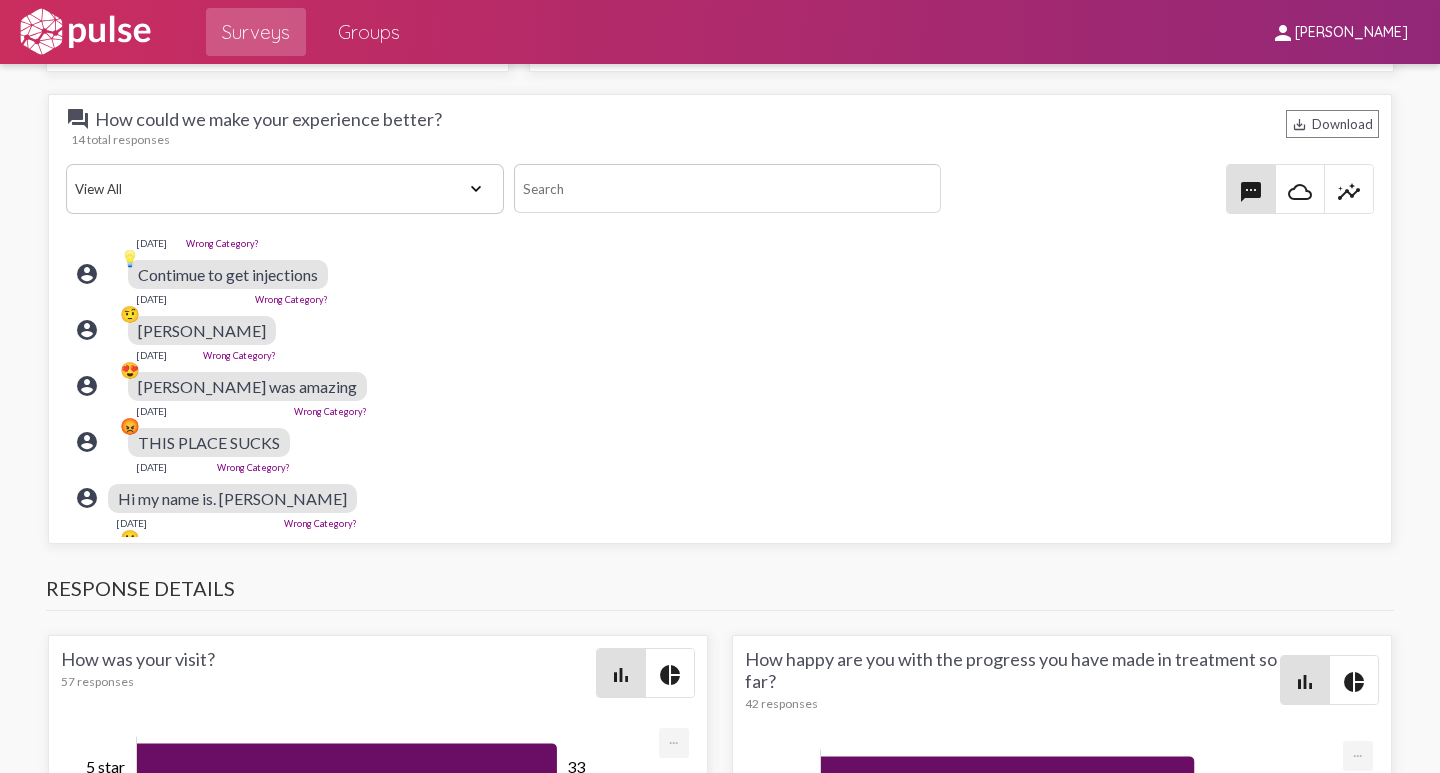 click on "account_circle 😡 THIS PLACE SUCKS  [DATE]  Wrong Category?" 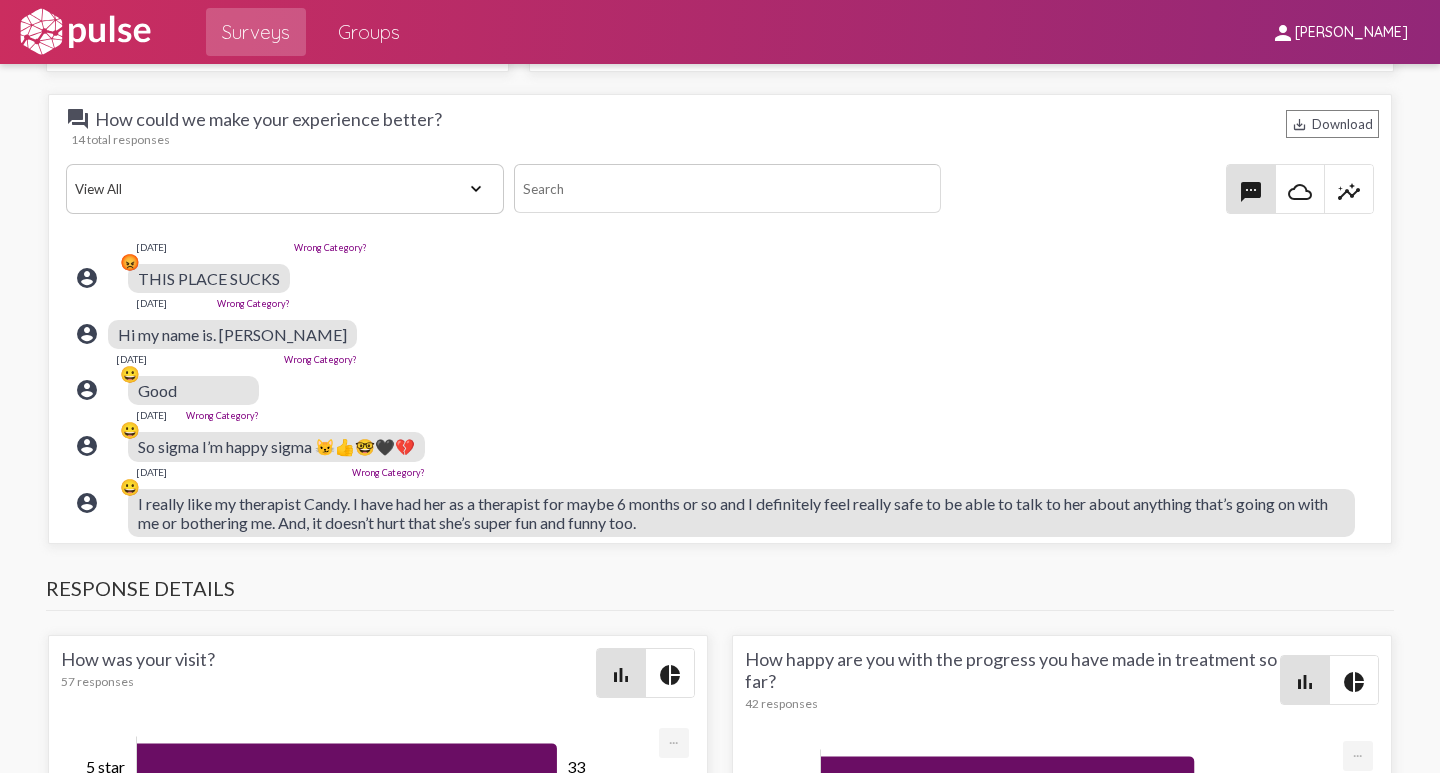 scroll, scrollTop: 300, scrollLeft: 0, axis: vertical 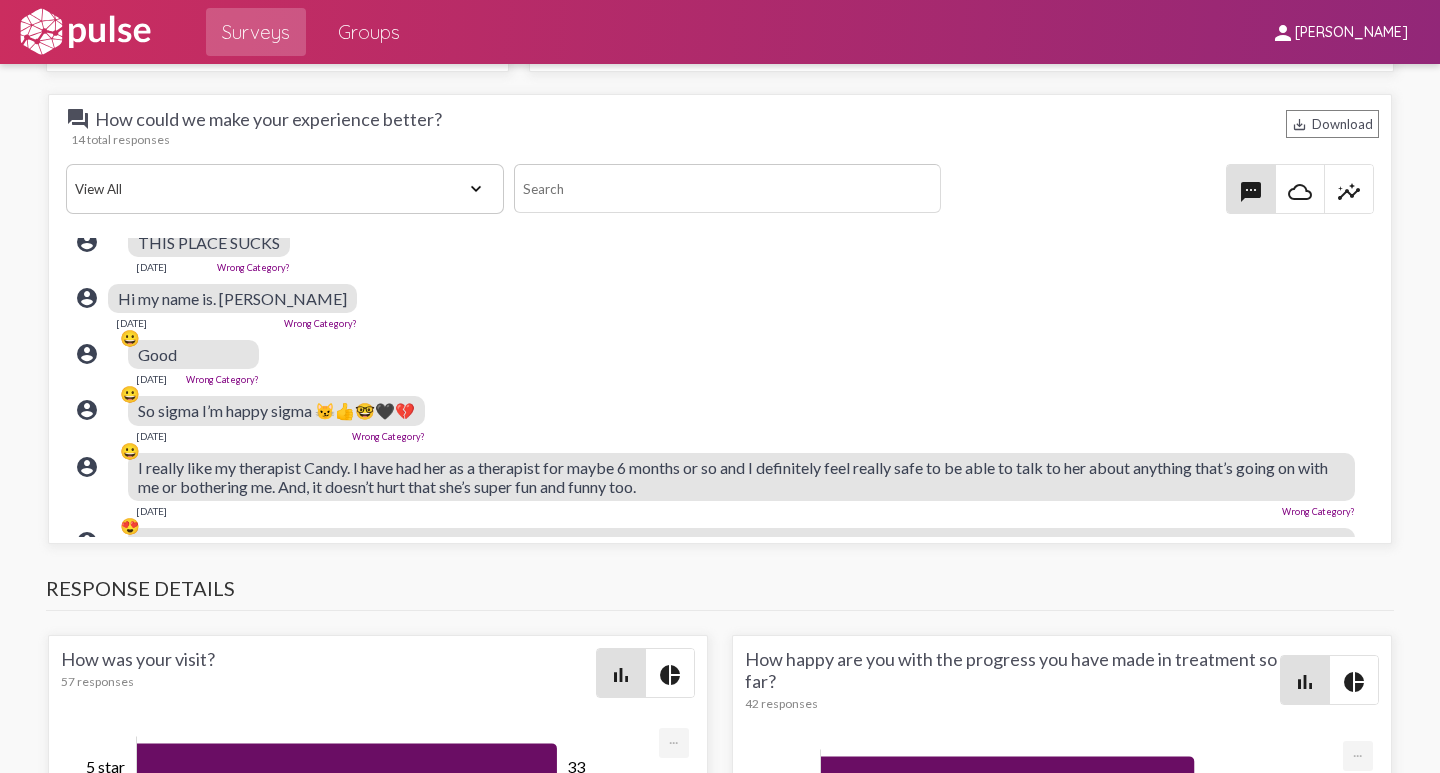 click on "account_circle 😀 Good  [DATE]  Wrong Category?" 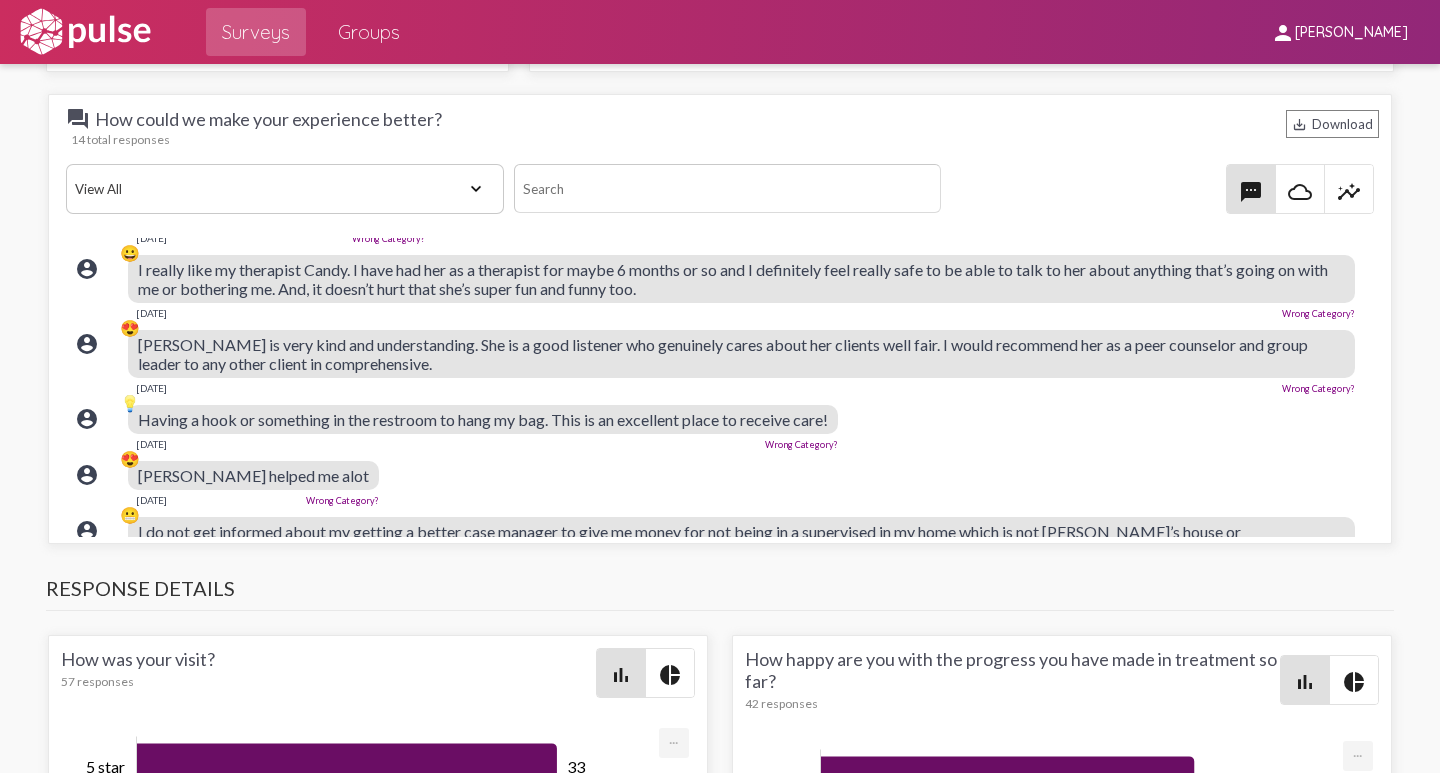scroll, scrollTop: 500, scrollLeft: 0, axis: vertical 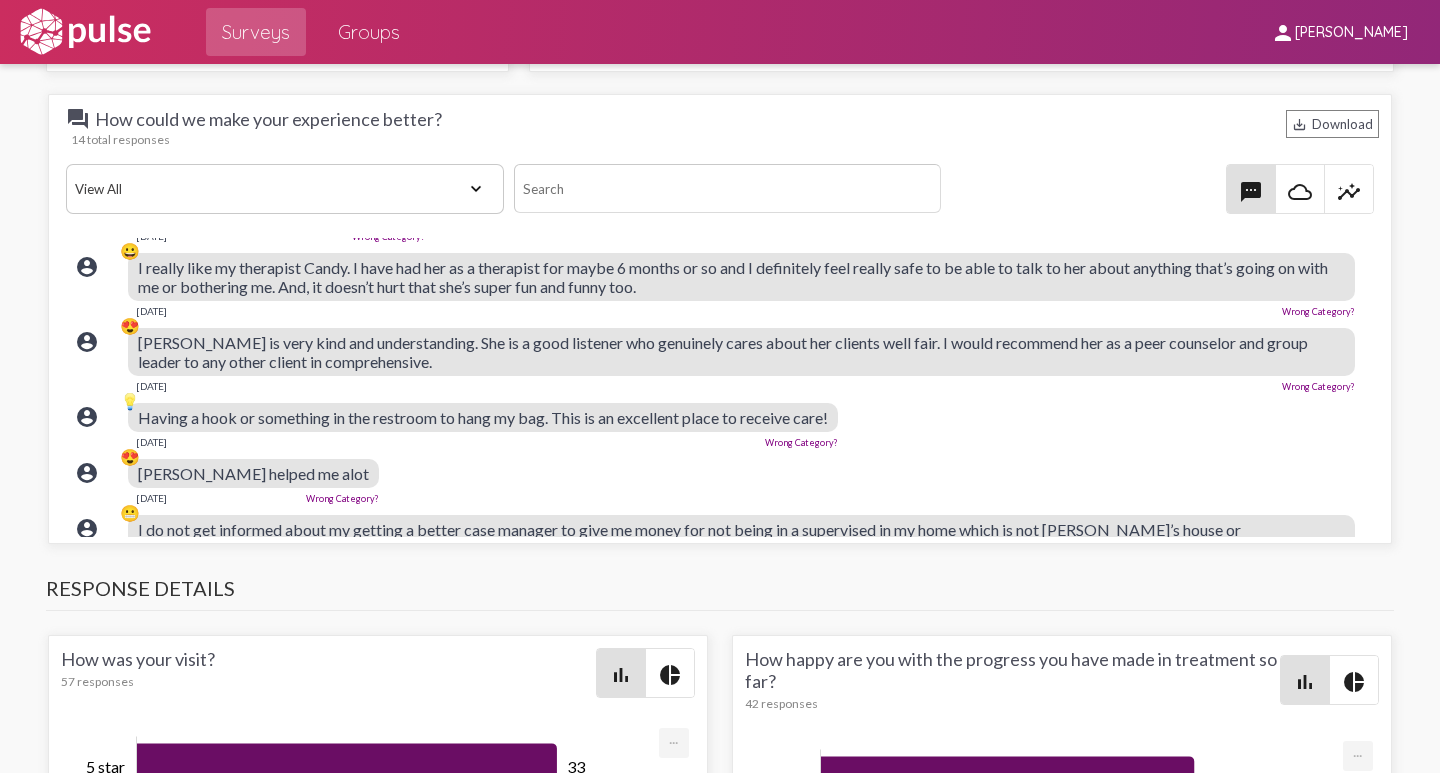 click on "account_circle 😍 [PERSON_NAME] helped me alot  [DATE]  Wrong Category?" 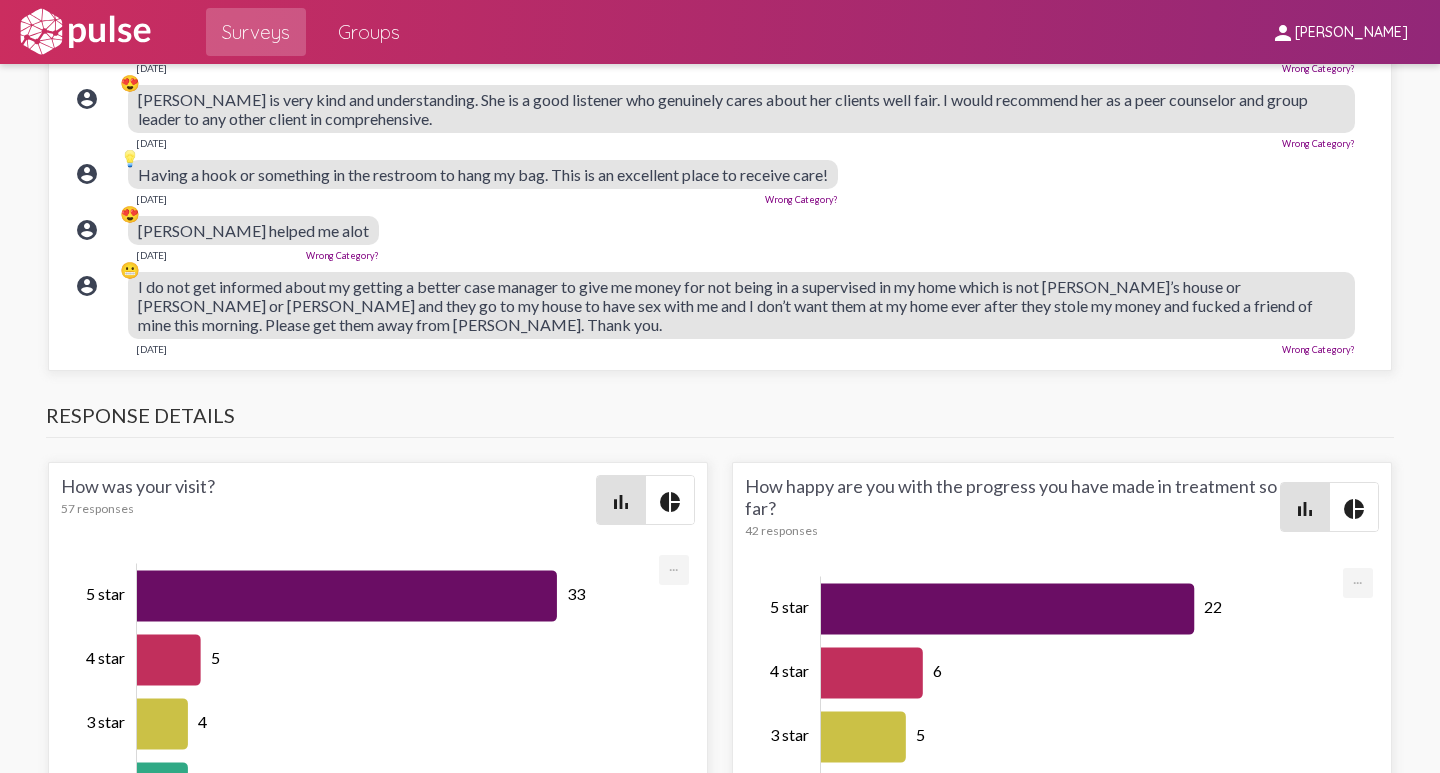 scroll, scrollTop: 2800, scrollLeft: 0, axis: vertical 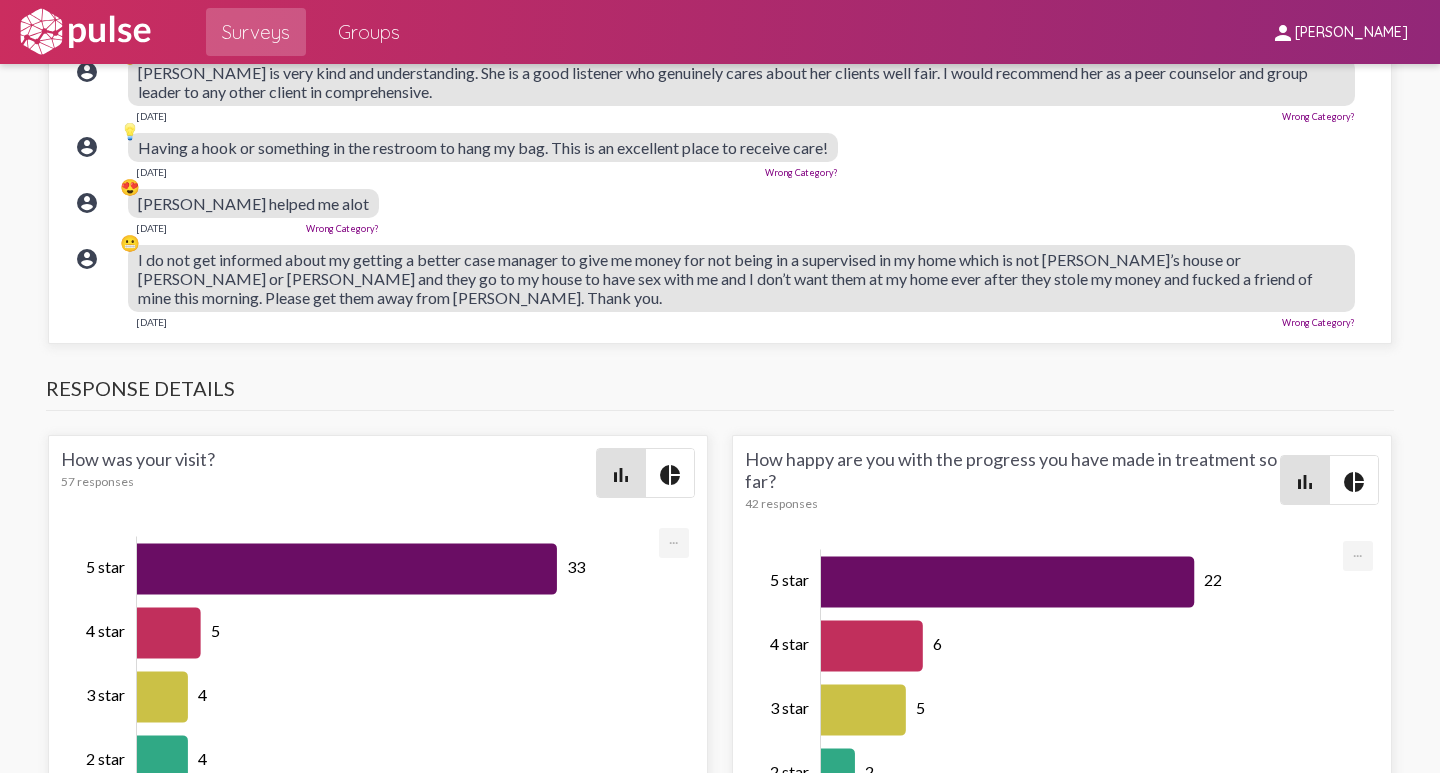 click on "account_circle 😍 [PERSON_NAME] helped me alot  [DATE]  Wrong Category?" 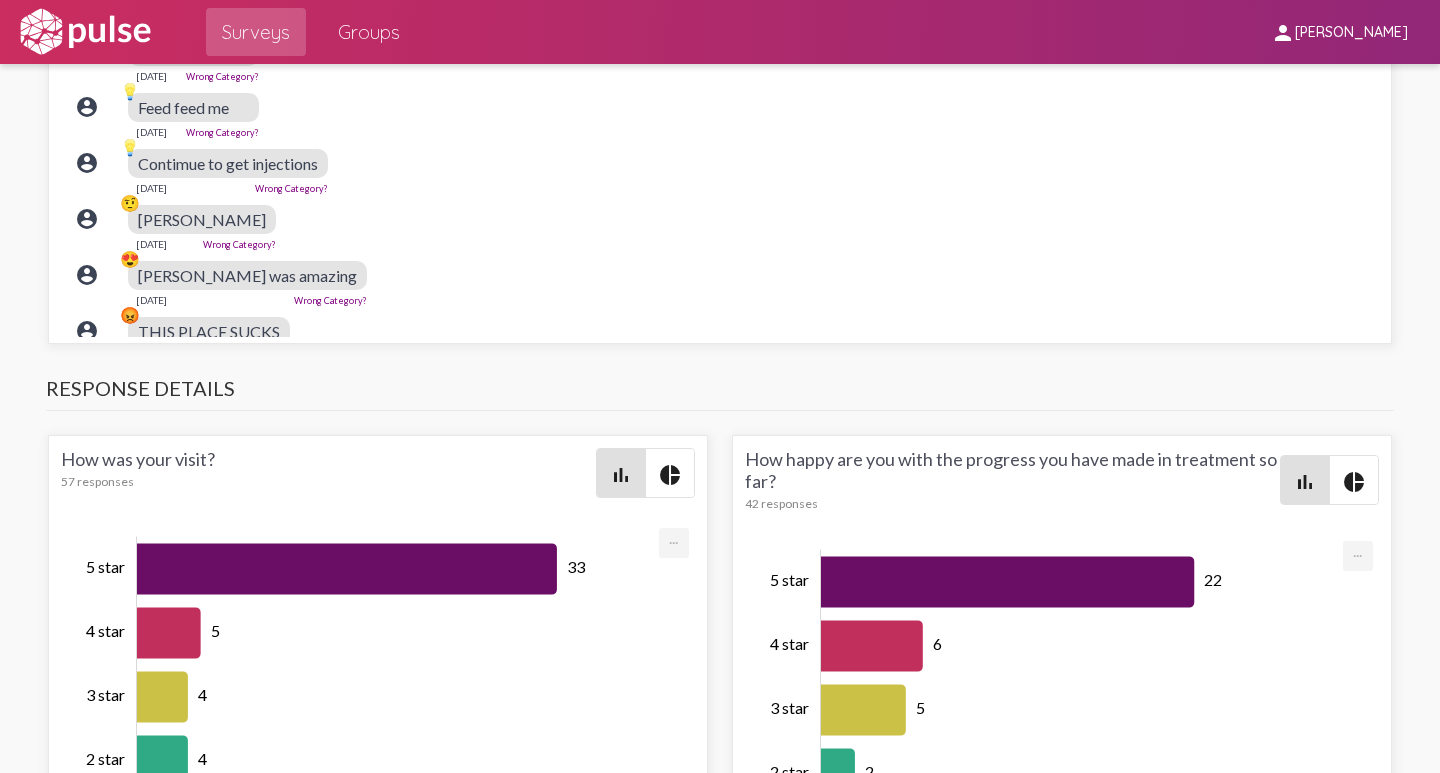 scroll, scrollTop: 0, scrollLeft: 0, axis: both 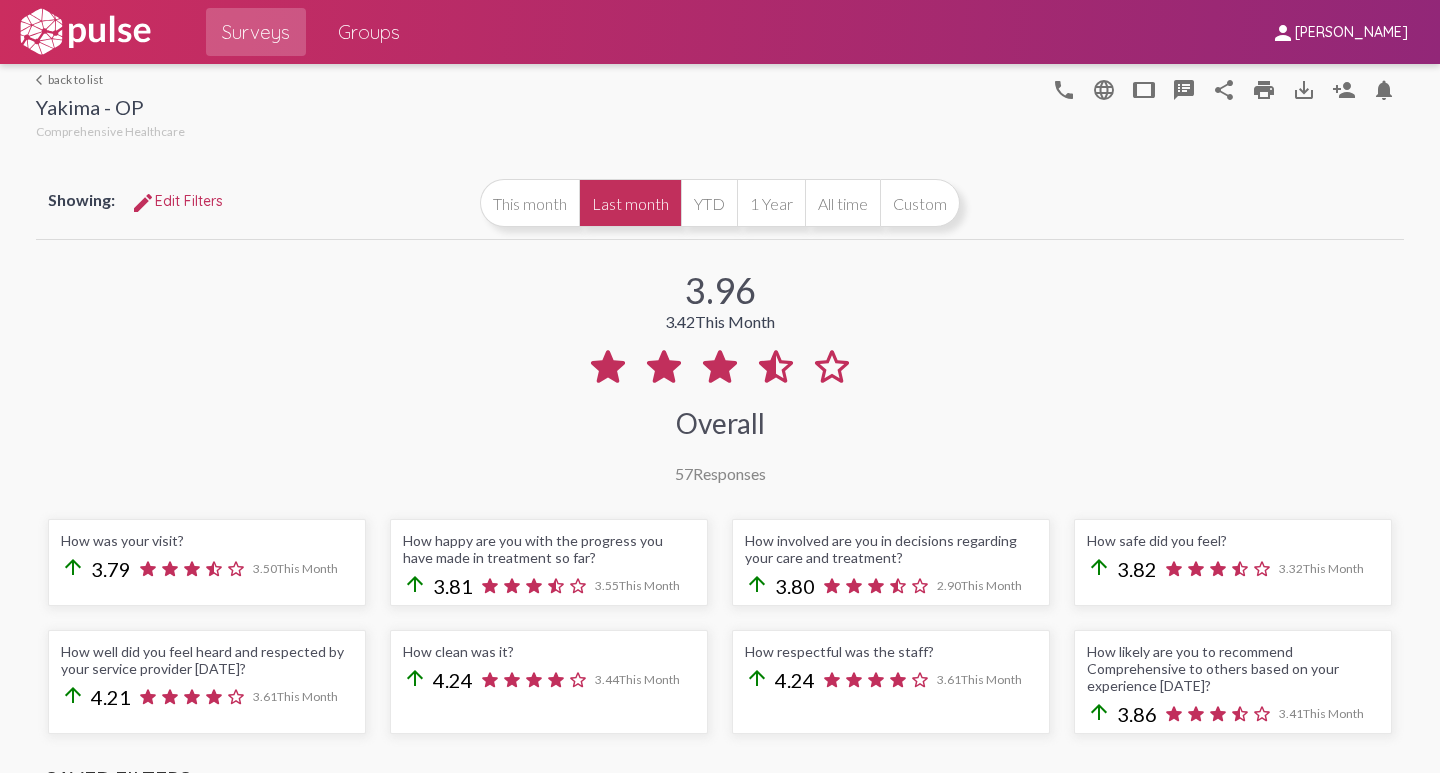 click on "arrow_back_ios  back to list" 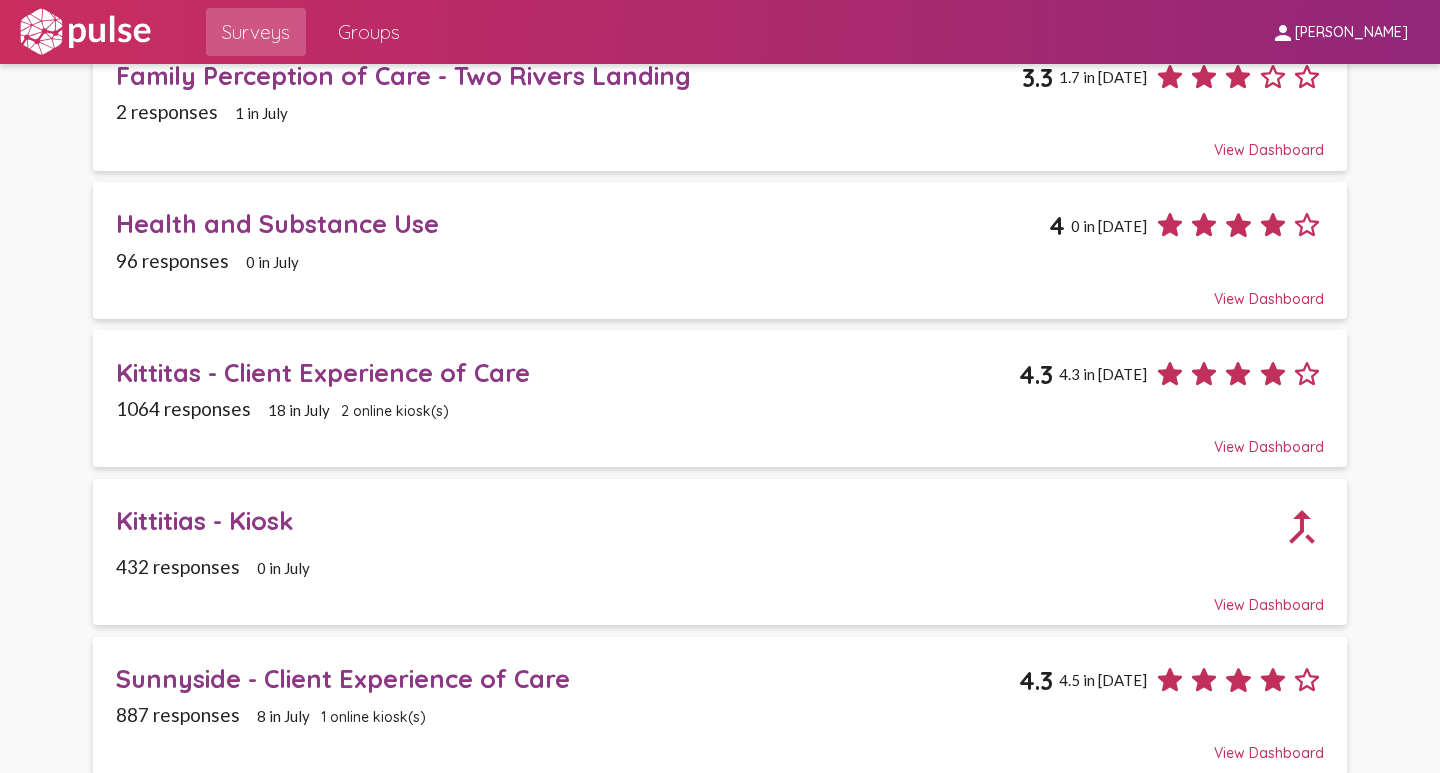 scroll, scrollTop: 1900, scrollLeft: 0, axis: vertical 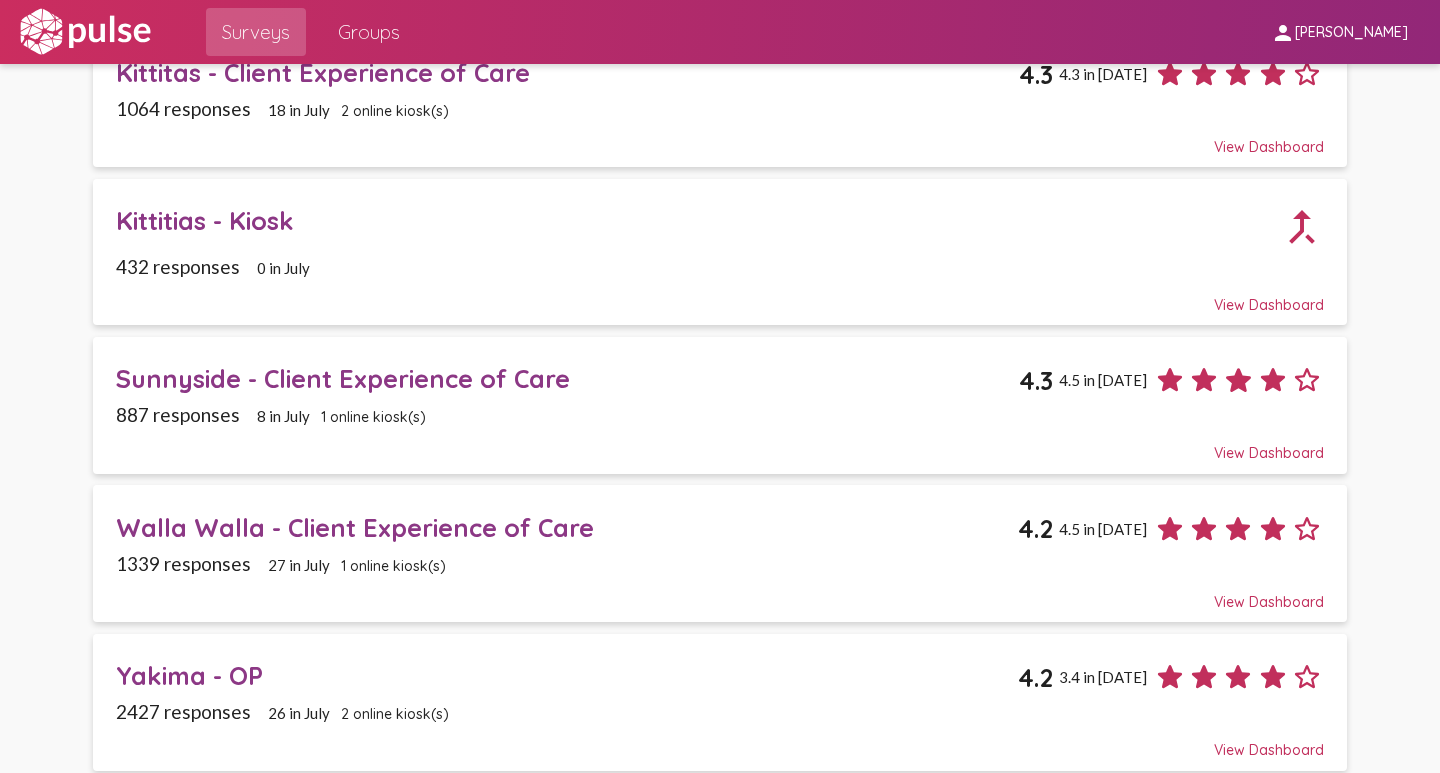 click on "Walla Walla - Client Experience of Care" 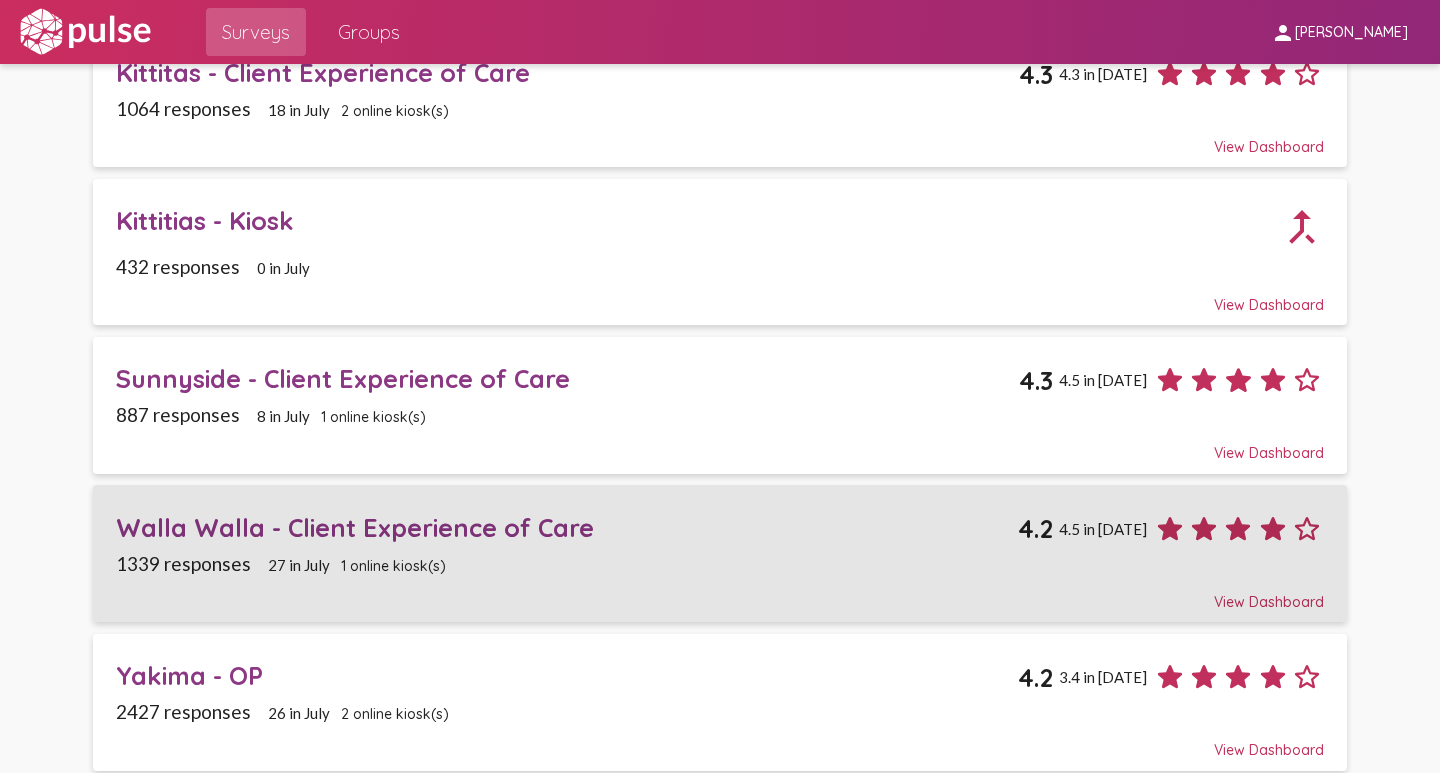 scroll, scrollTop: 0, scrollLeft: 0, axis: both 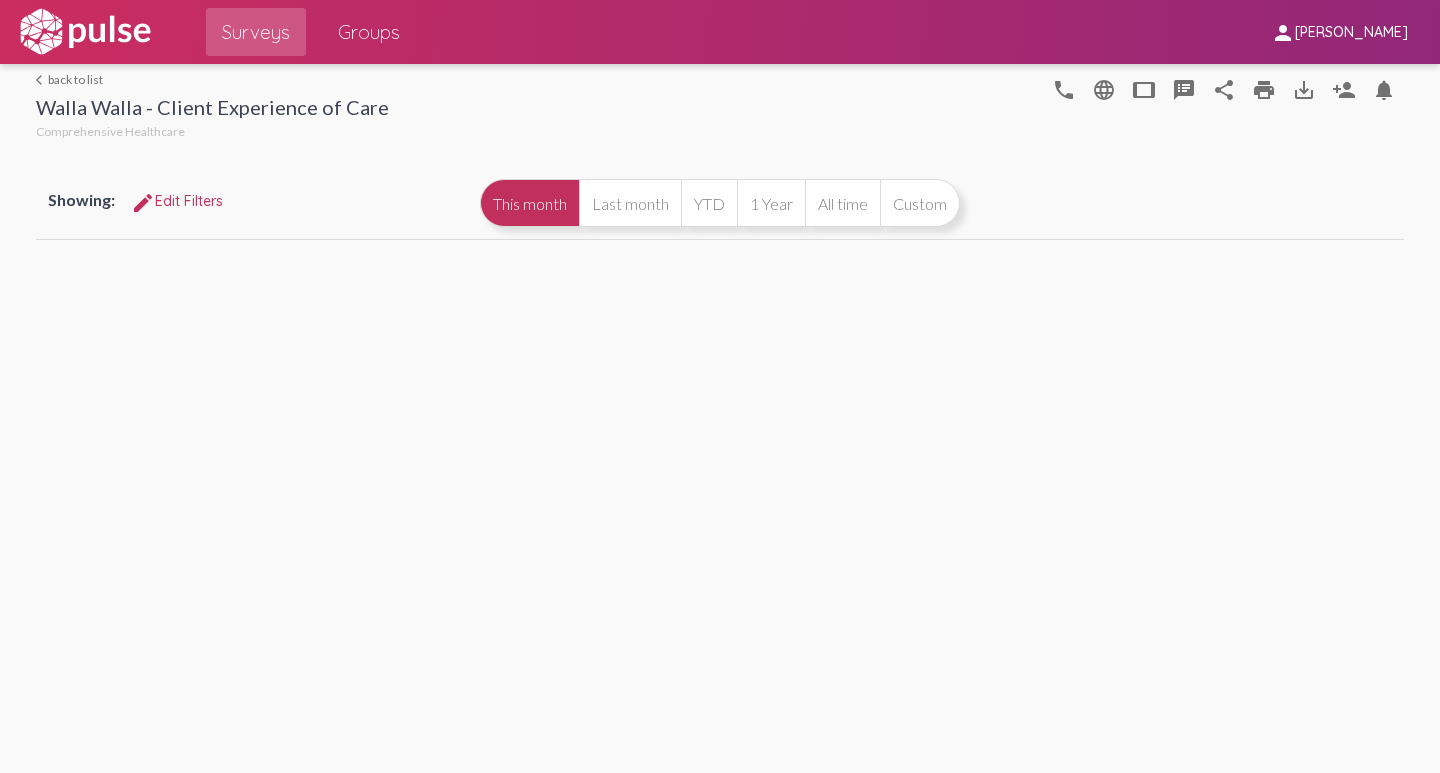 click on "Last month" 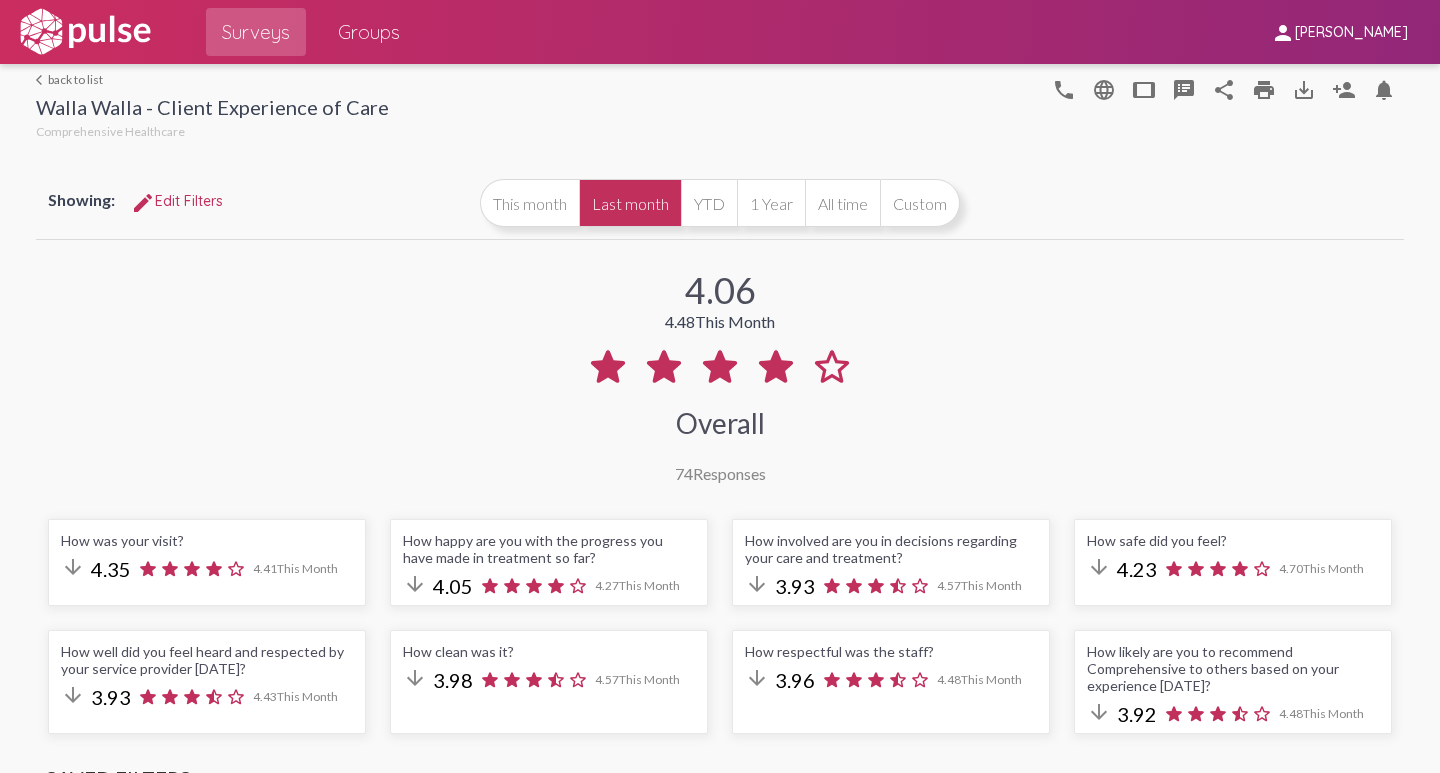 select on "All" 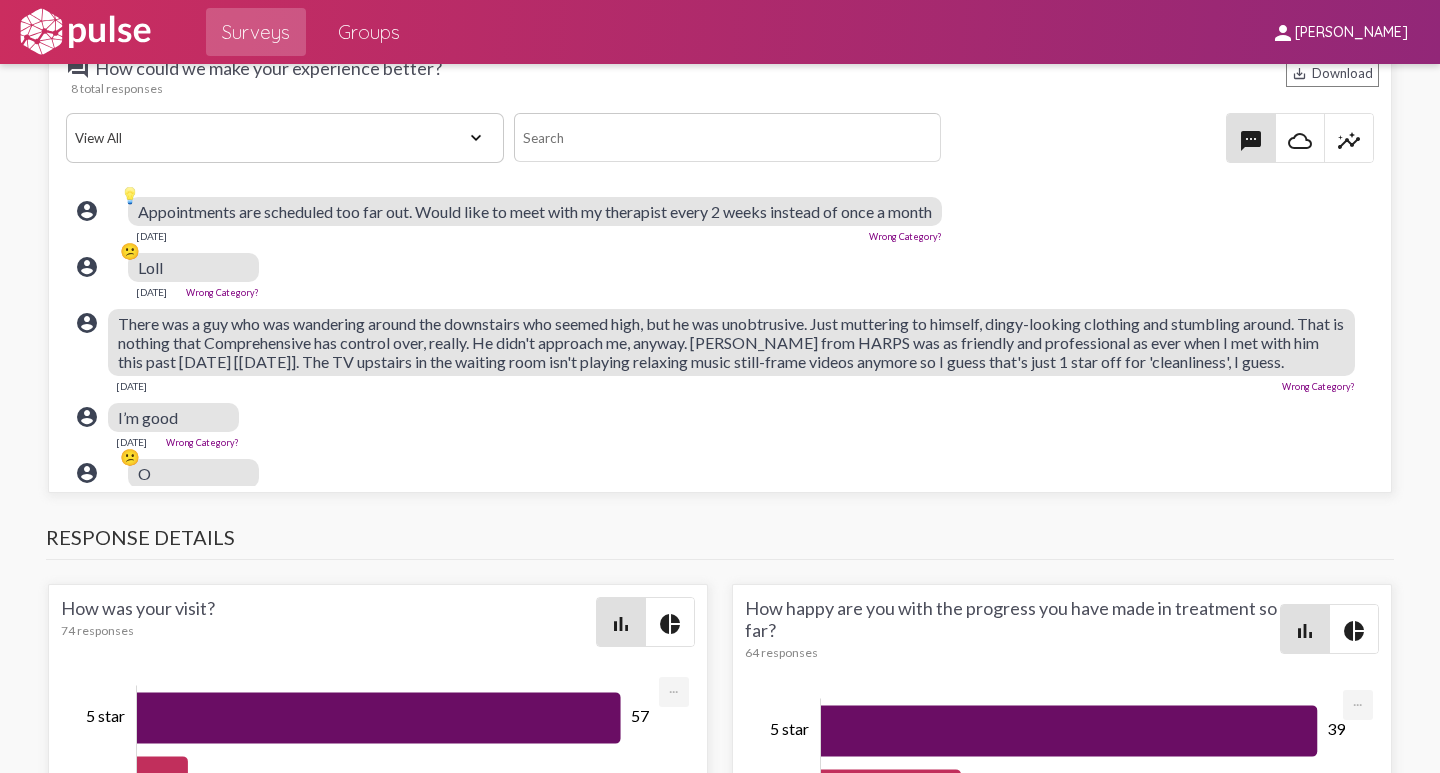 scroll, scrollTop: 2500, scrollLeft: 0, axis: vertical 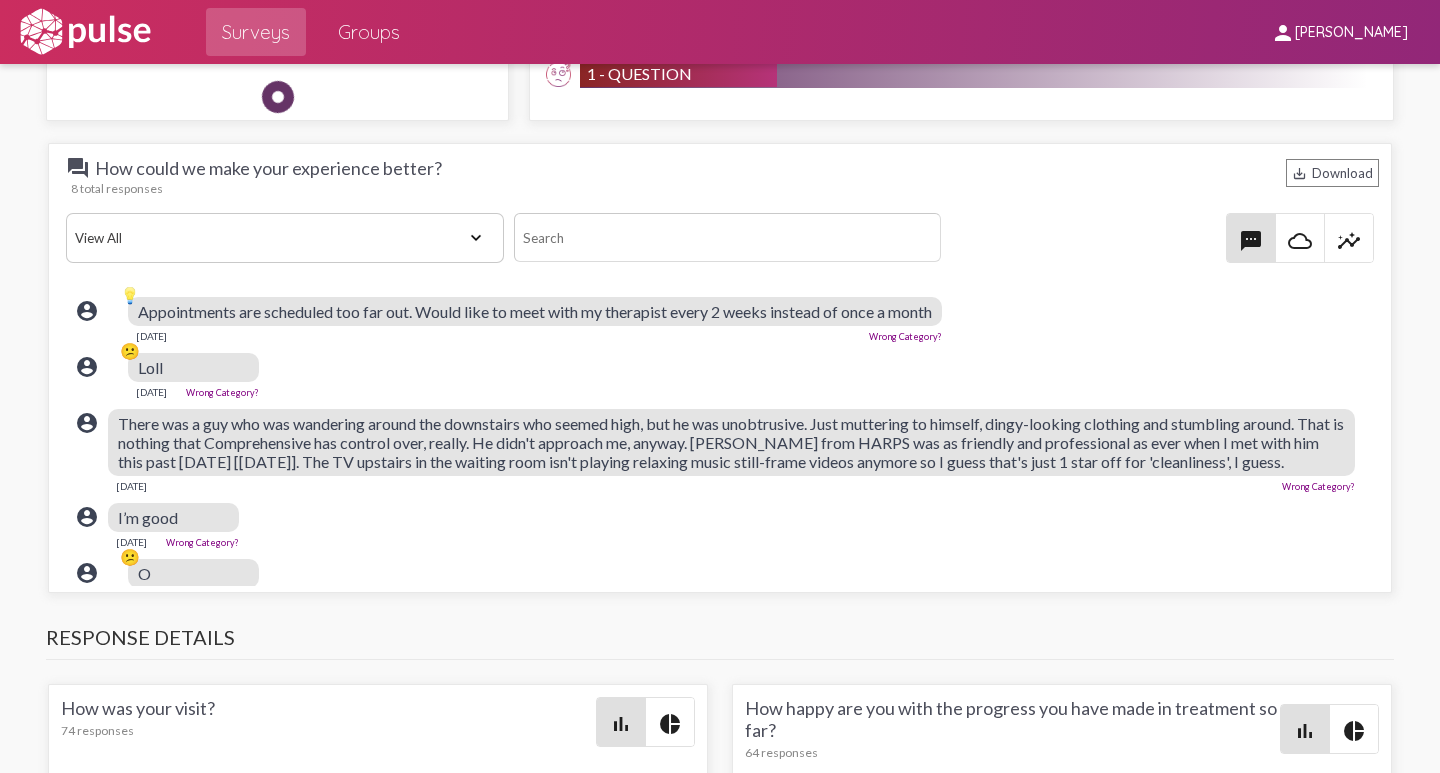 click on "question_answer  How could we make your experience better? save_alt  Download 8 total responses View All Positive Neutral Negative Happy Meh Suggestions Angry Disgust Sadness Gratitude Question Fear Confused Concerned Frustrated Spam  textsms cloud_queue  insights" 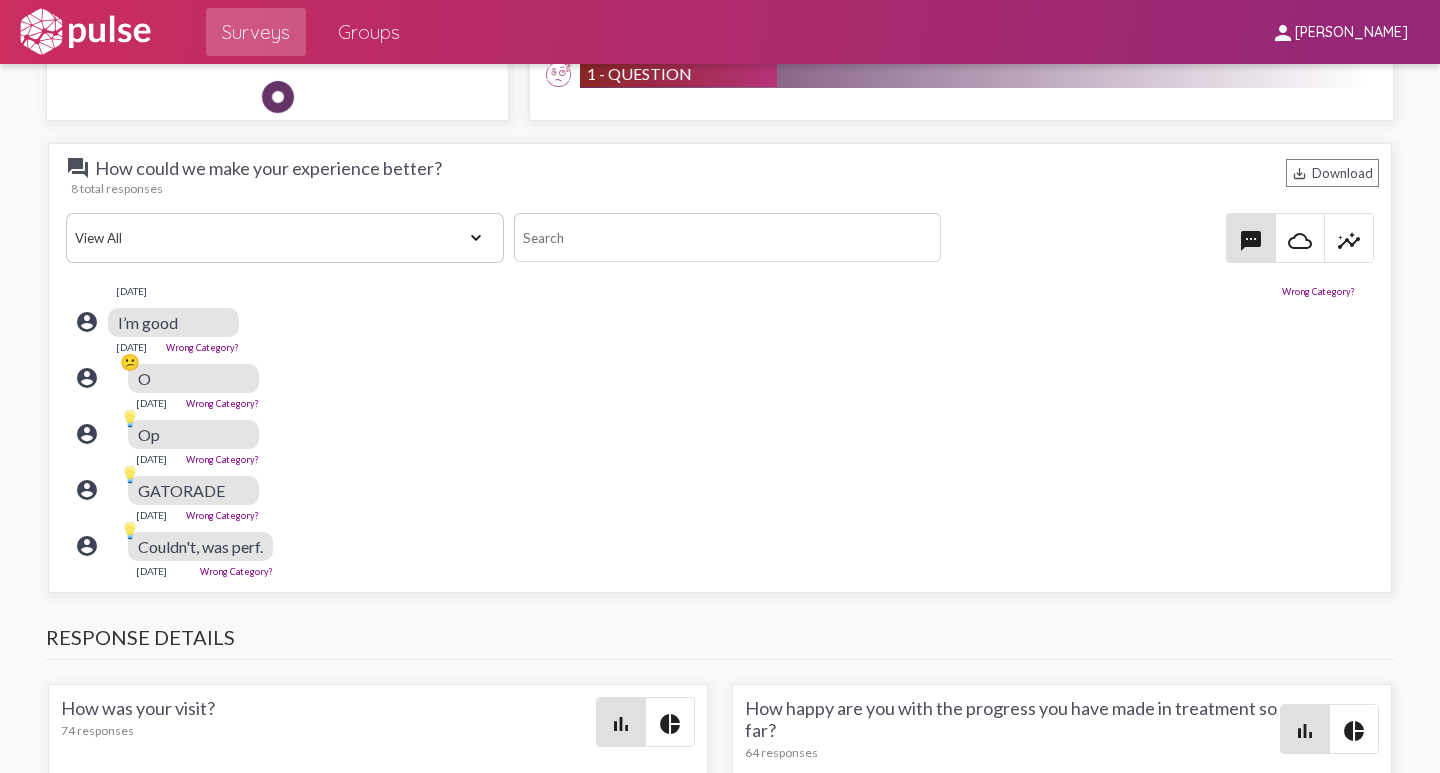 scroll, scrollTop: 200, scrollLeft: 0, axis: vertical 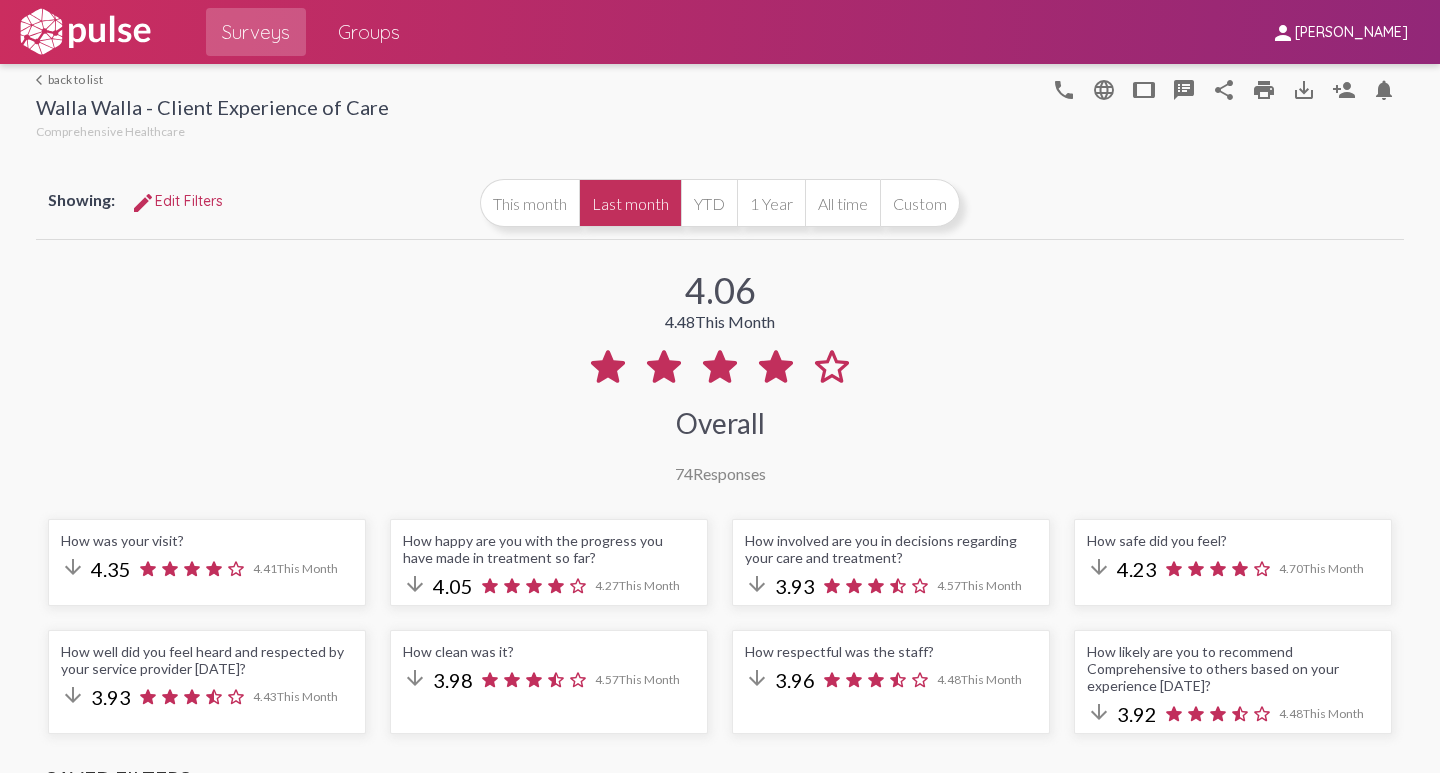 click on "arrow_back_ios  back to list" 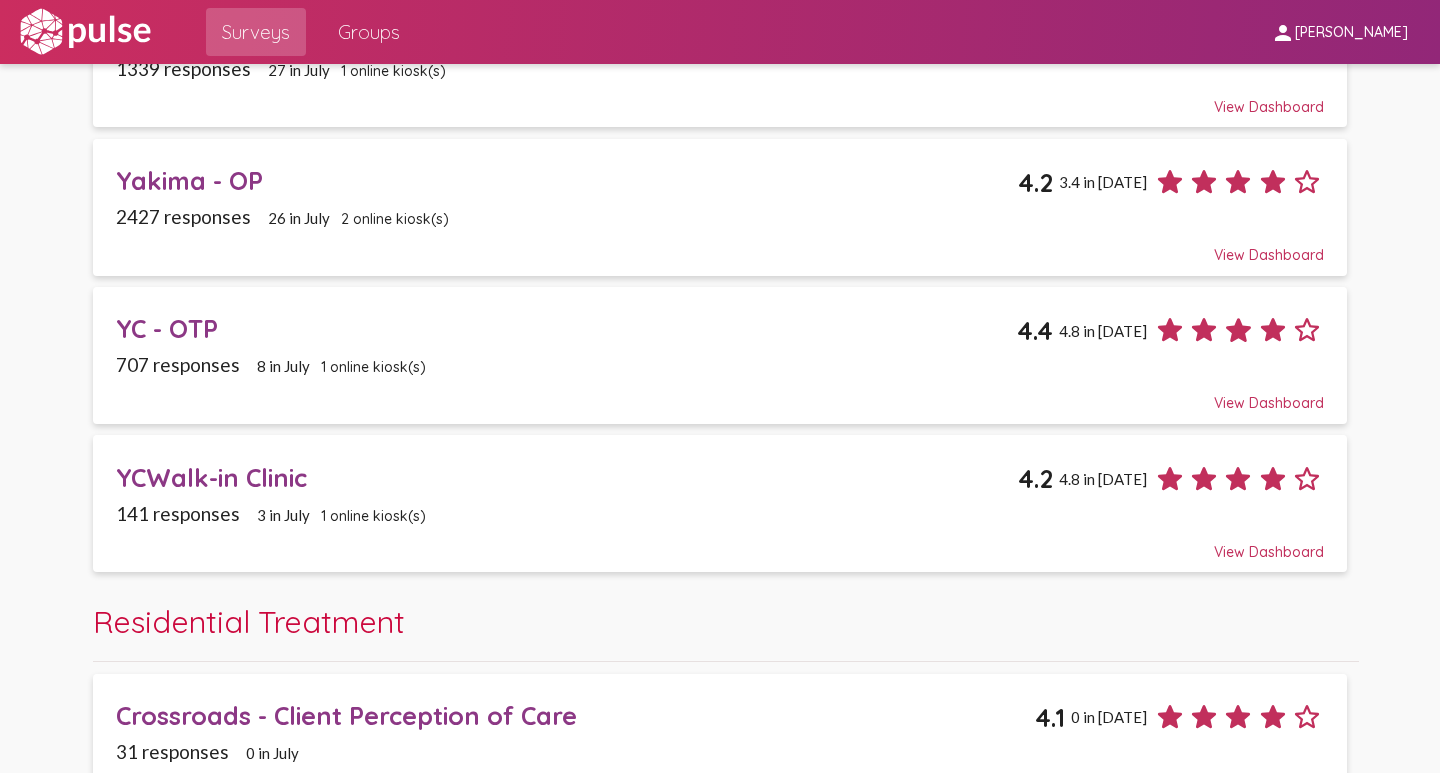 scroll, scrollTop: 2400, scrollLeft: 0, axis: vertical 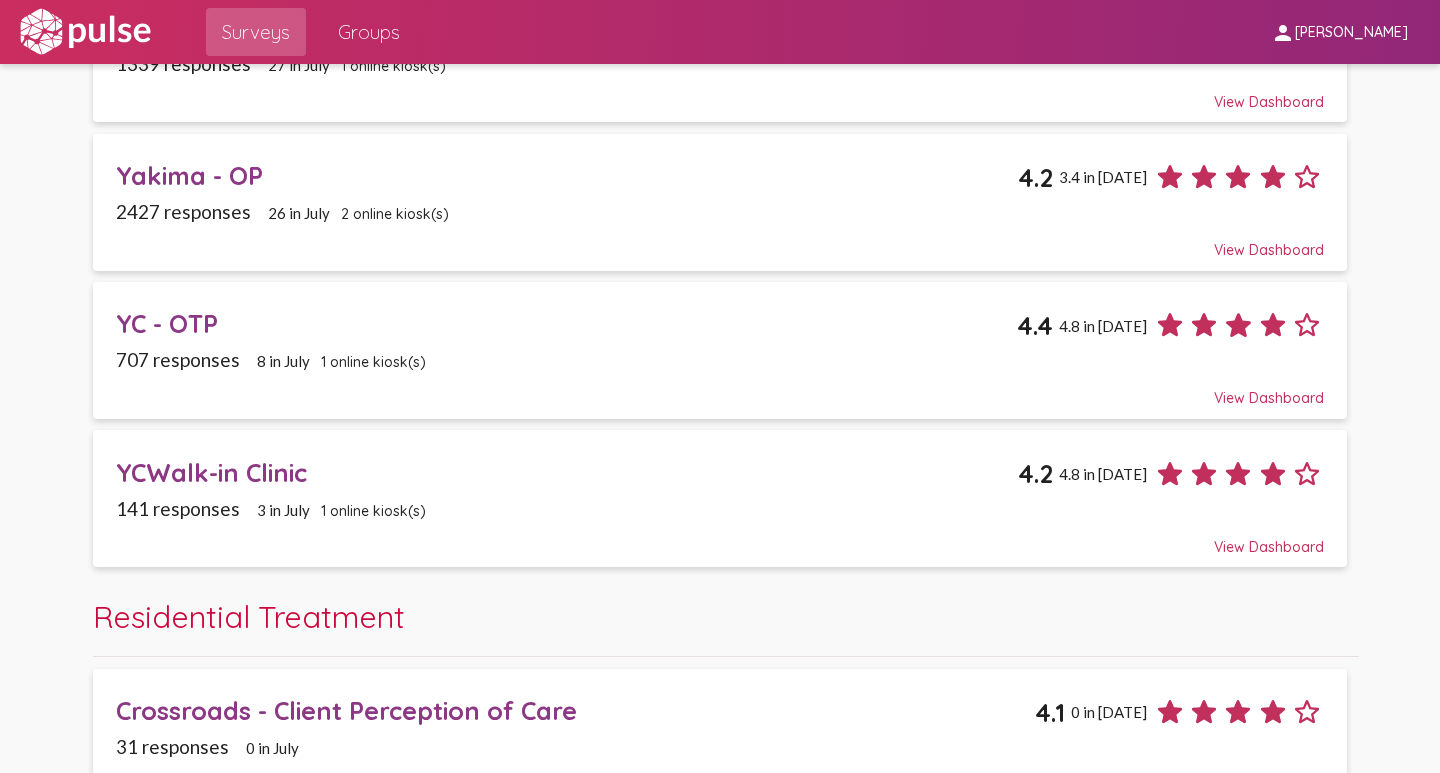 click on "YC - OTP" 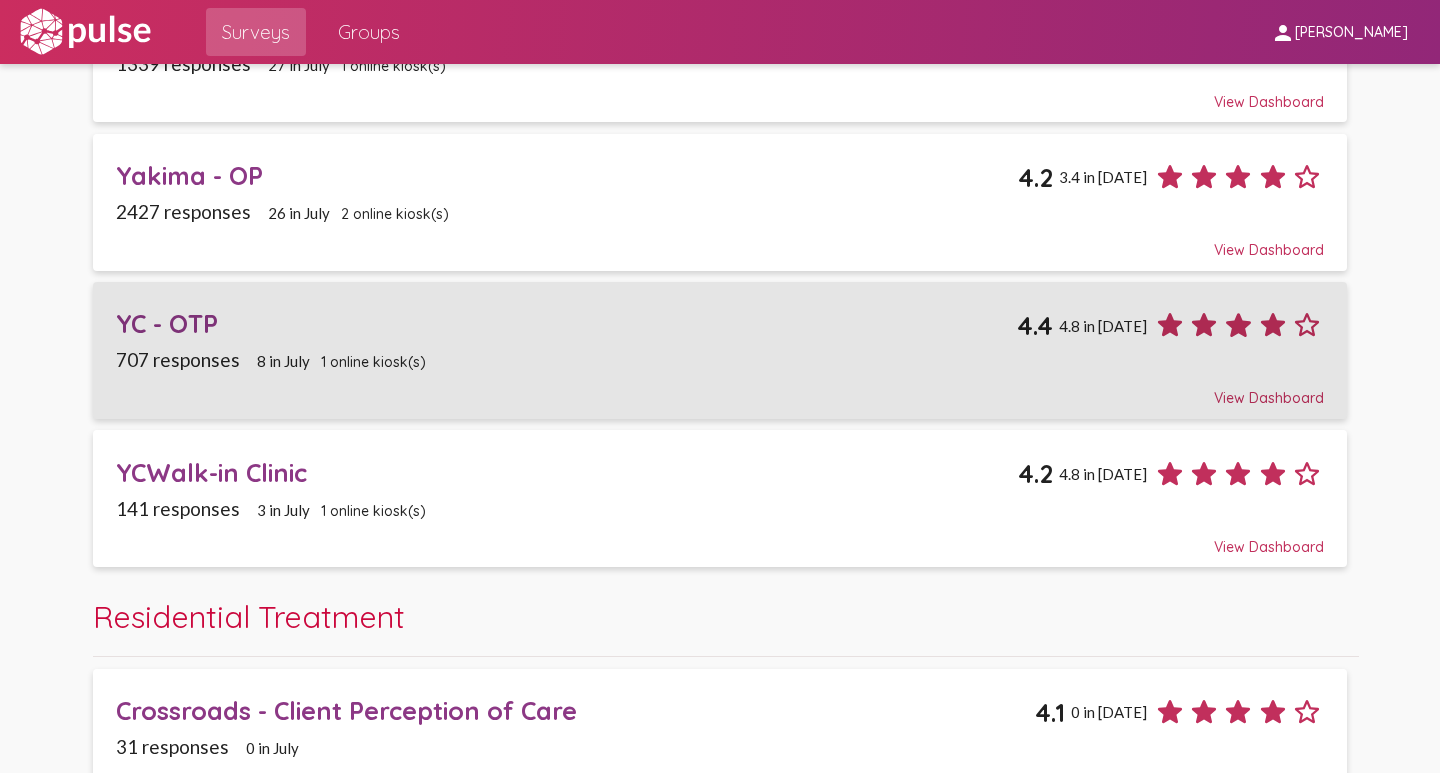 scroll, scrollTop: 0, scrollLeft: 0, axis: both 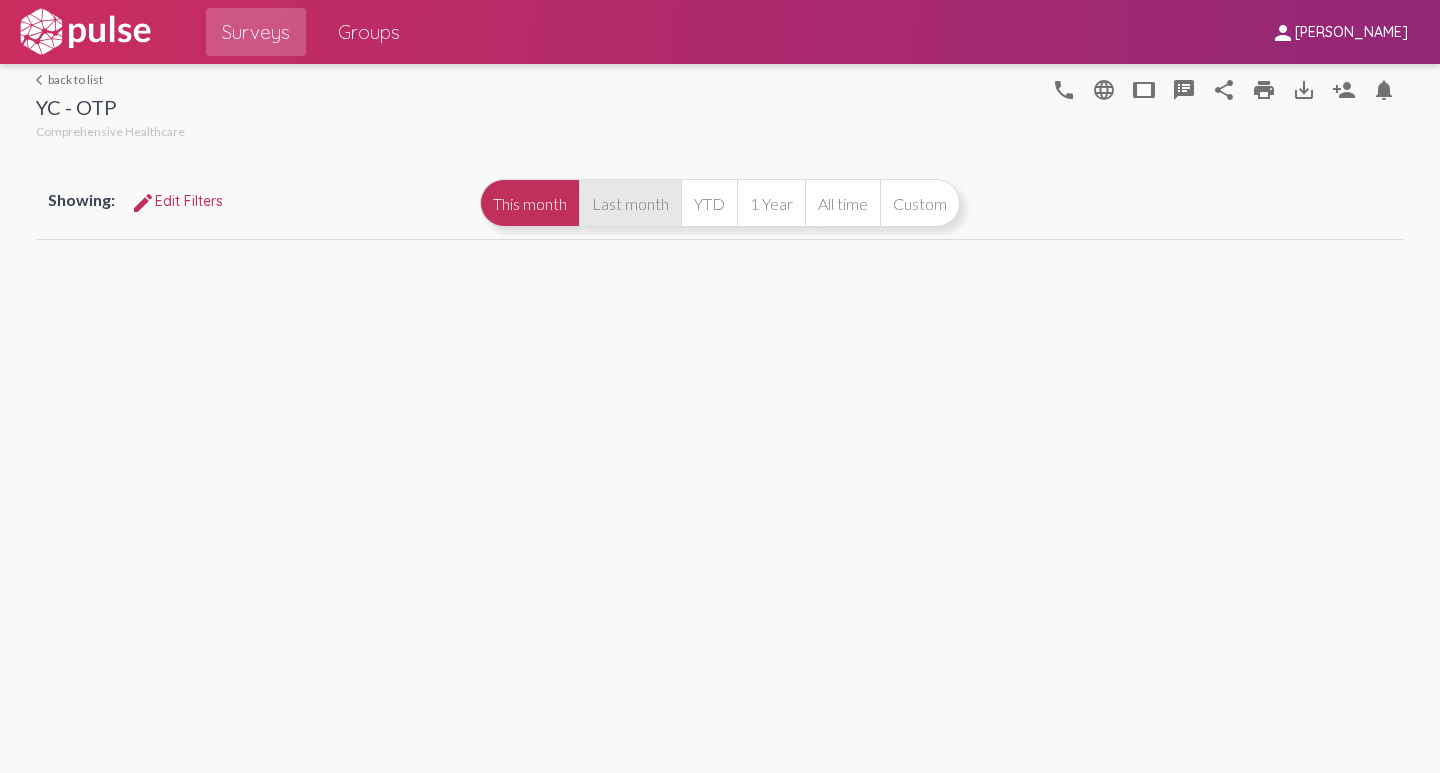 click on "Last month" 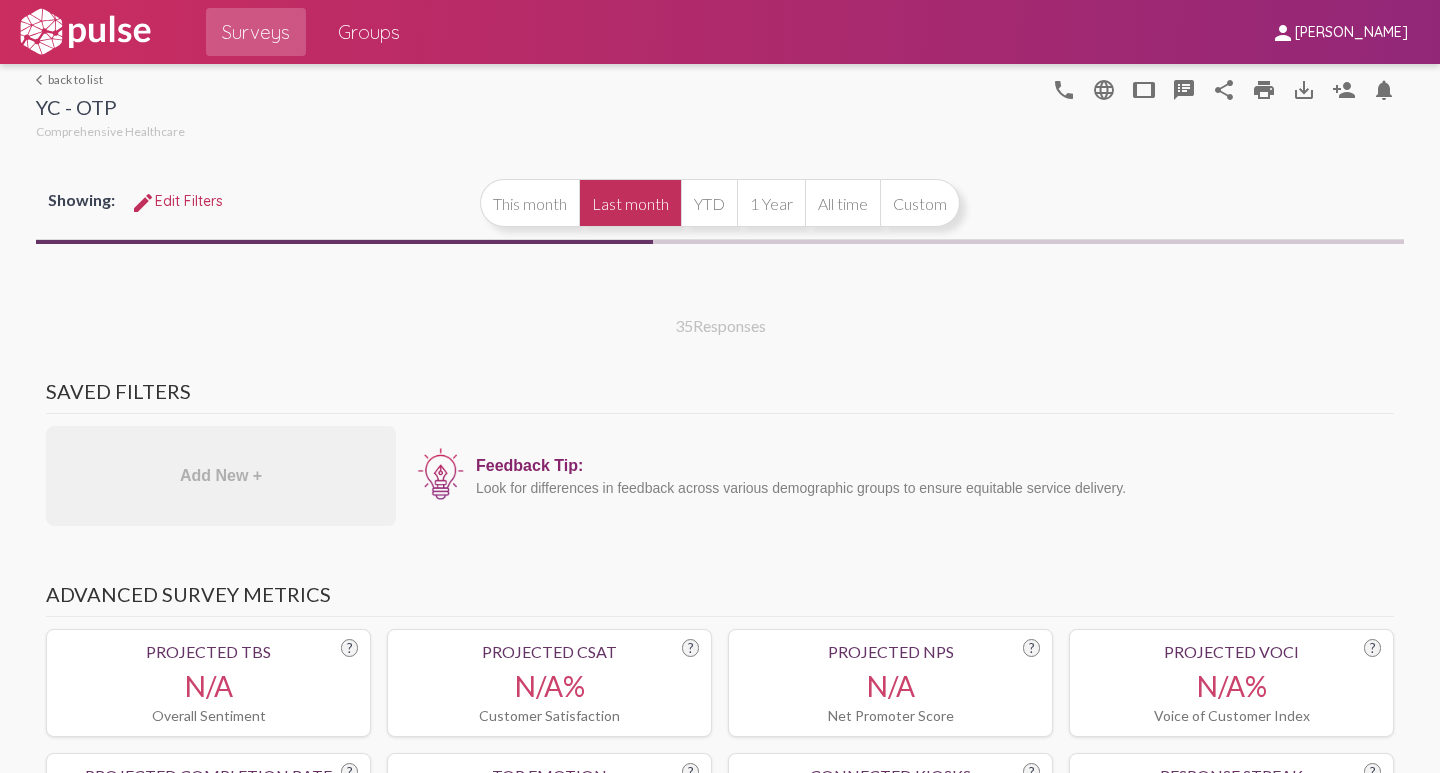 select on "All" 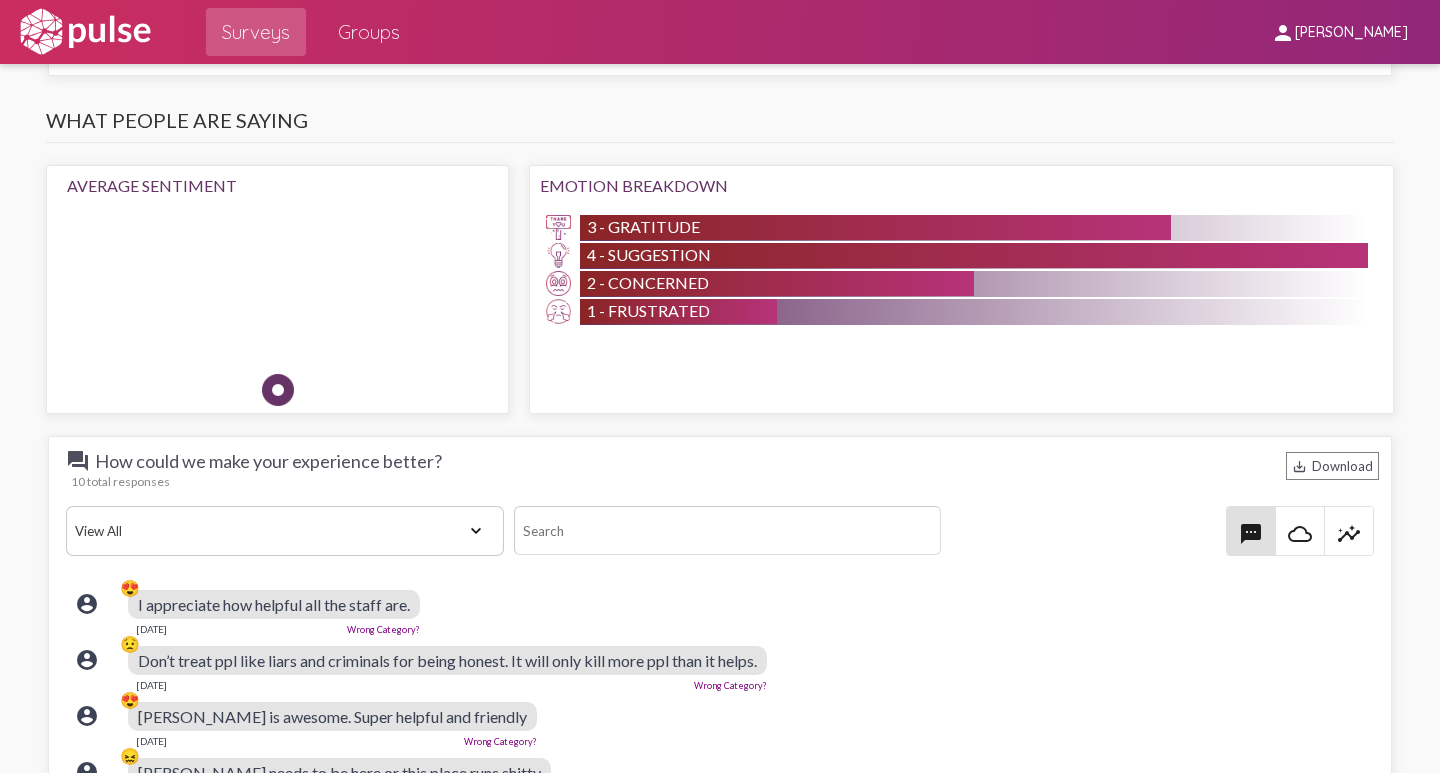 scroll, scrollTop: 2300, scrollLeft: 0, axis: vertical 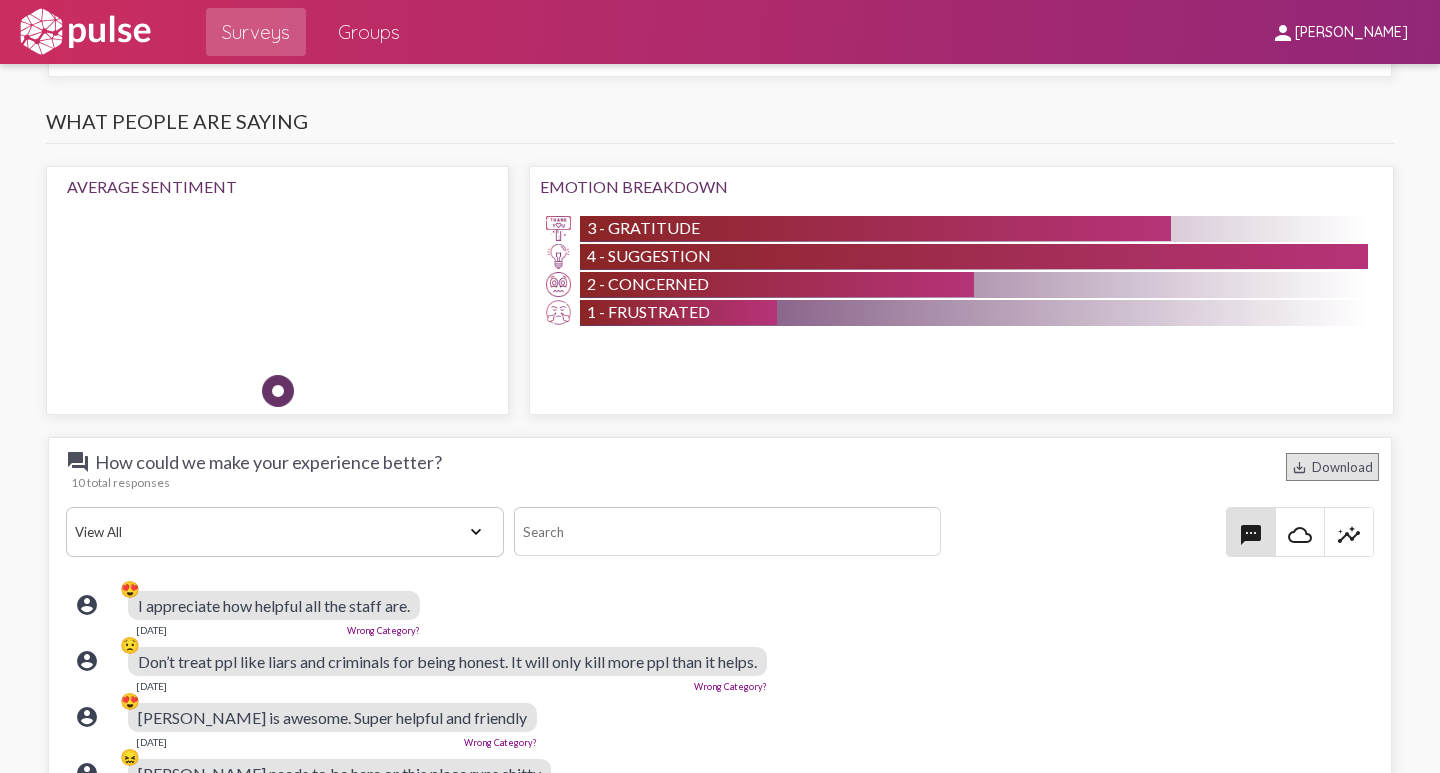 click on "save_alt  Download" 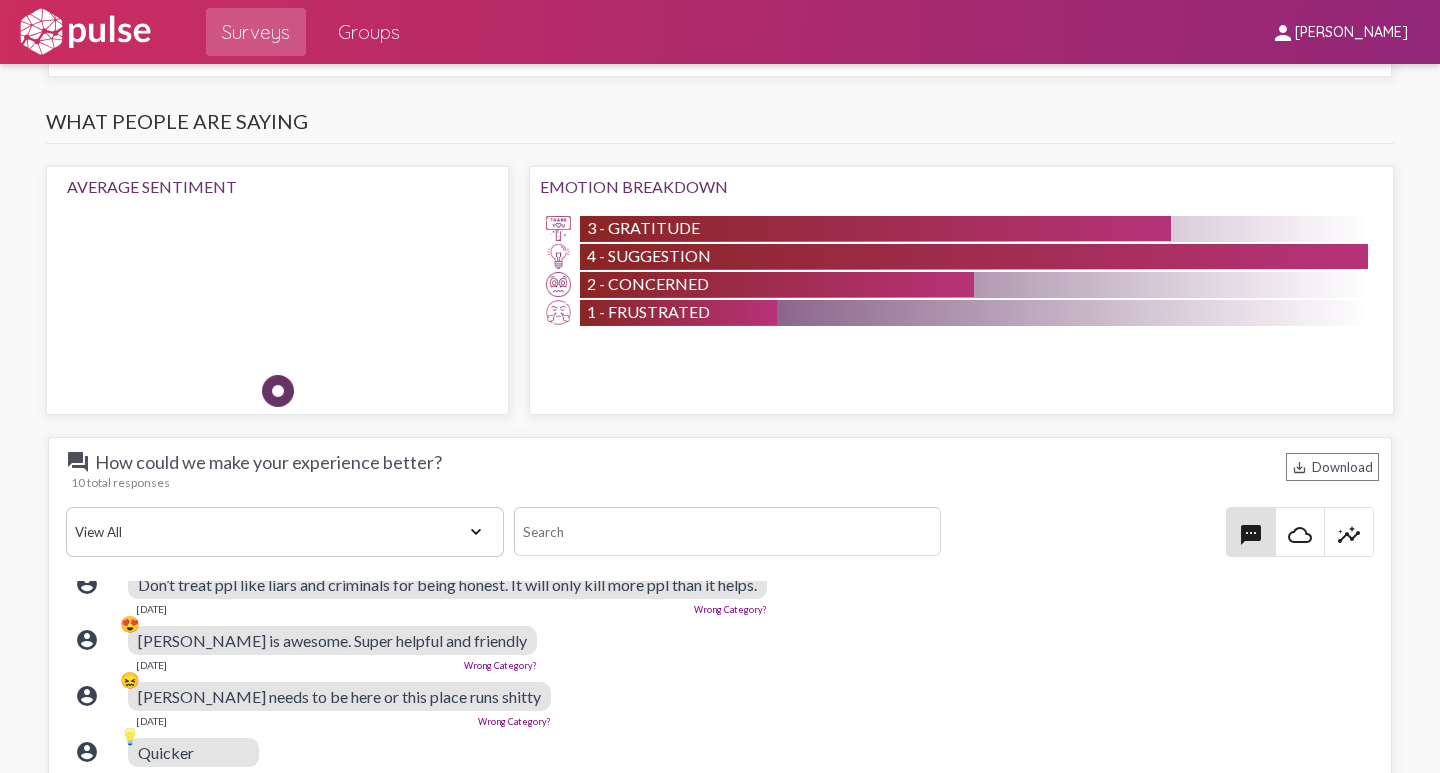 scroll, scrollTop: 103, scrollLeft: 0, axis: vertical 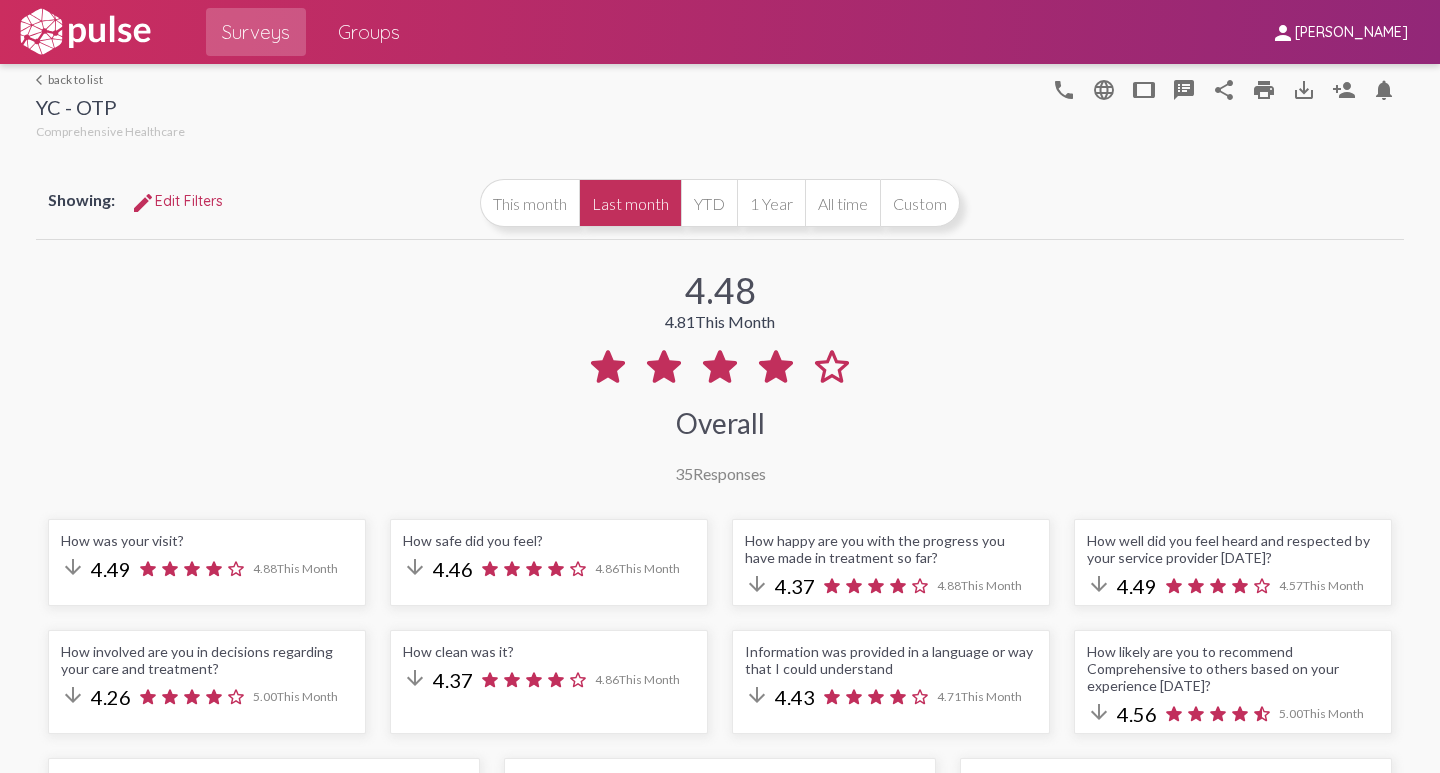 click on "arrow_back_ios  back to list" 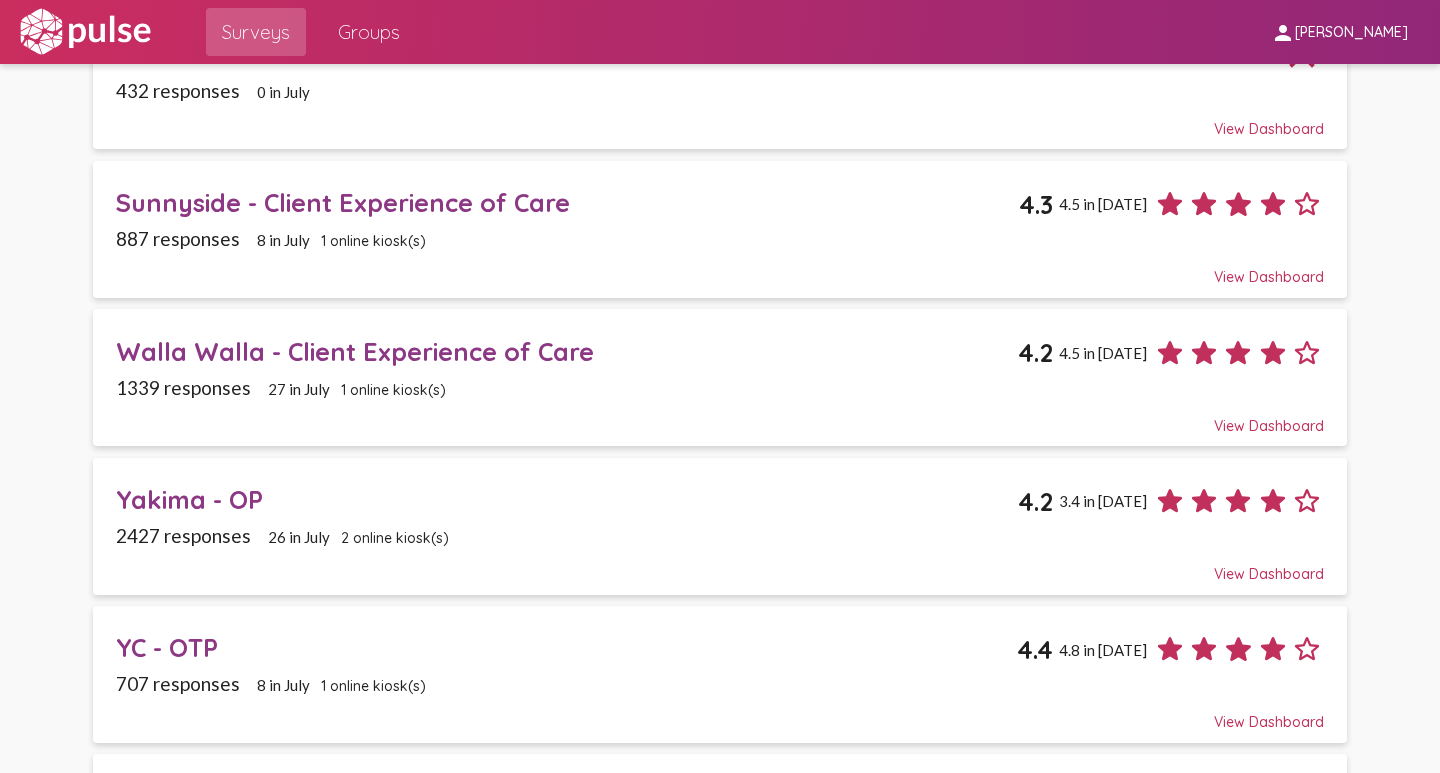scroll, scrollTop: 2400, scrollLeft: 0, axis: vertical 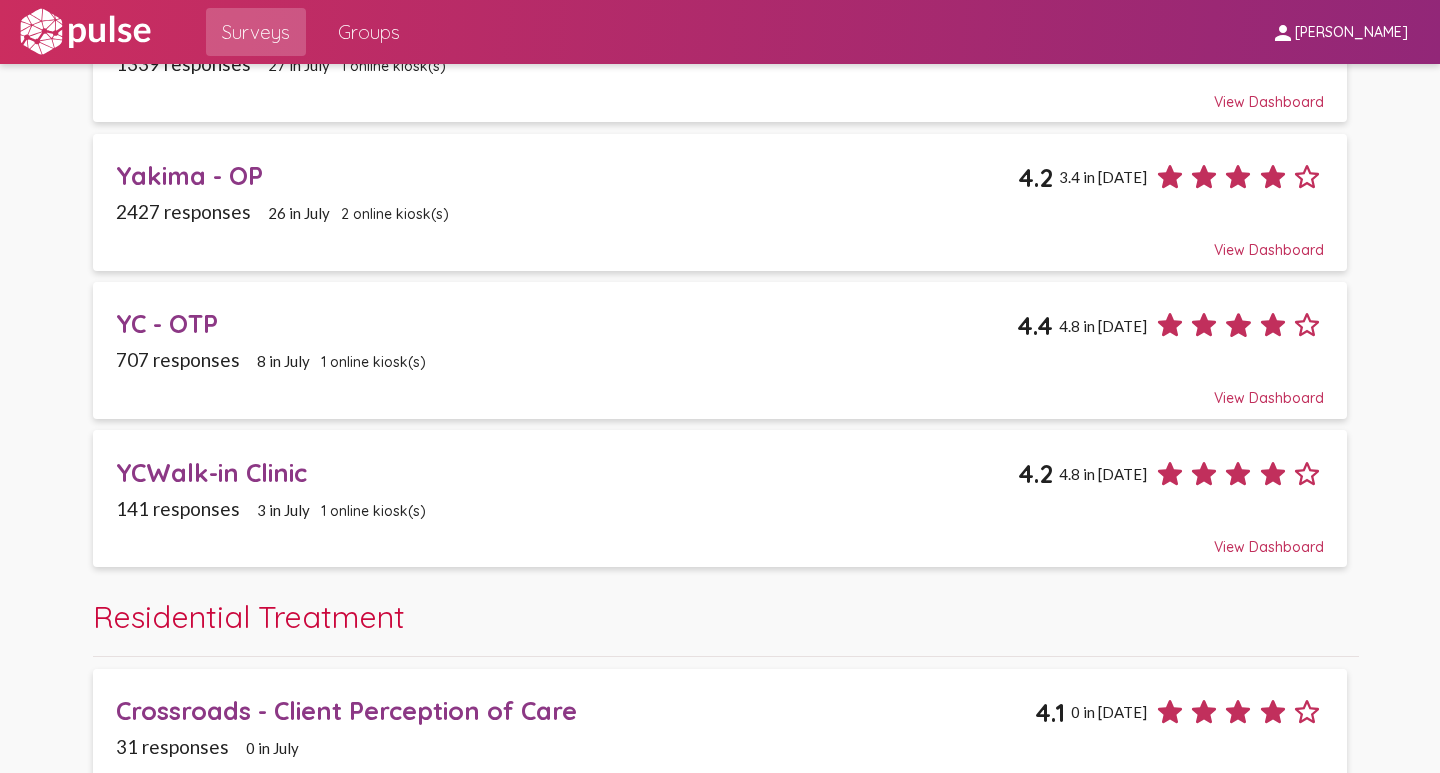 click on "YCWalk-in Clinic" 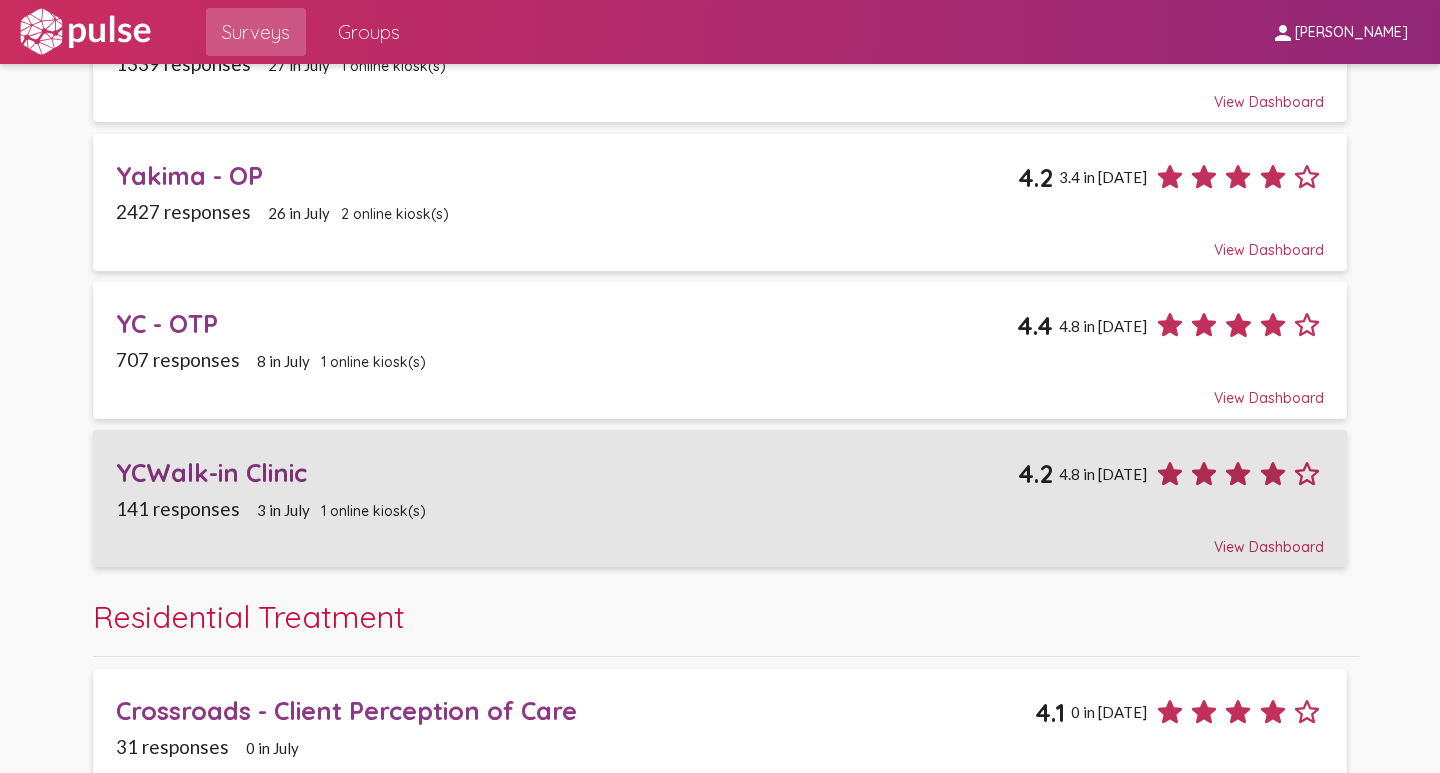 scroll, scrollTop: 0, scrollLeft: 0, axis: both 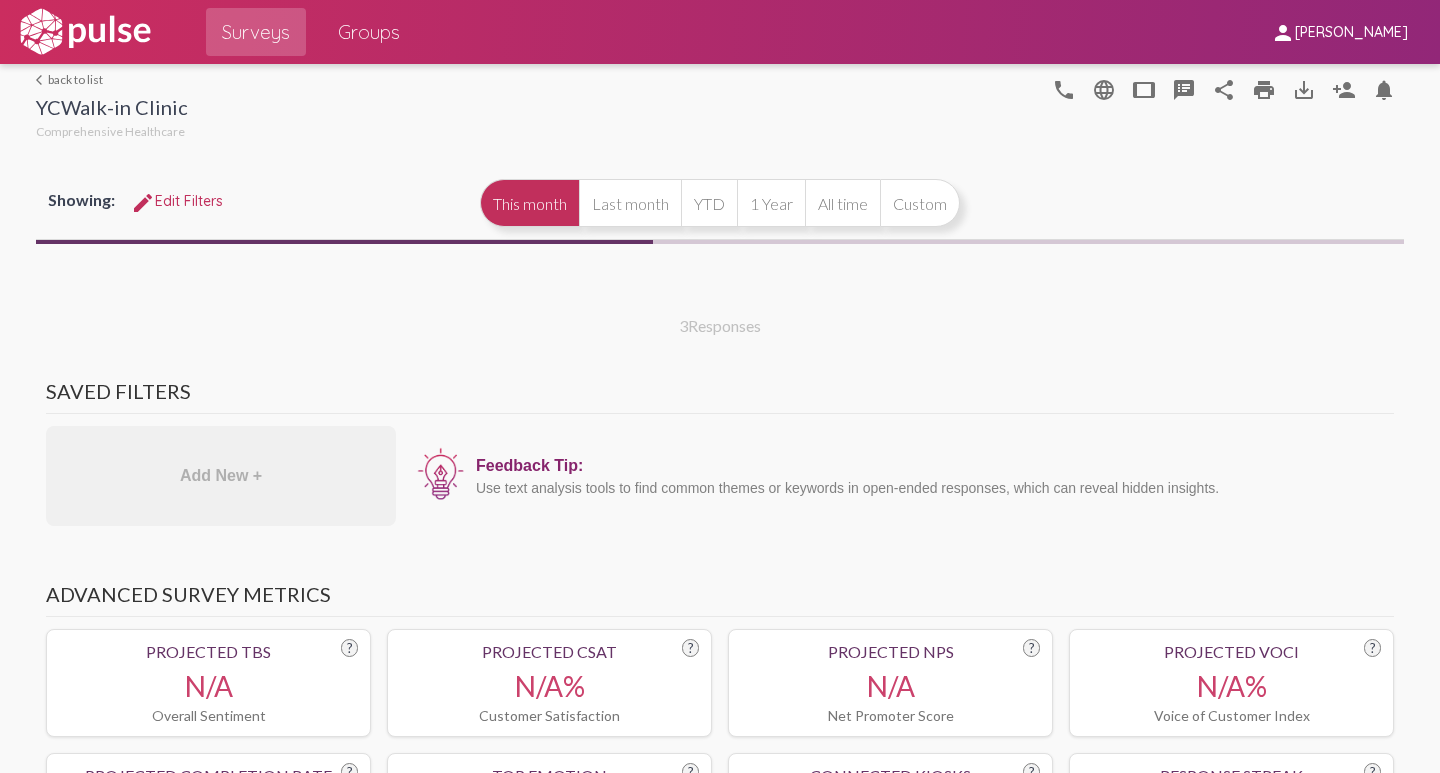click on "Last month" 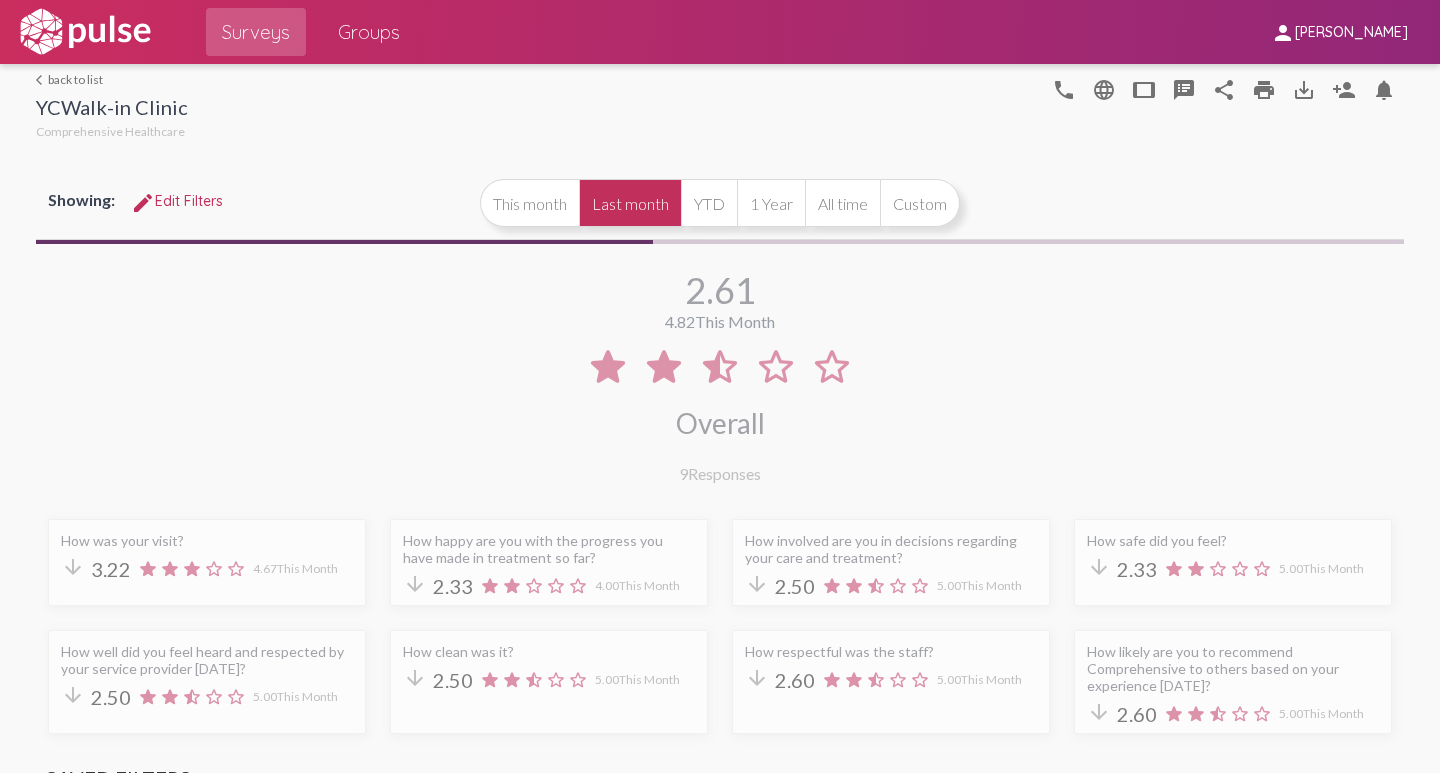 select on "All" 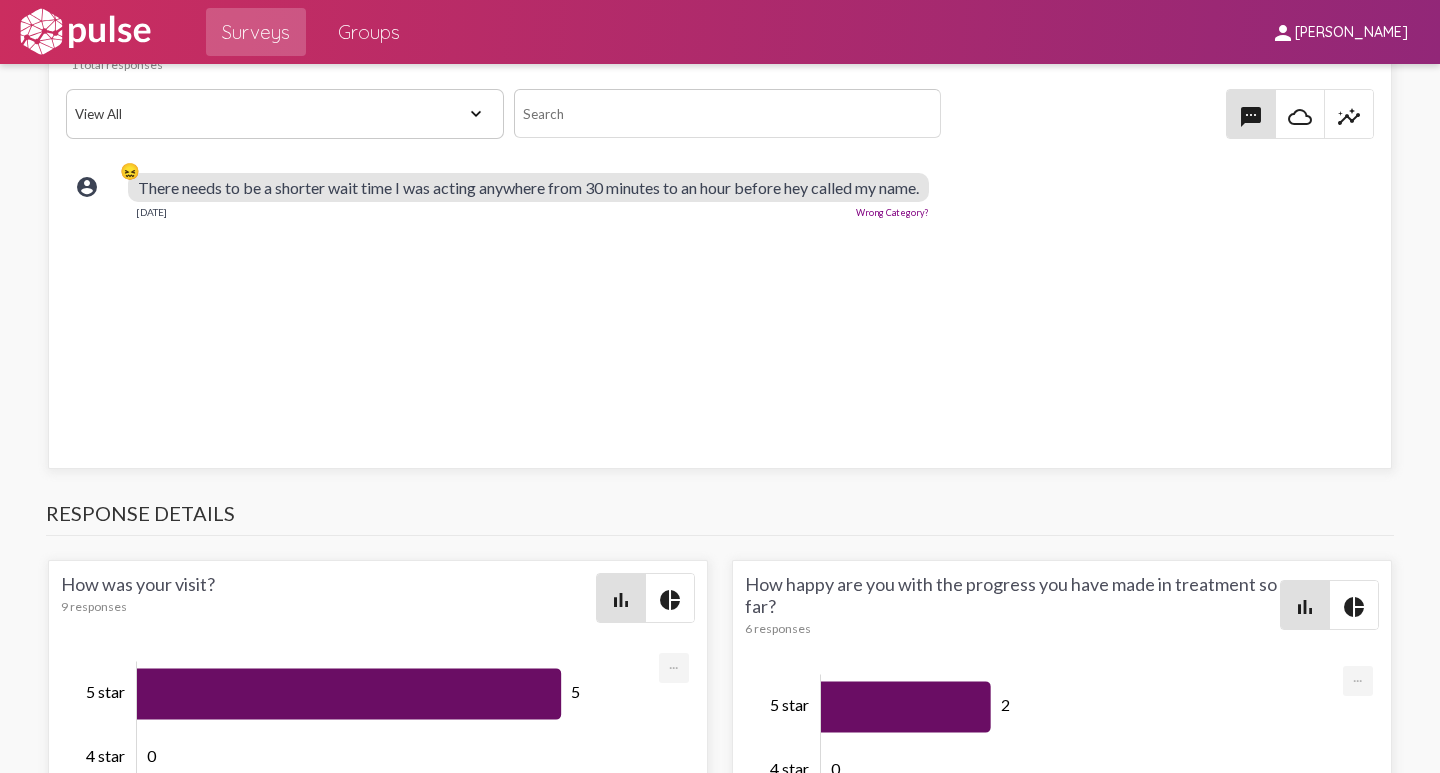 scroll, scrollTop: 2500, scrollLeft: 0, axis: vertical 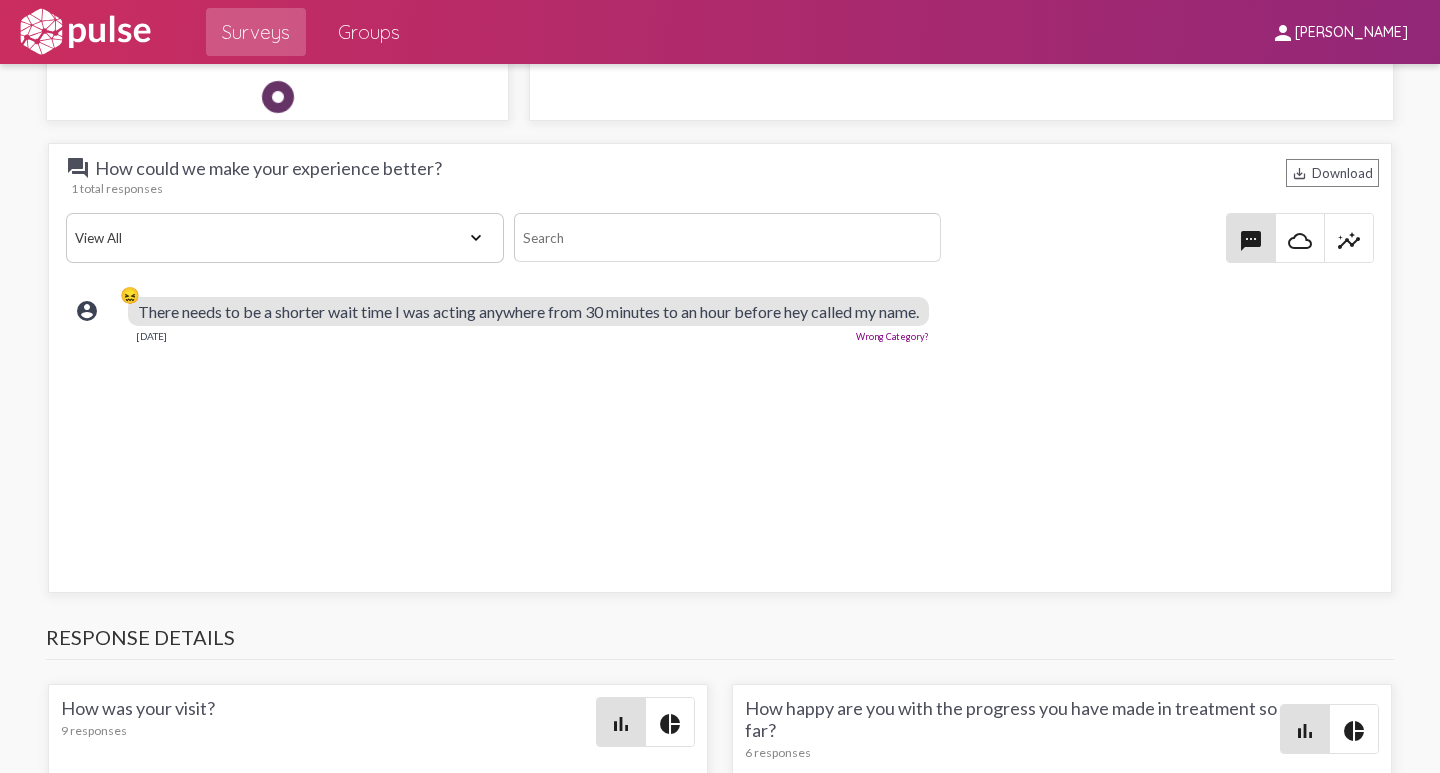 click on "account_circle 😖 There needs to be a shorter wait time I was acting anywhere from 30 minutes to an hour before hey called my name.  [DATE]  Wrong Category?" 